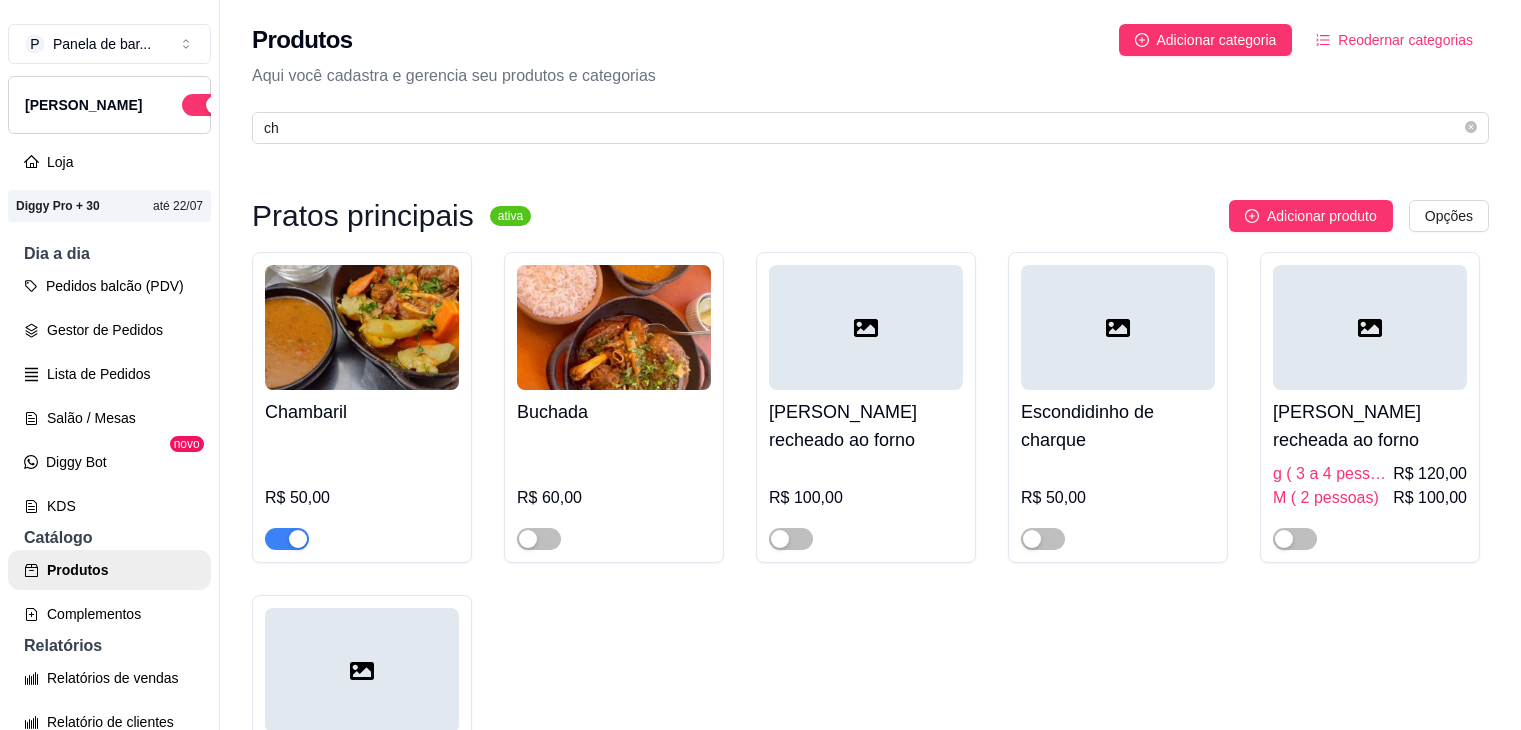 scroll, scrollTop: 0, scrollLeft: 0, axis: both 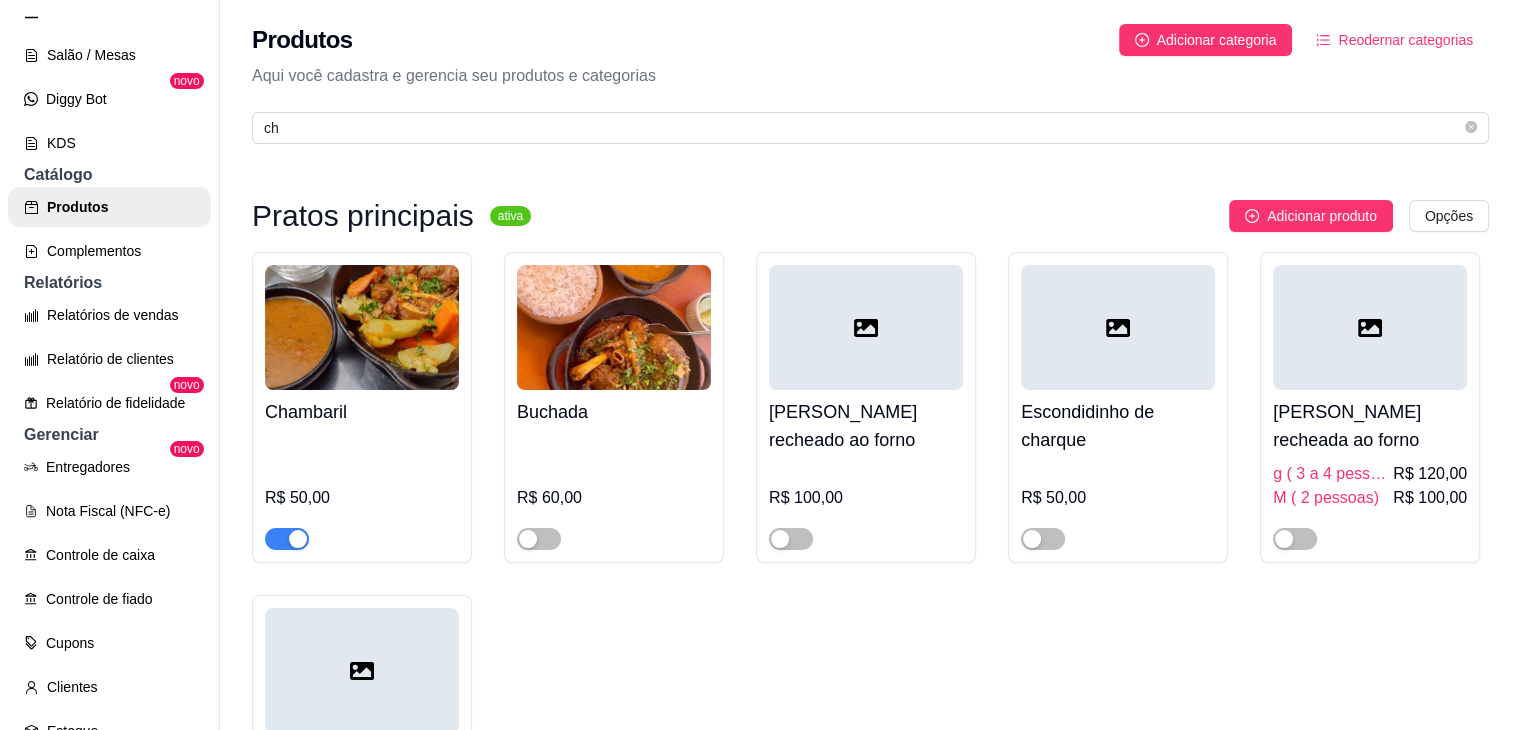 click at bounding box center (287, 539) 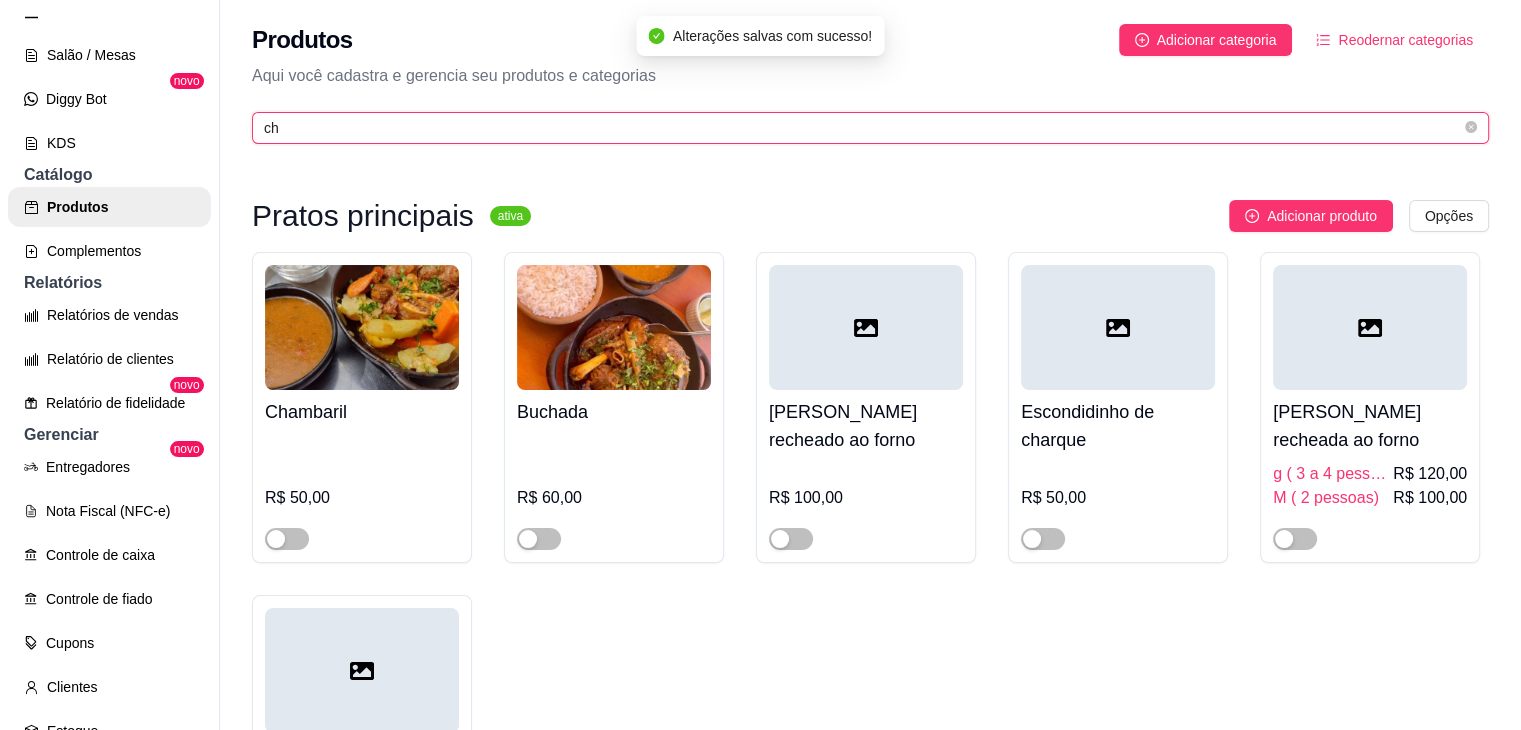 click on "ch" at bounding box center (862, 128) 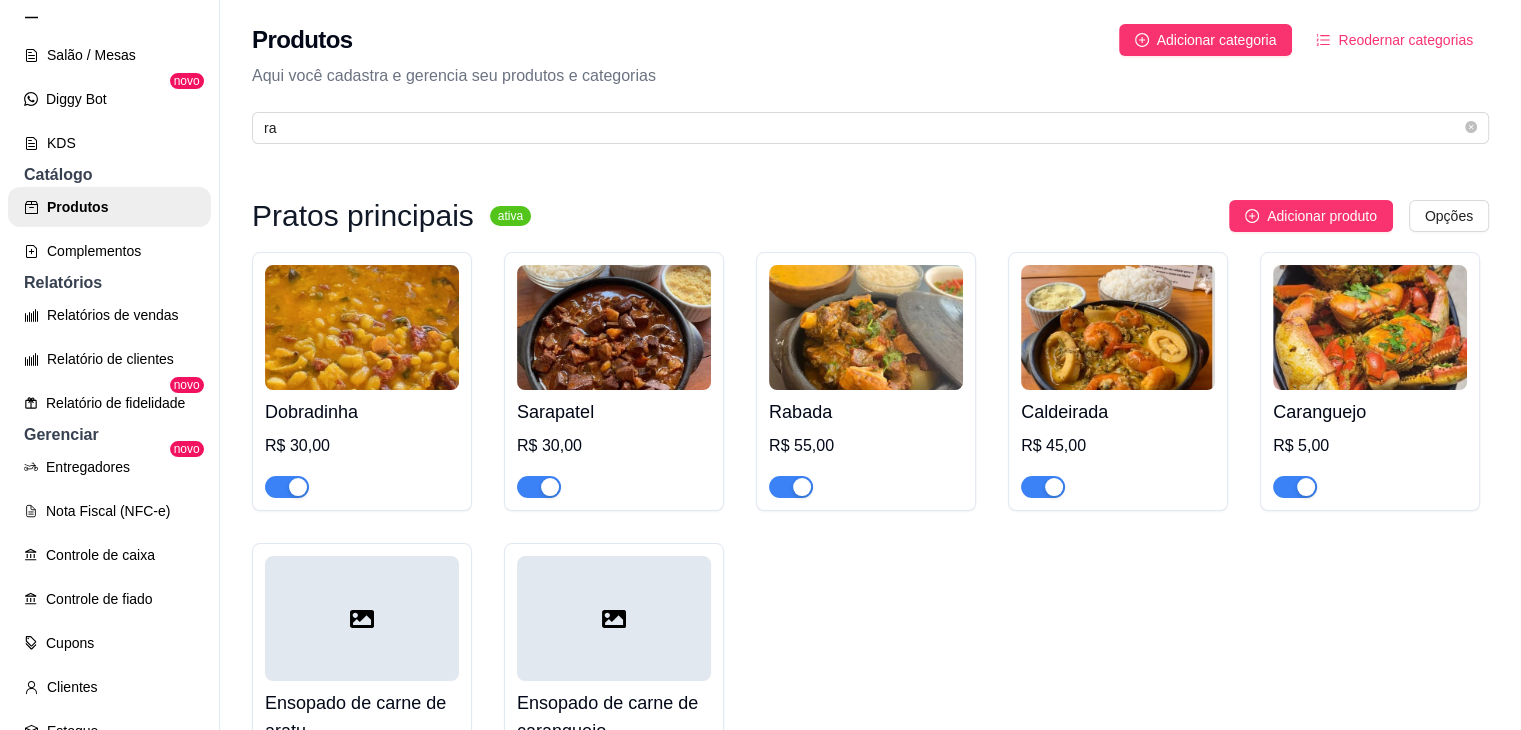 click at bounding box center [802, 487] 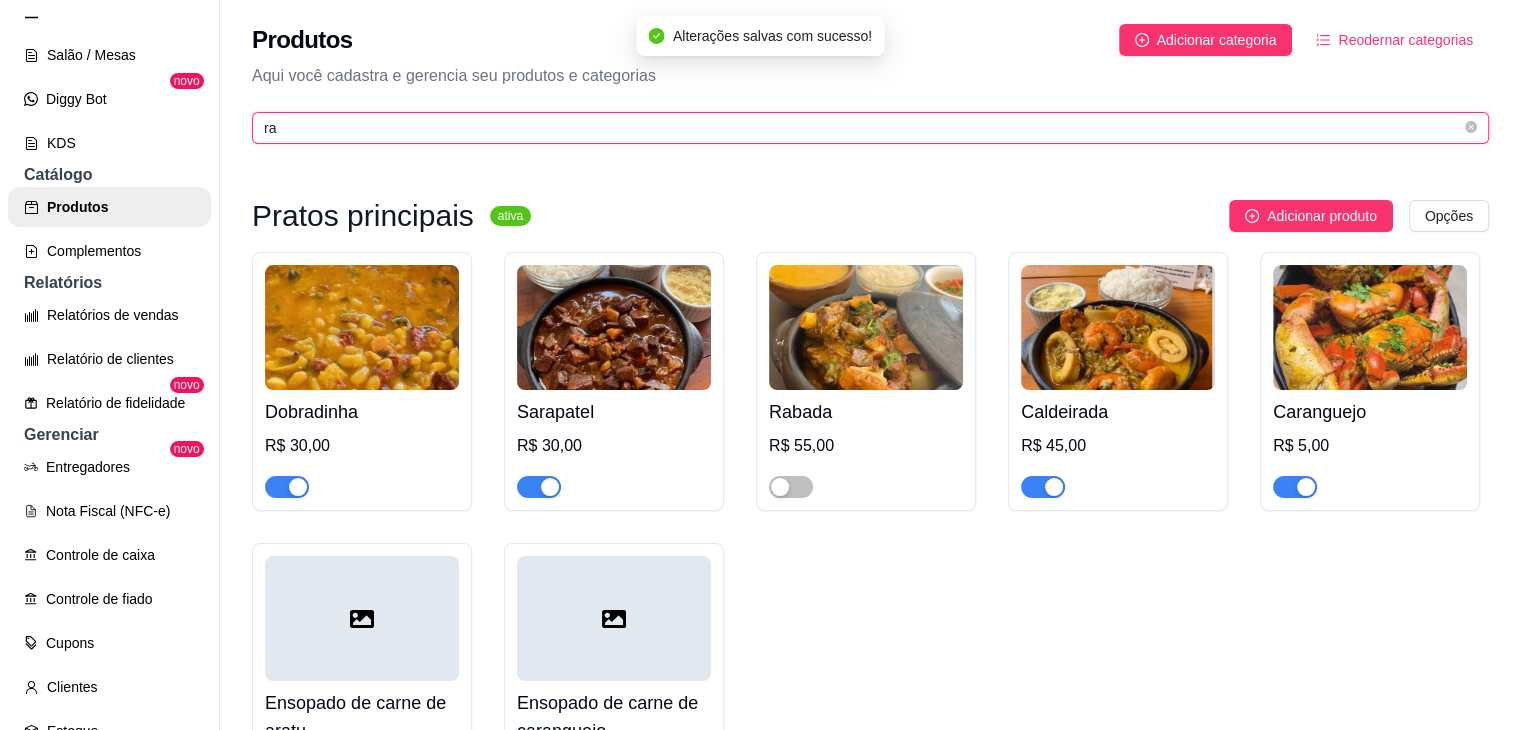 click on "ra" at bounding box center [862, 128] 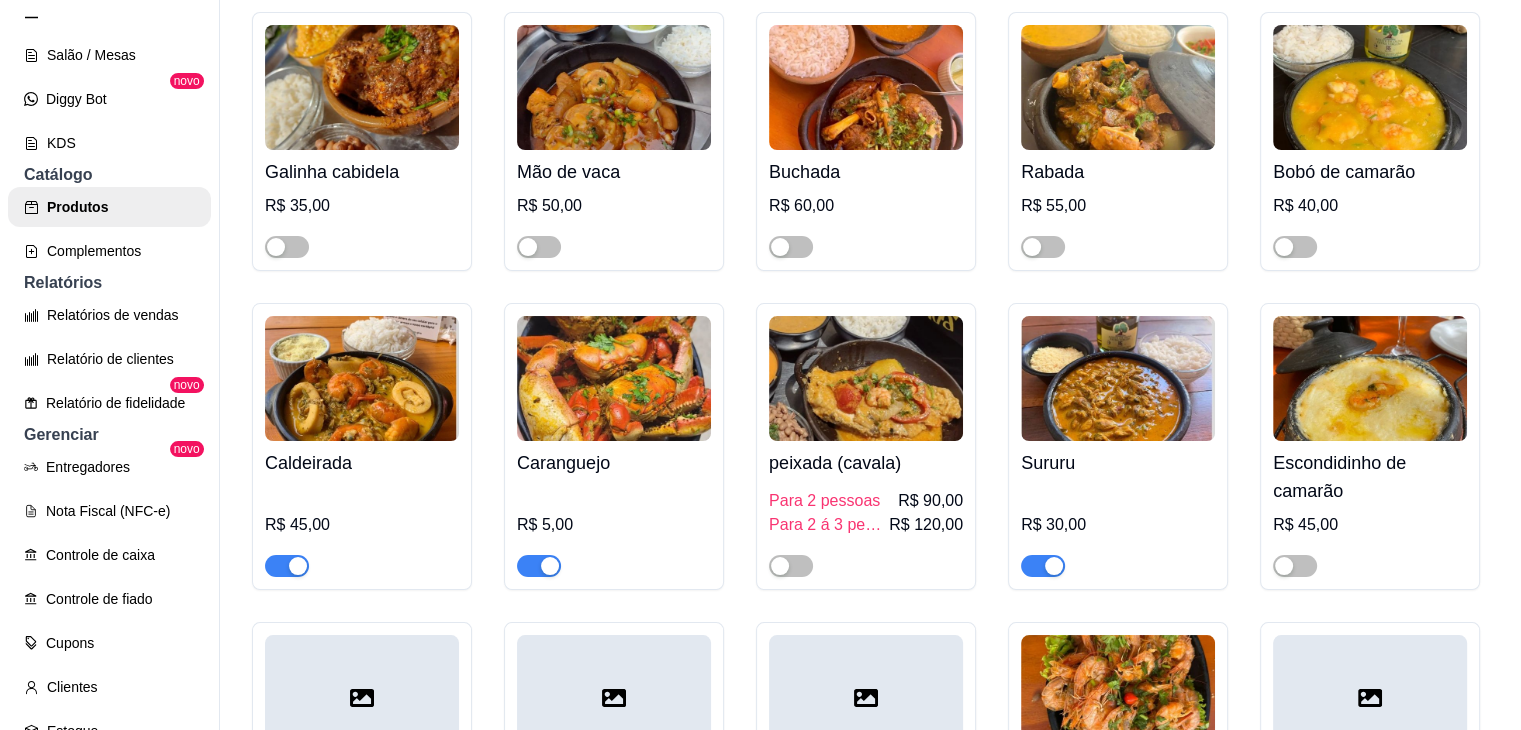 scroll, scrollTop: 558, scrollLeft: 0, axis: vertical 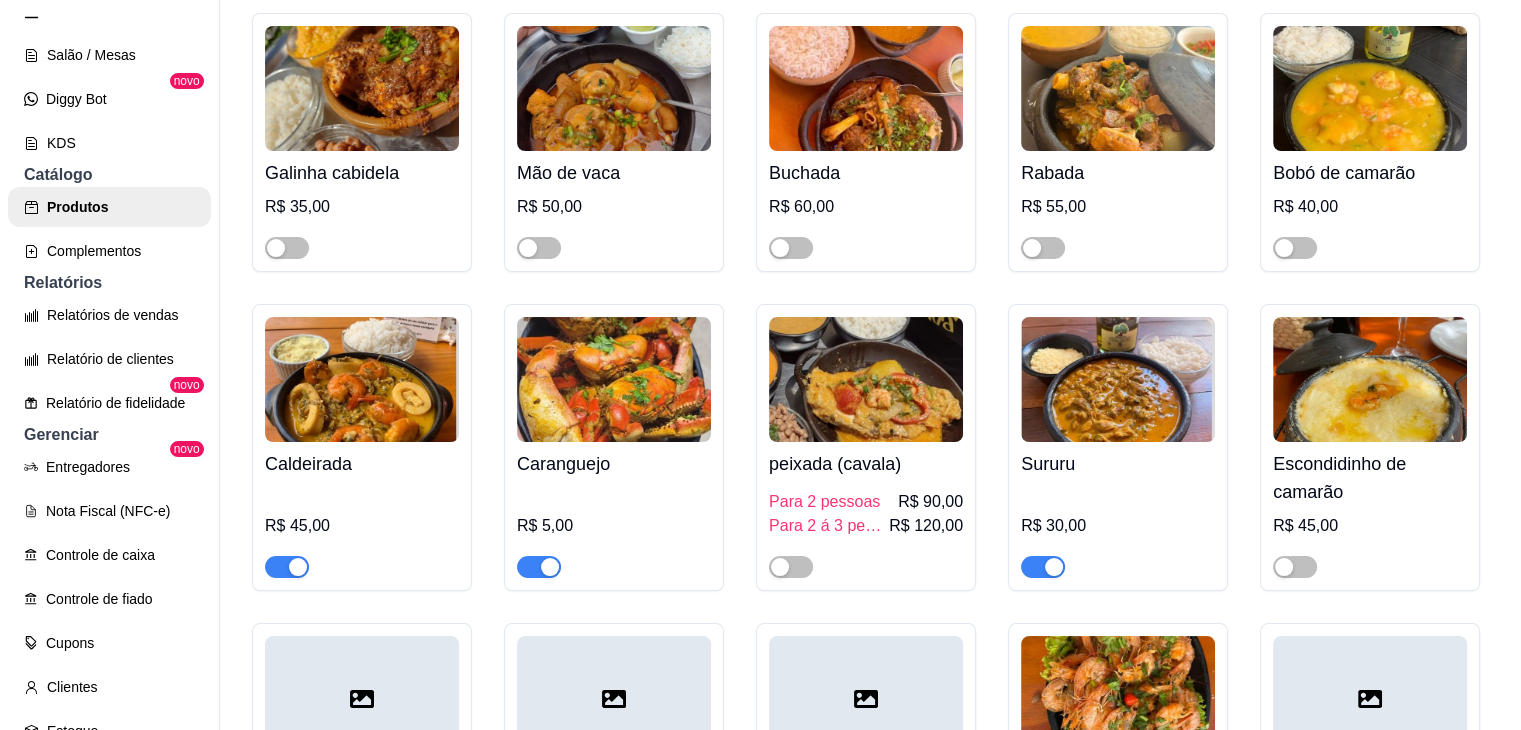 type 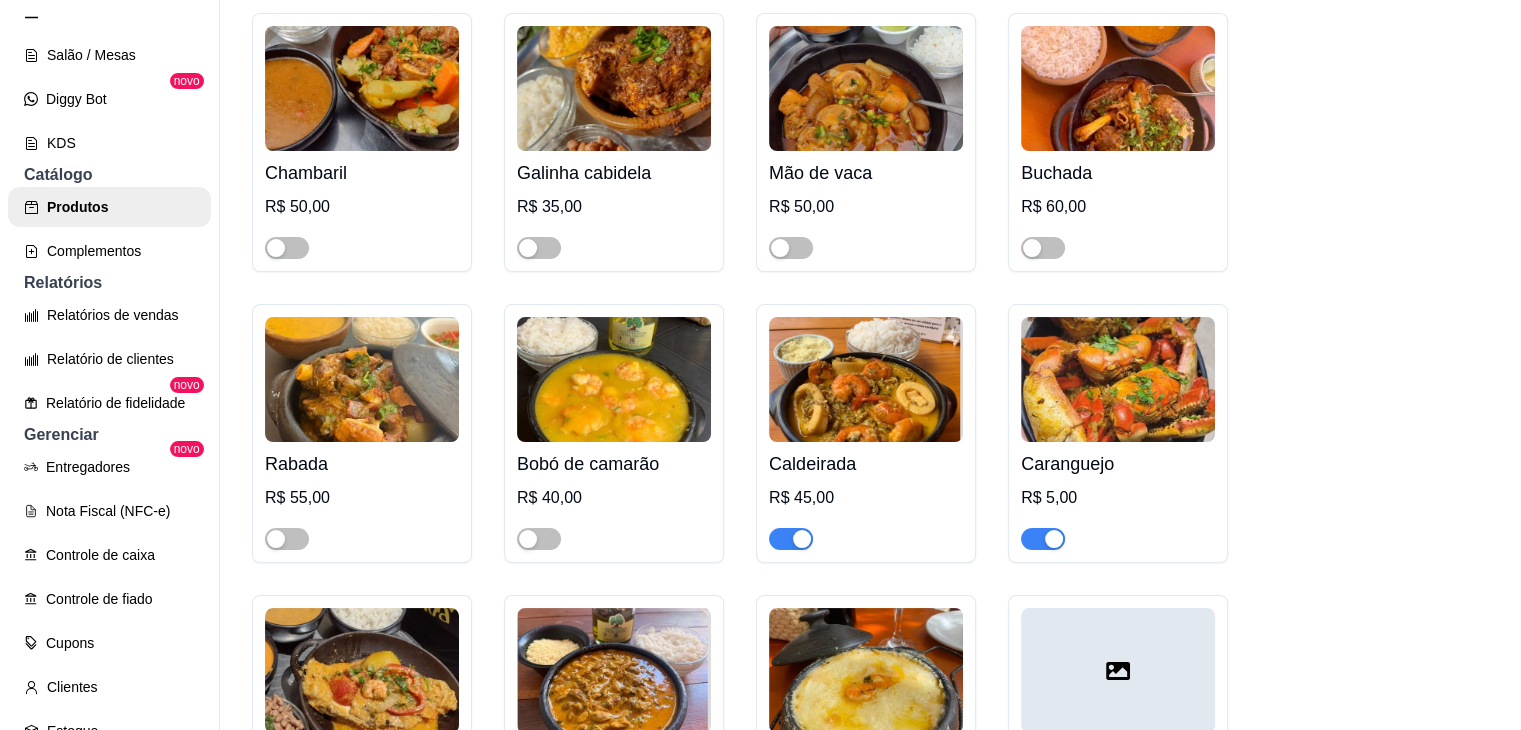 type 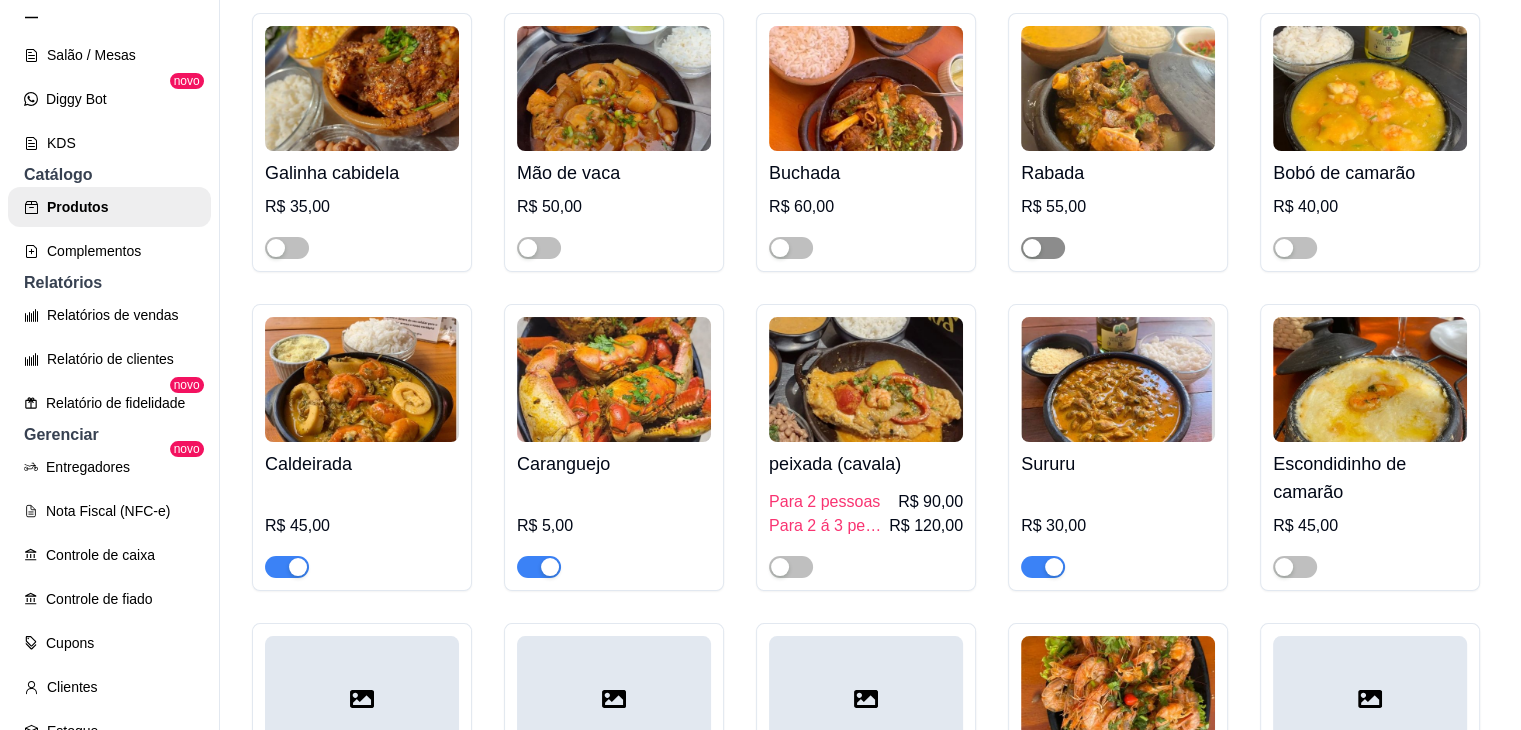 click at bounding box center (1032, 248) 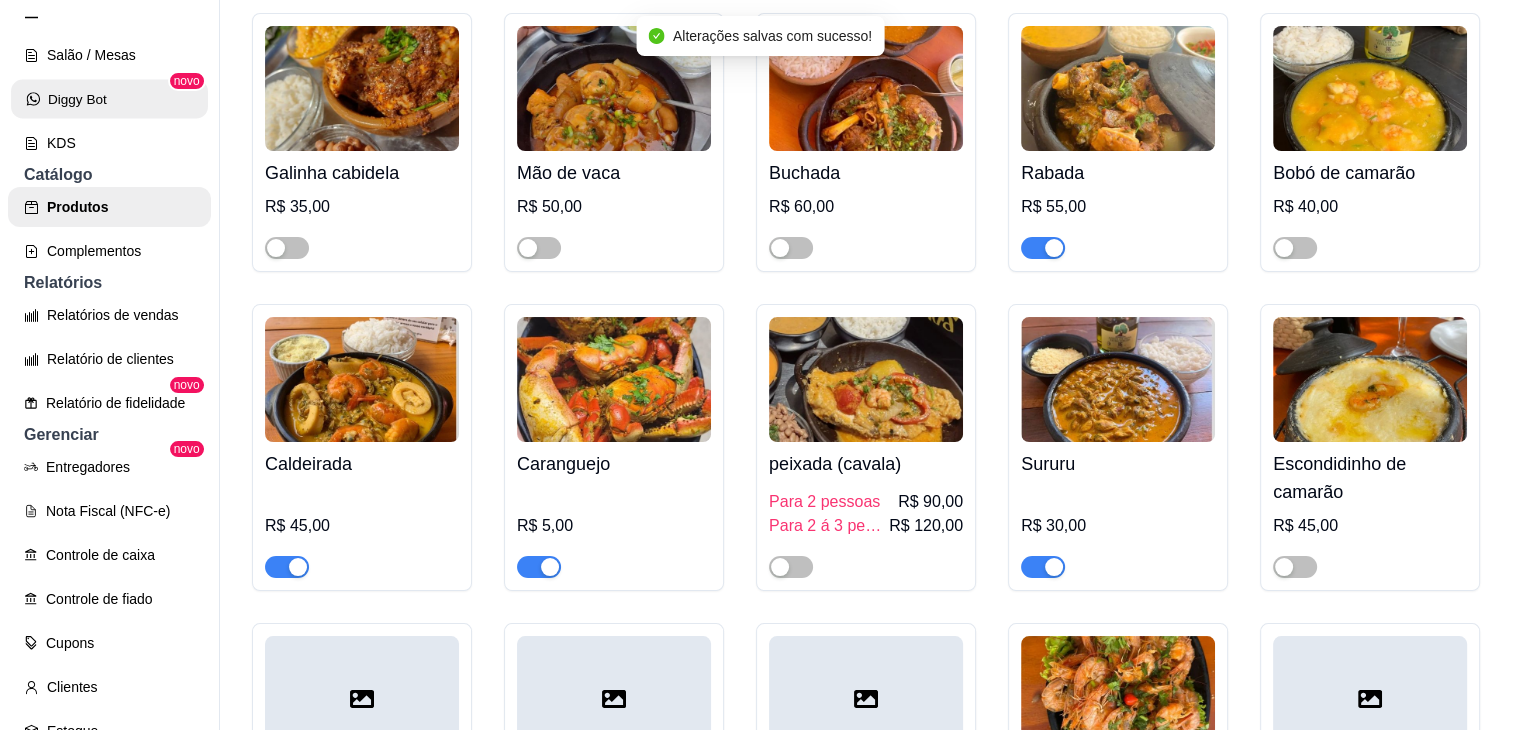 click on "Diggy Bot" at bounding box center [109, 99] 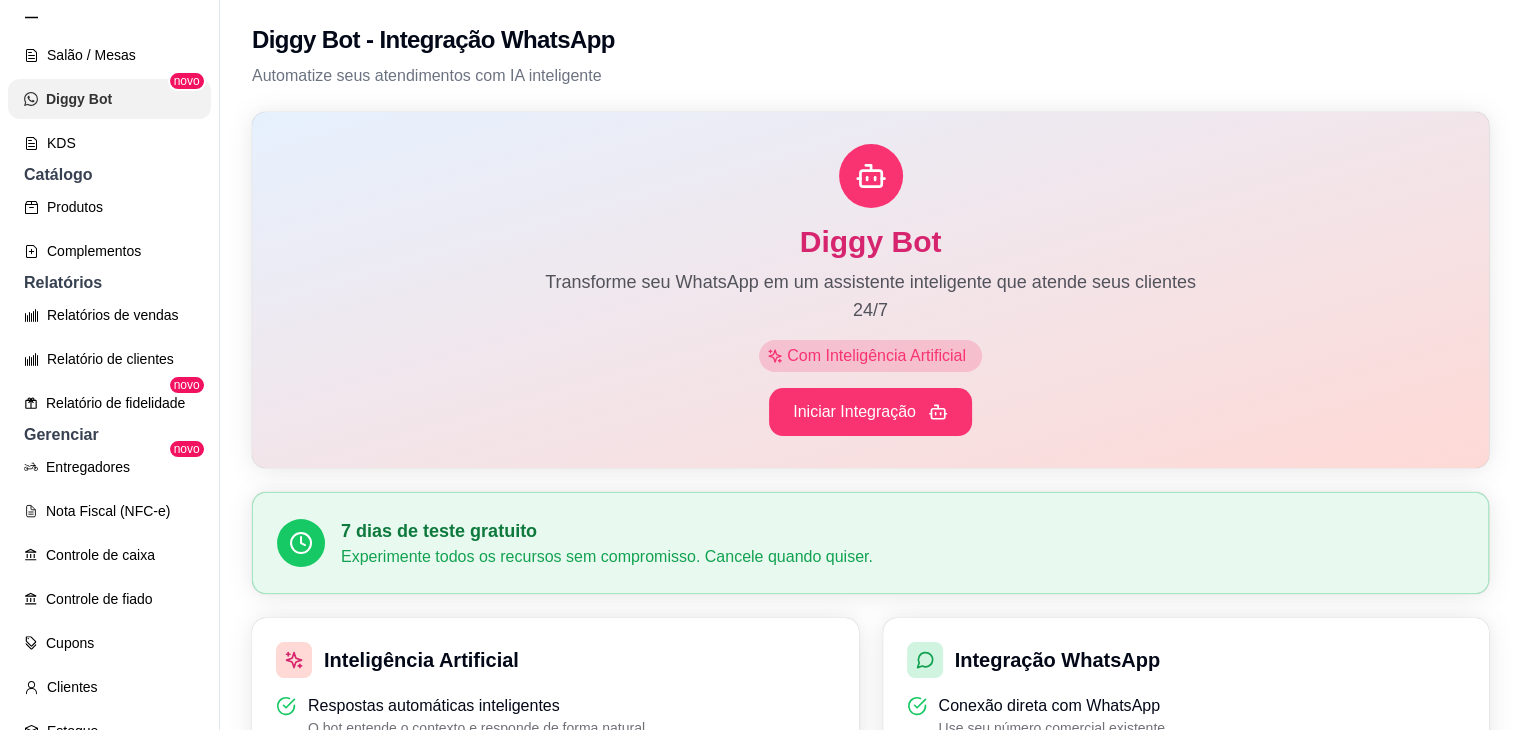 scroll, scrollTop: 0, scrollLeft: 0, axis: both 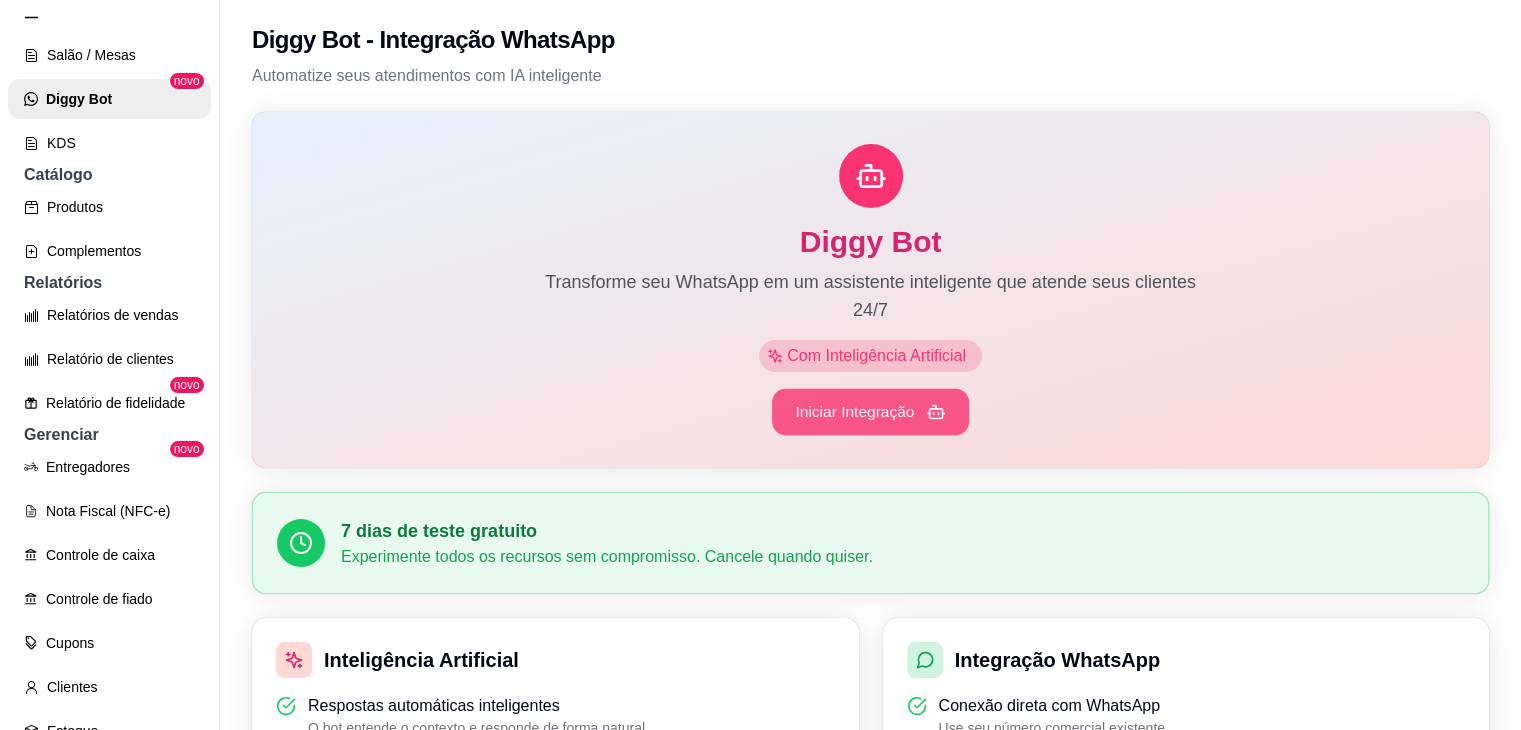 click on "Iniciar Integração" at bounding box center [870, 412] 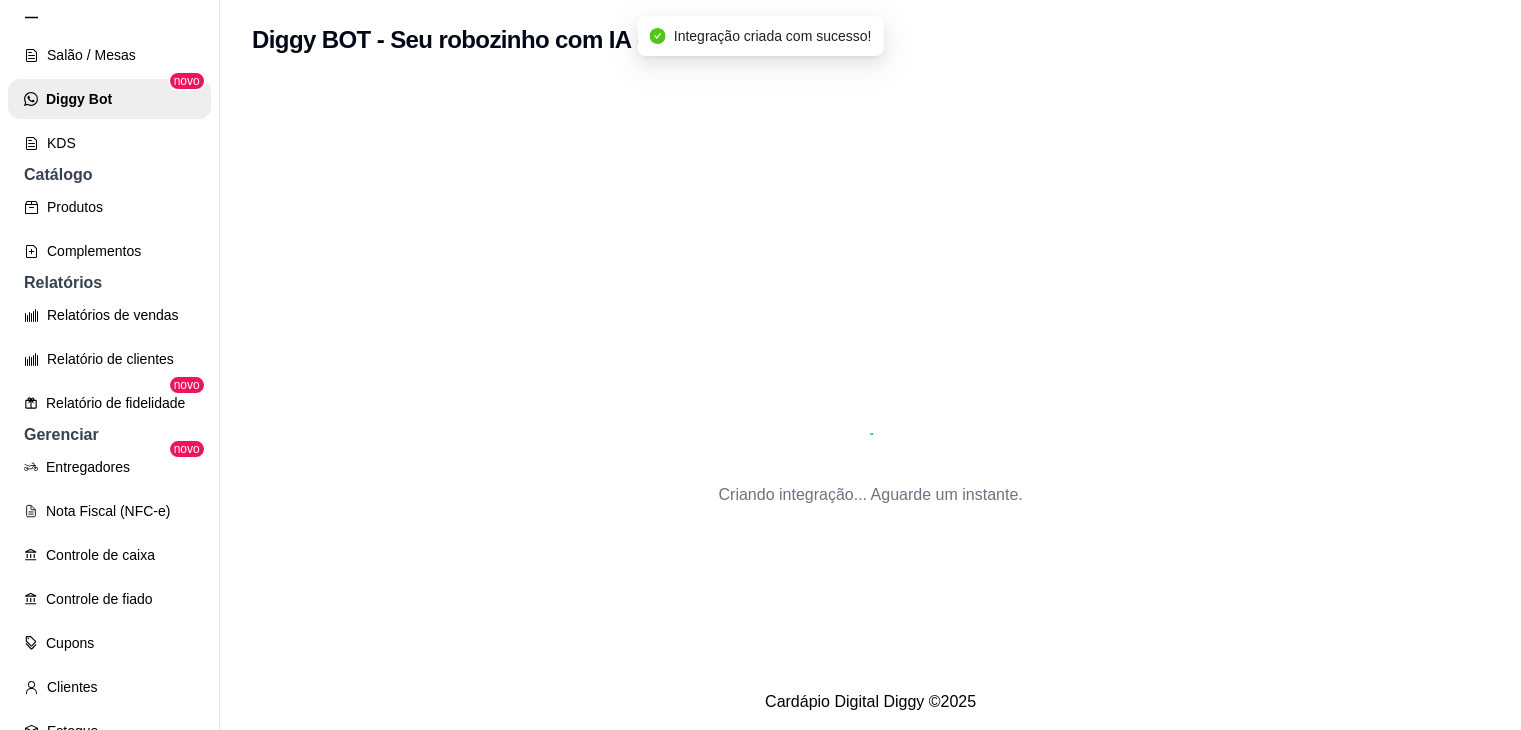scroll, scrollTop: 0, scrollLeft: 0, axis: both 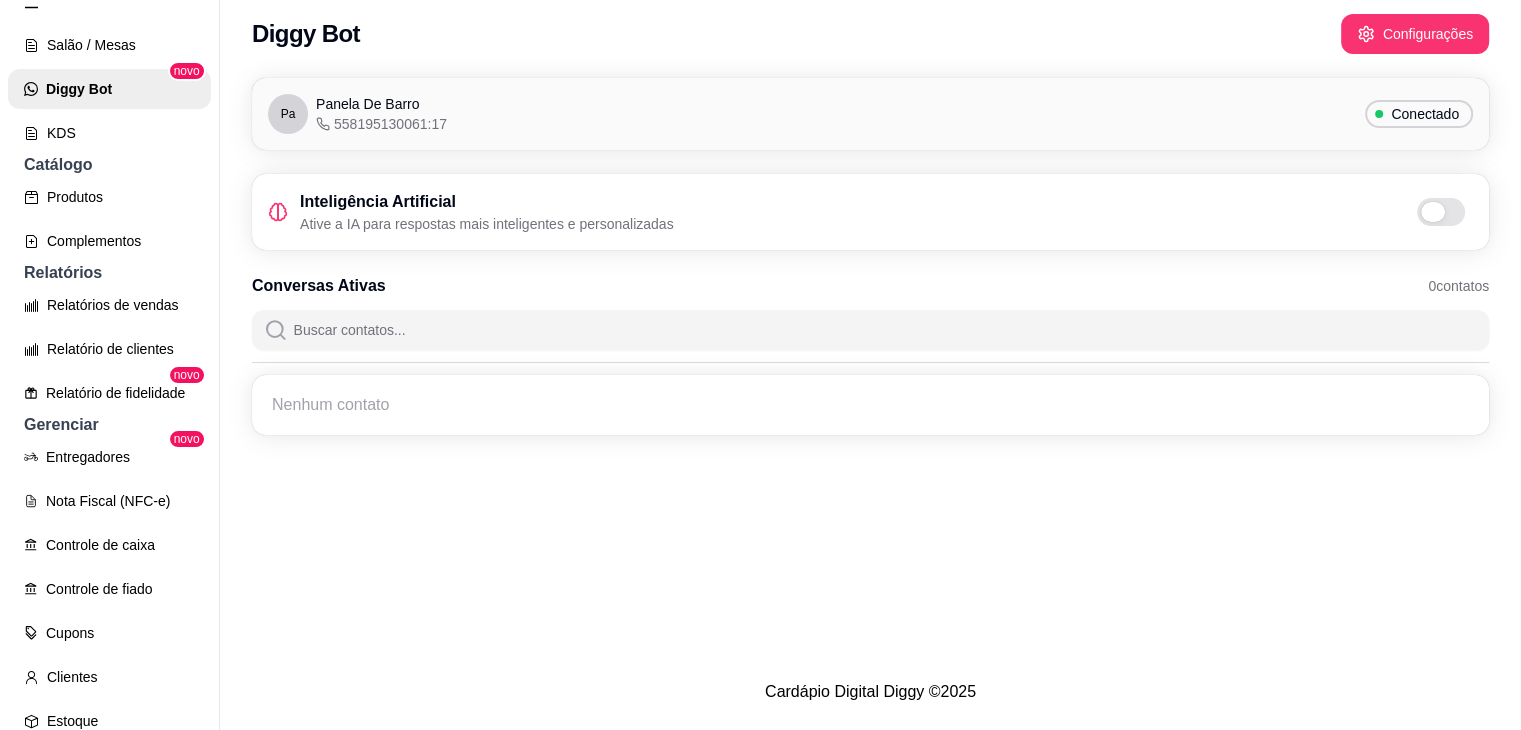click at bounding box center [1441, 212] 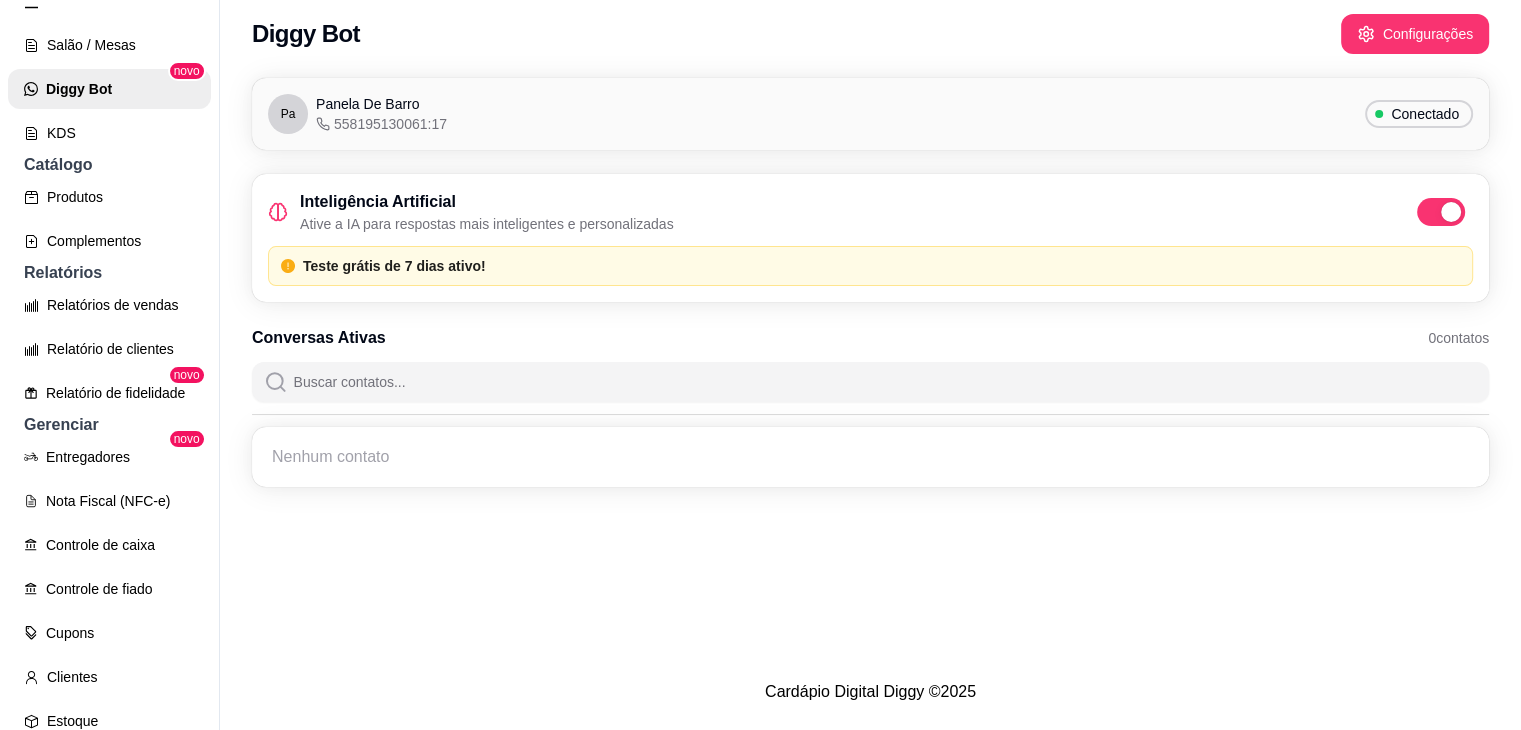 scroll, scrollTop: 32, scrollLeft: 0, axis: vertical 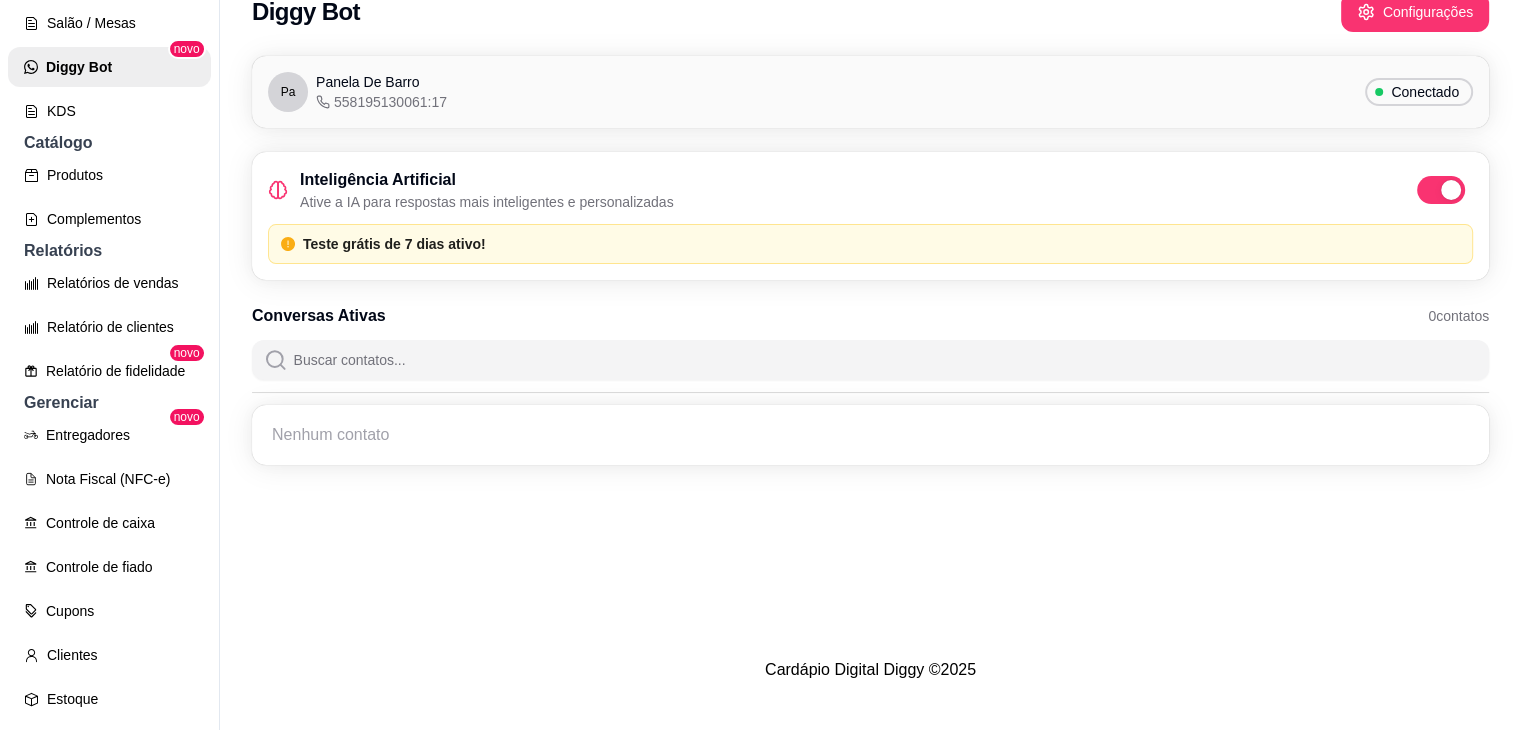 click on "Conversas Ativas 0  contatos Nenhum contato" at bounding box center [870, 384] 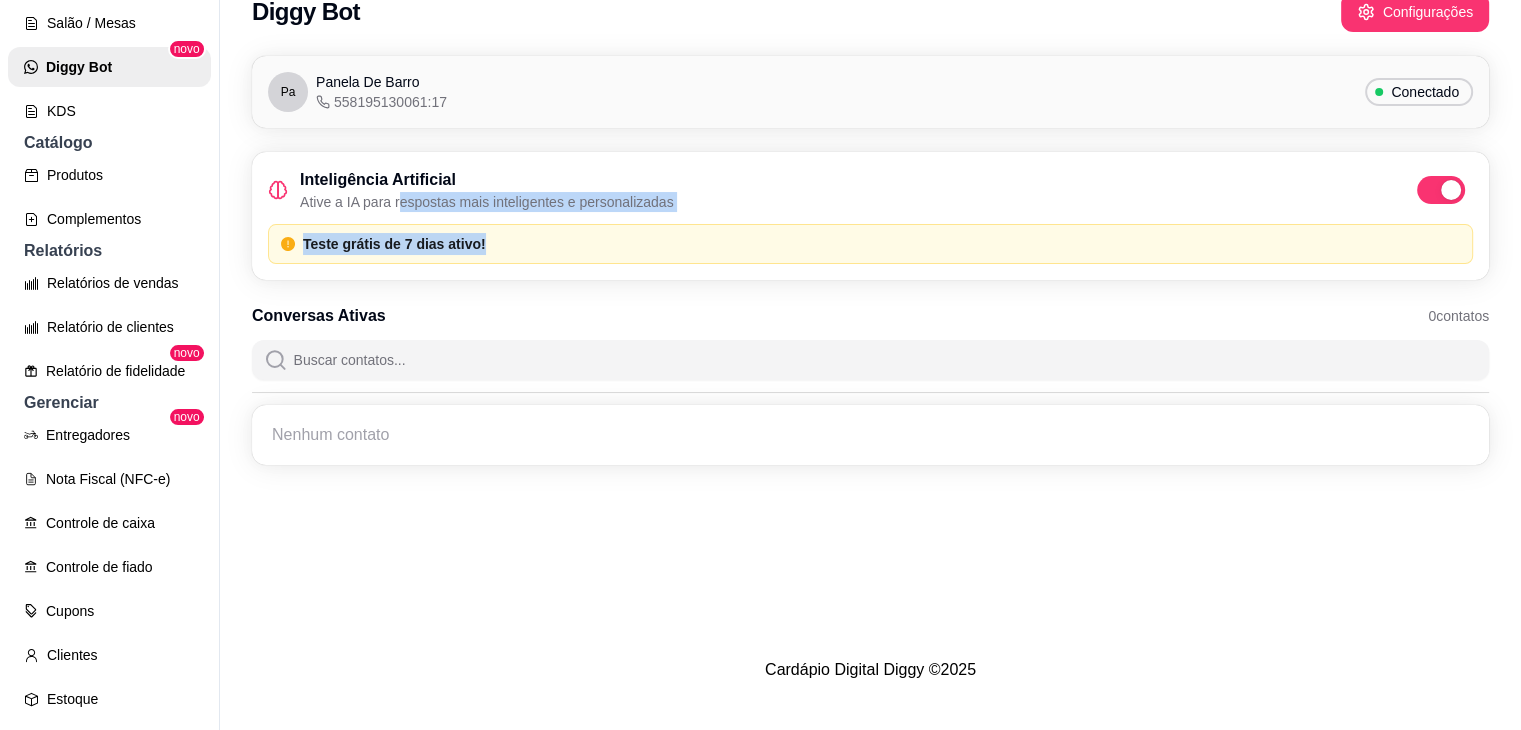 drag, startPoint x: 400, startPoint y: 205, endPoint x: 384, endPoint y: 385, distance: 180.70972 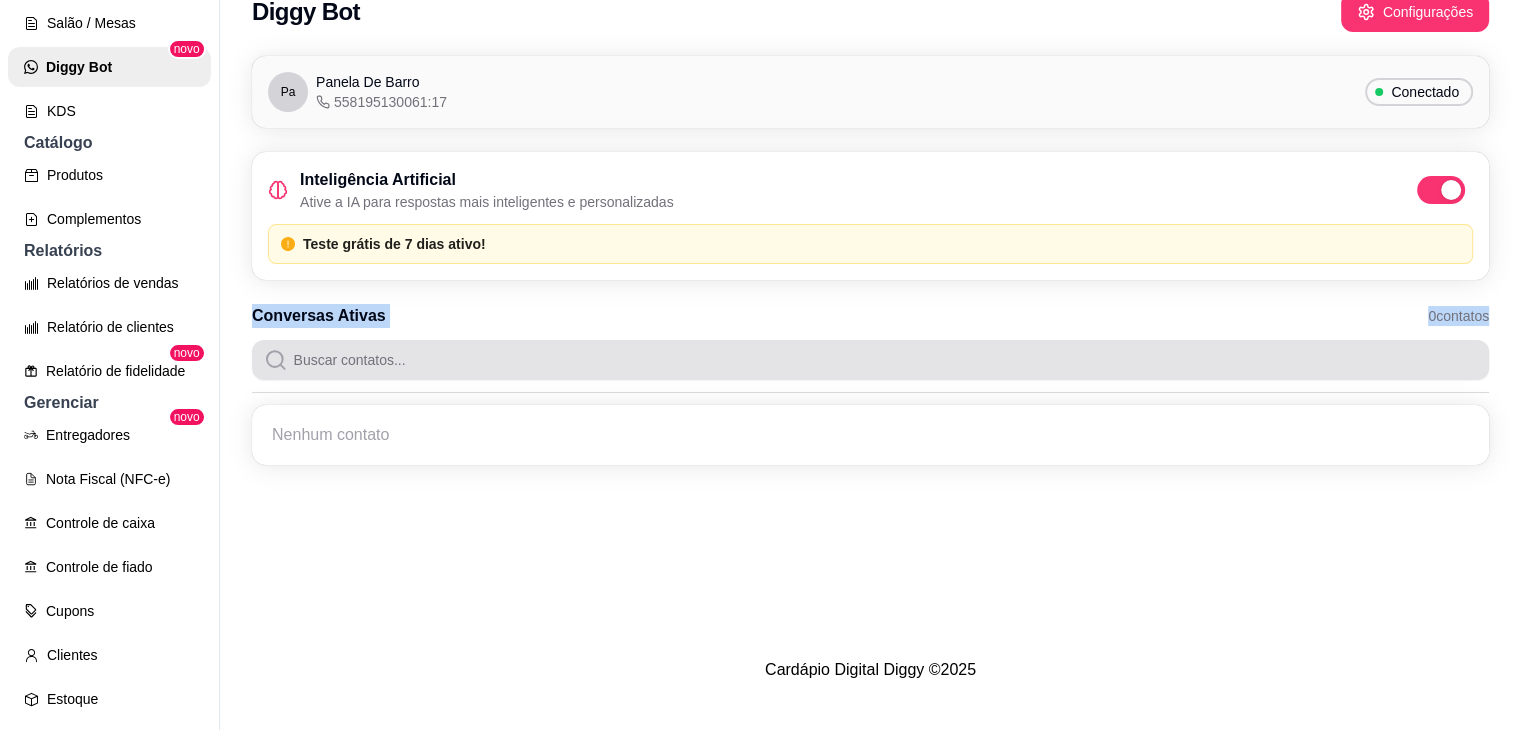 drag, startPoint x: 384, startPoint y: 385, endPoint x: 412, endPoint y: 361, distance: 36.878178 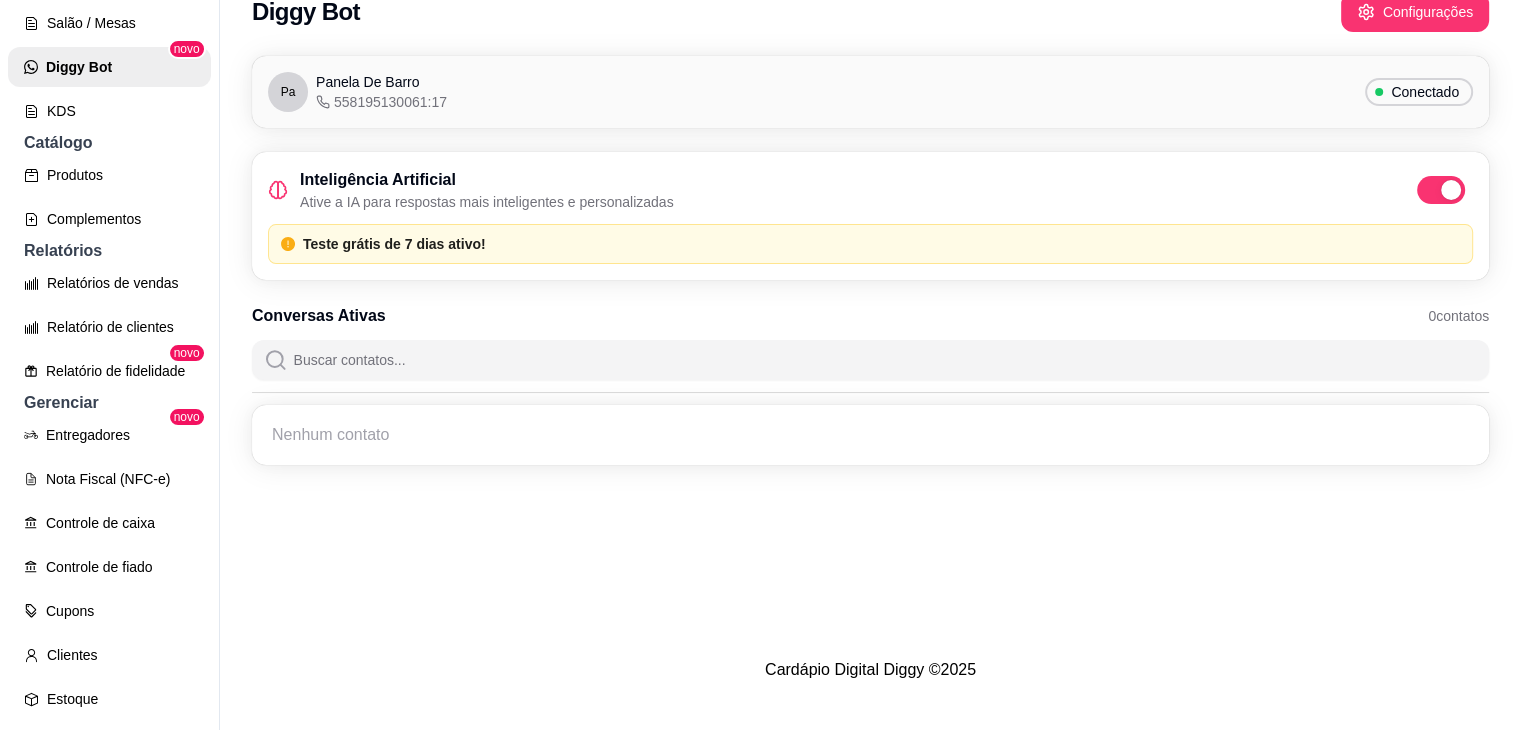 drag, startPoint x: 403, startPoint y: 471, endPoint x: 404, endPoint y: 455, distance: 16.03122 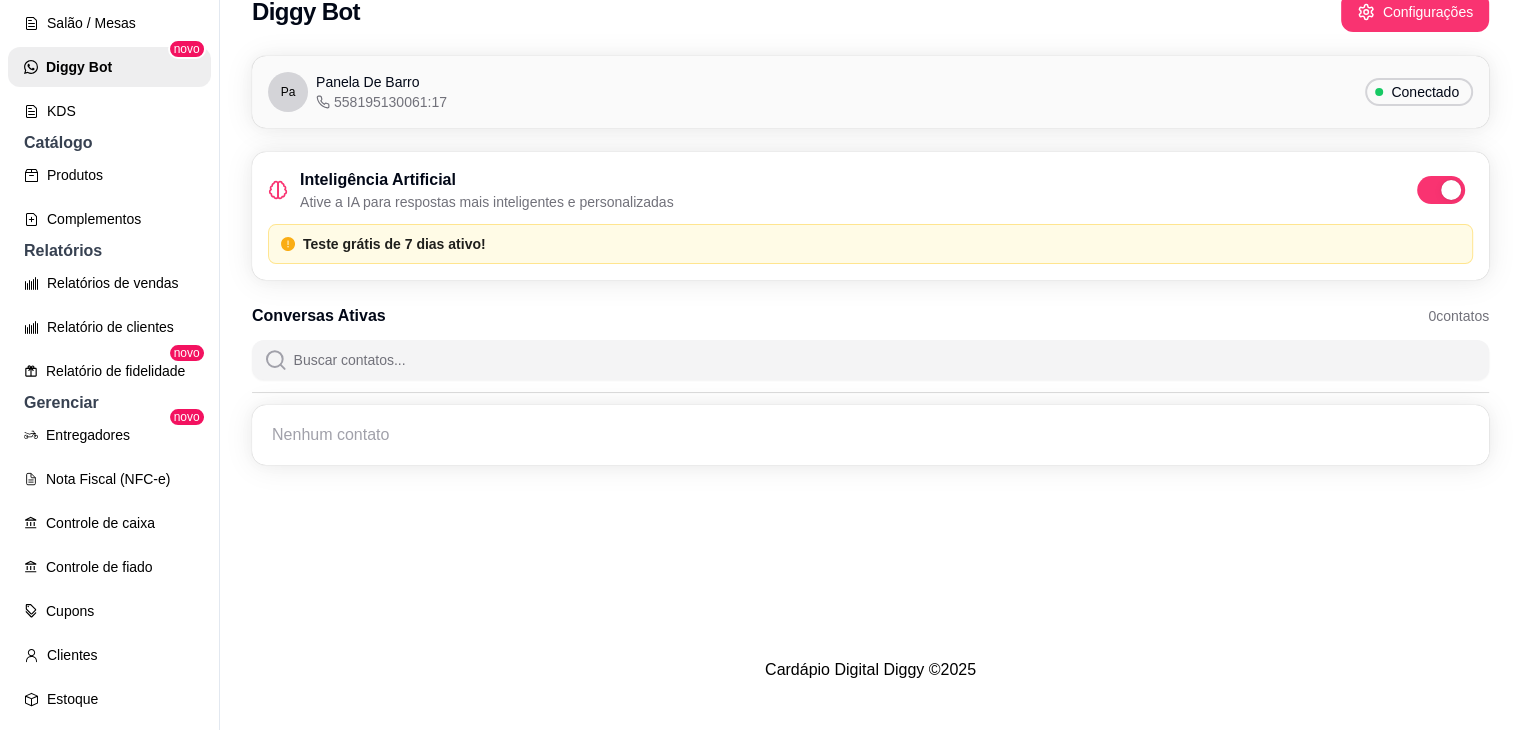click on "Nenhum contato" at bounding box center [870, 435] 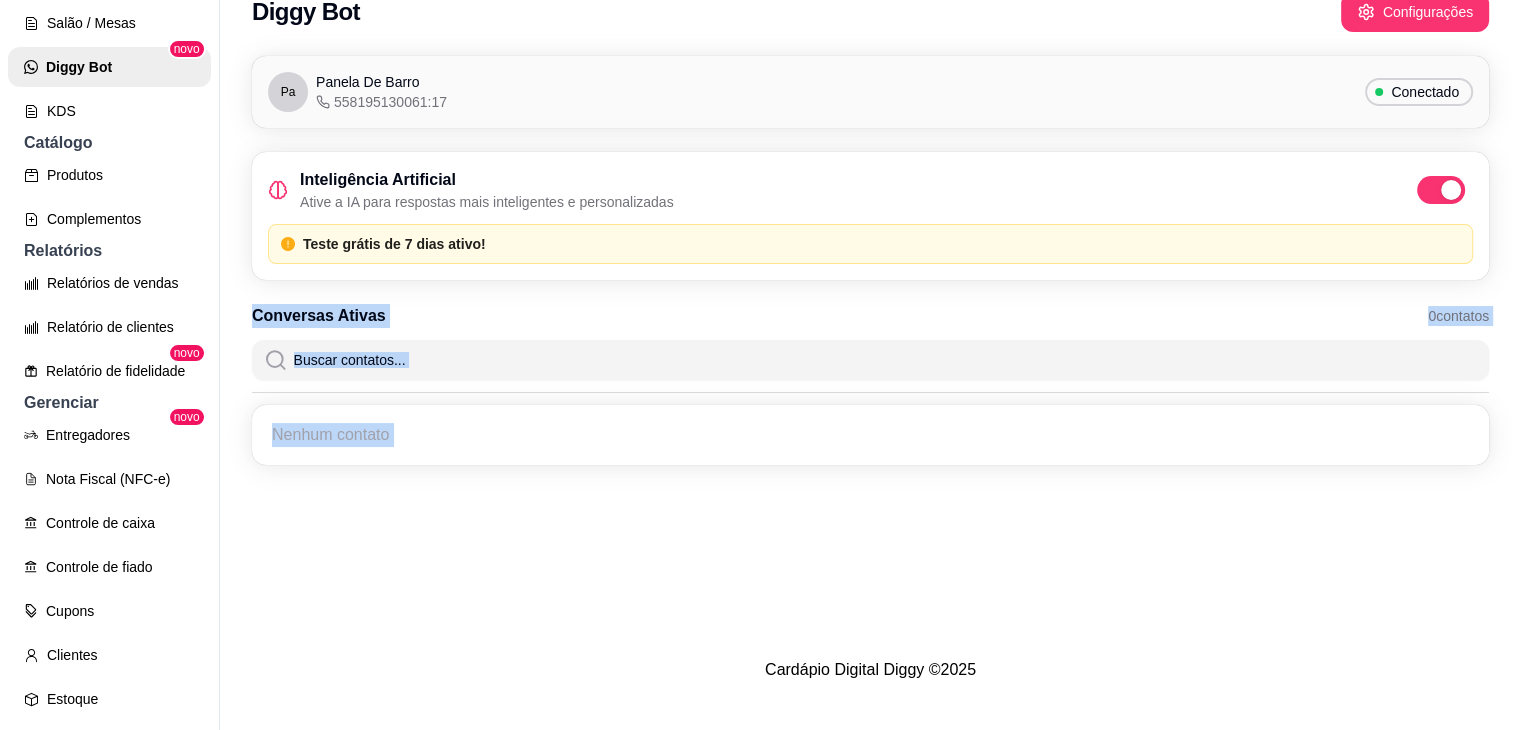 drag, startPoint x: 406, startPoint y: 437, endPoint x: 561, endPoint y: 378, distance: 165.84933 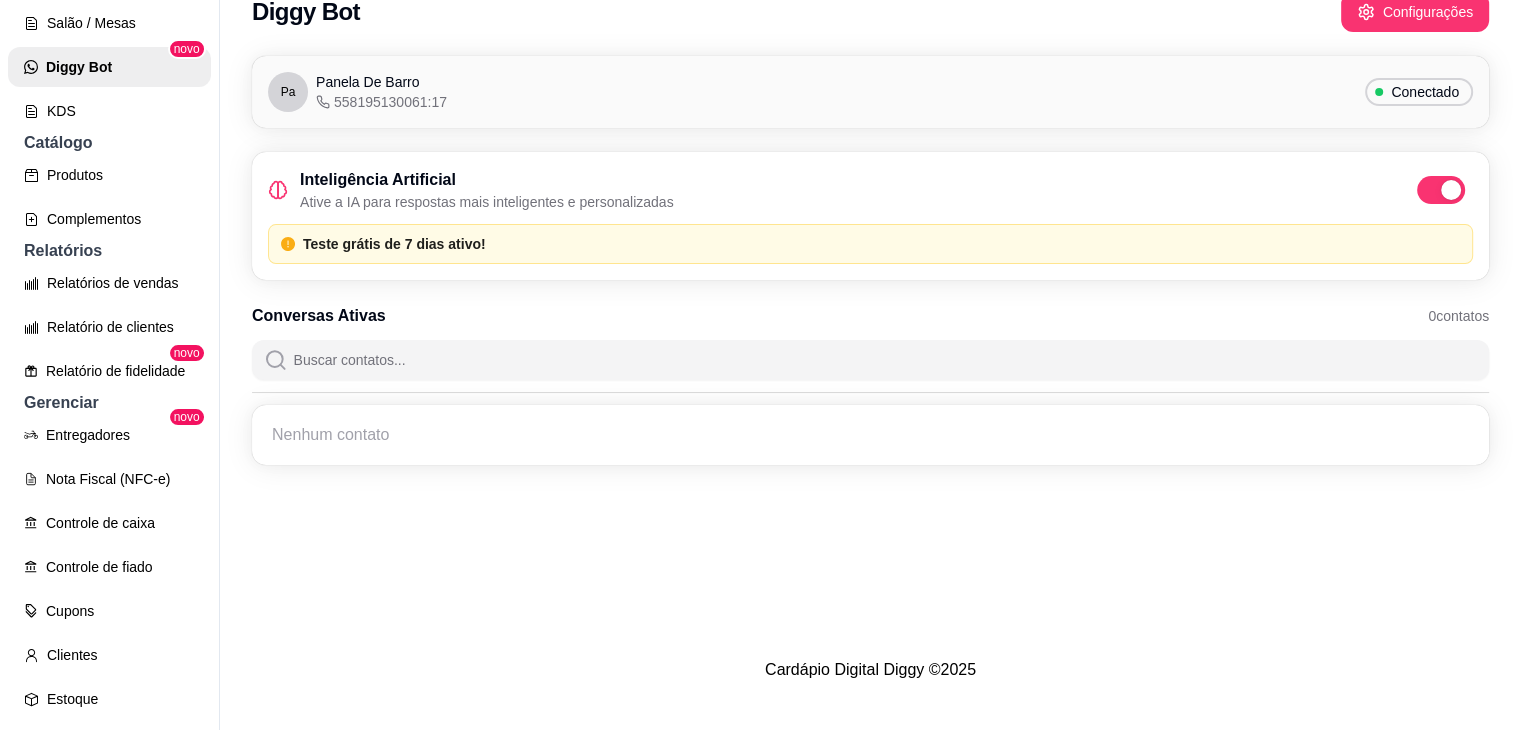 click at bounding box center [882, 360] 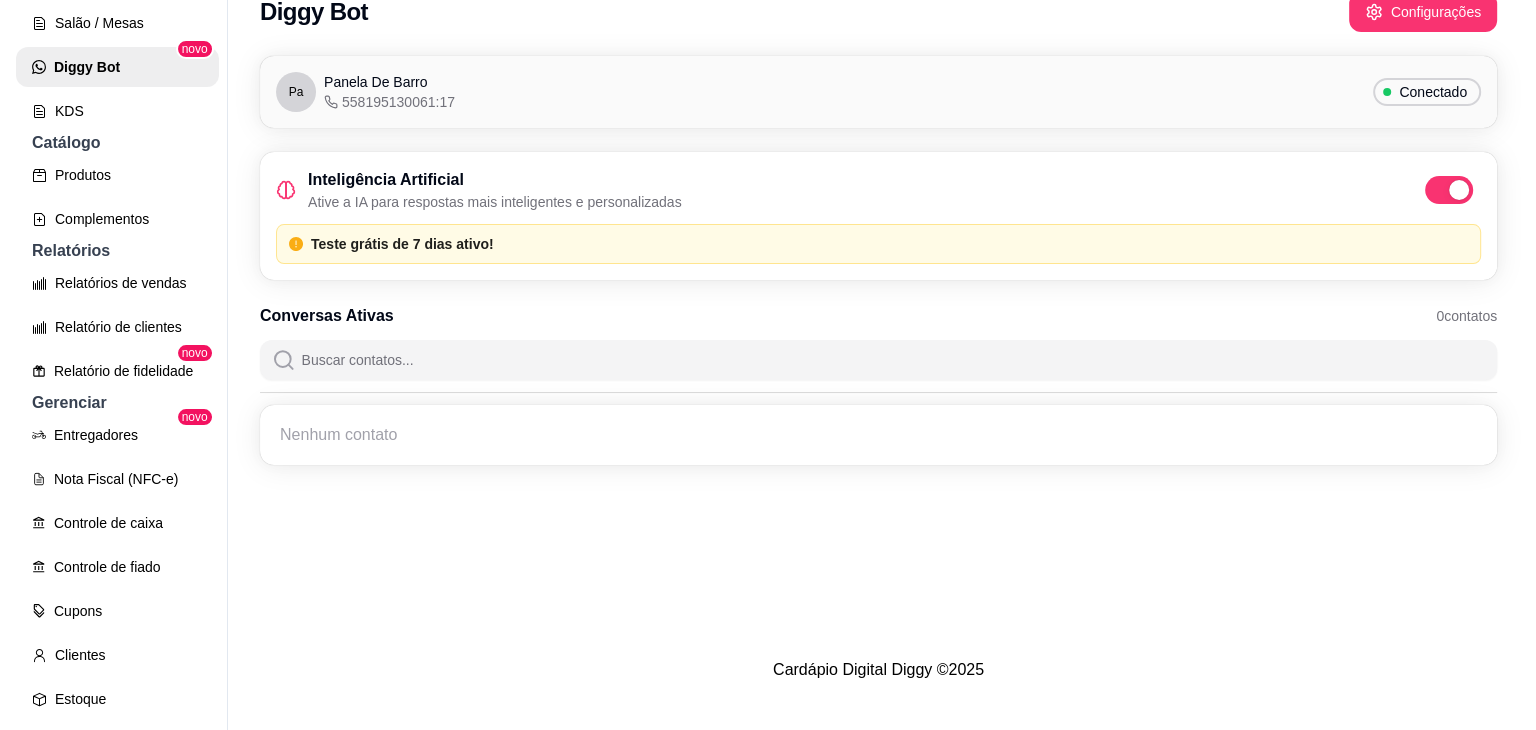 scroll, scrollTop: 0, scrollLeft: 0, axis: both 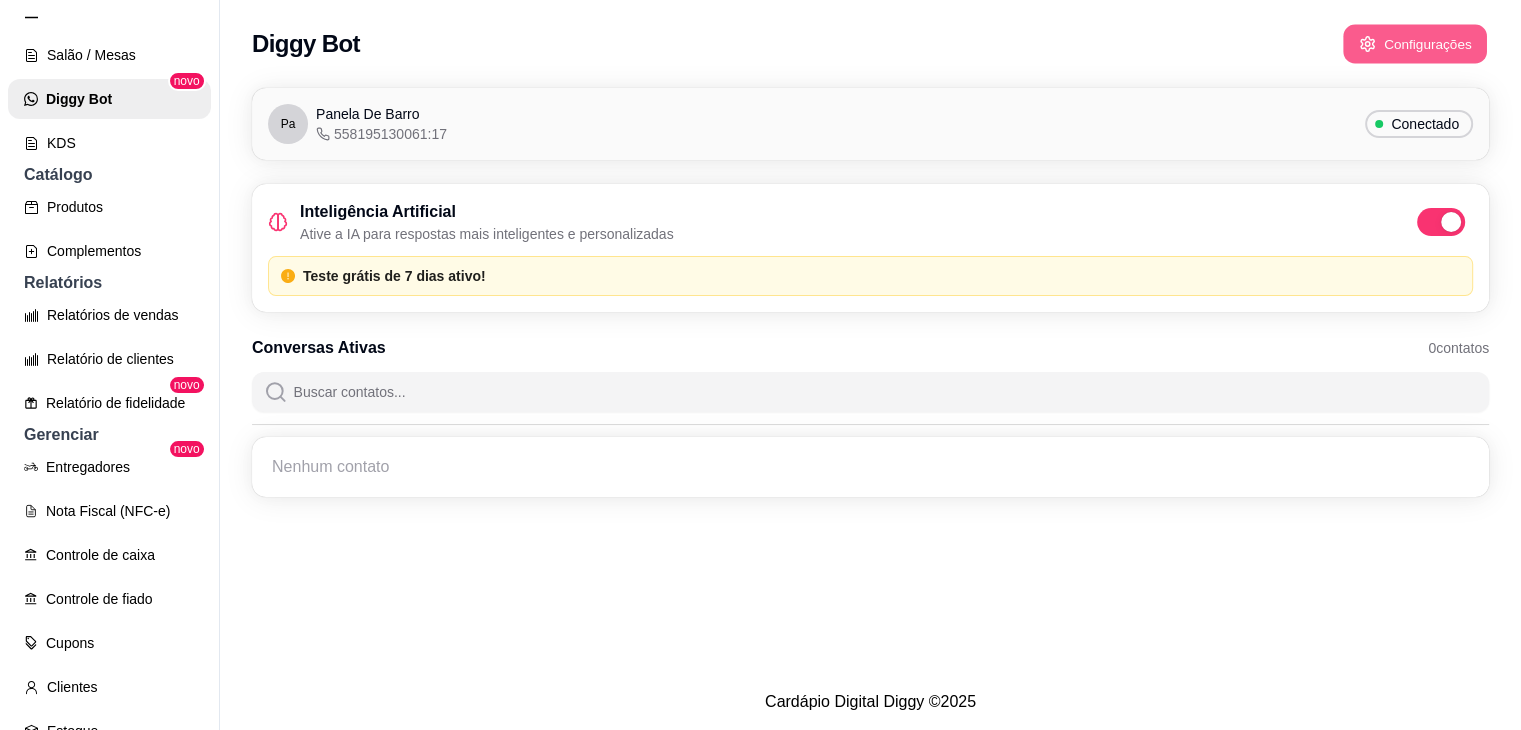 click on "Configurações" at bounding box center [1415, 44] 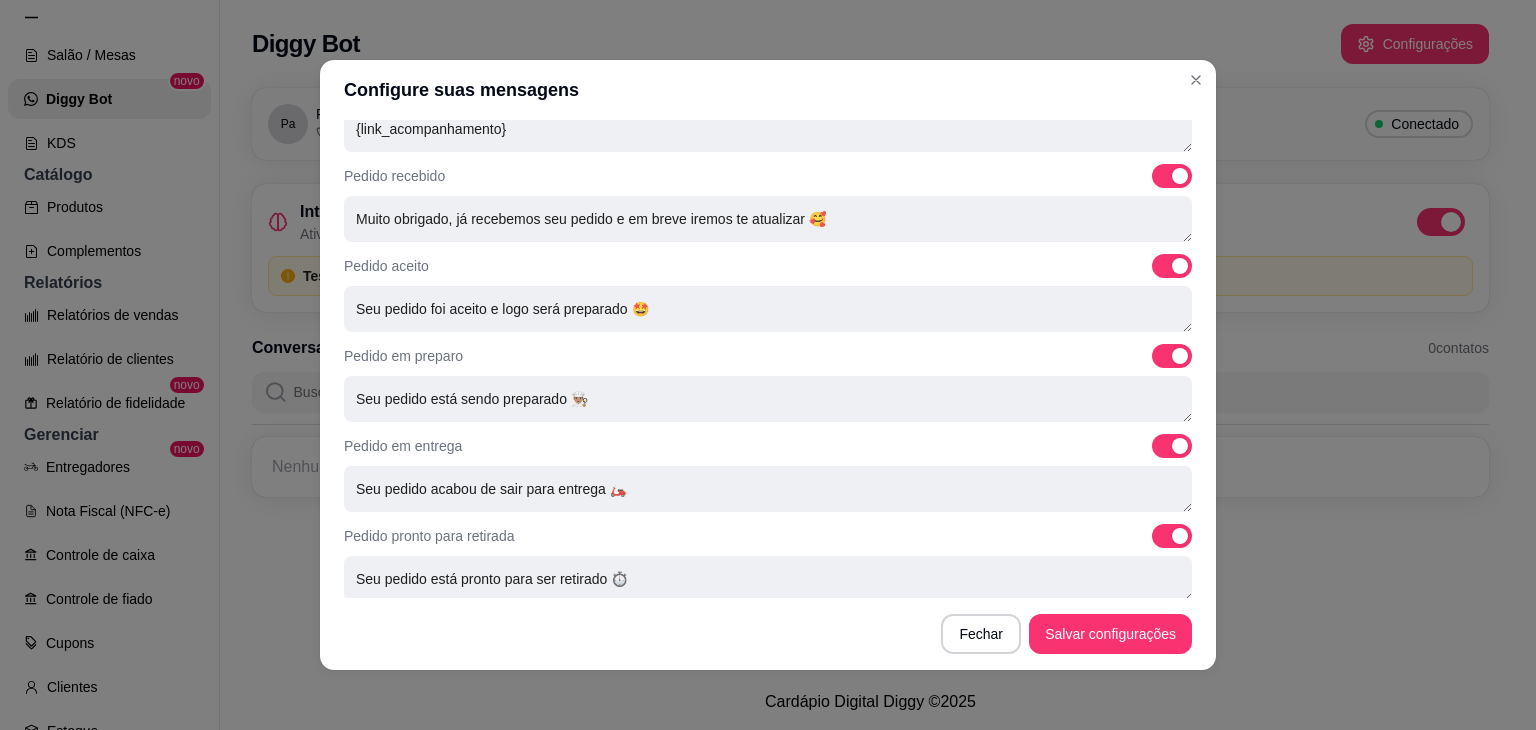 scroll, scrollTop: 682, scrollLeft: 0, axis: vertical 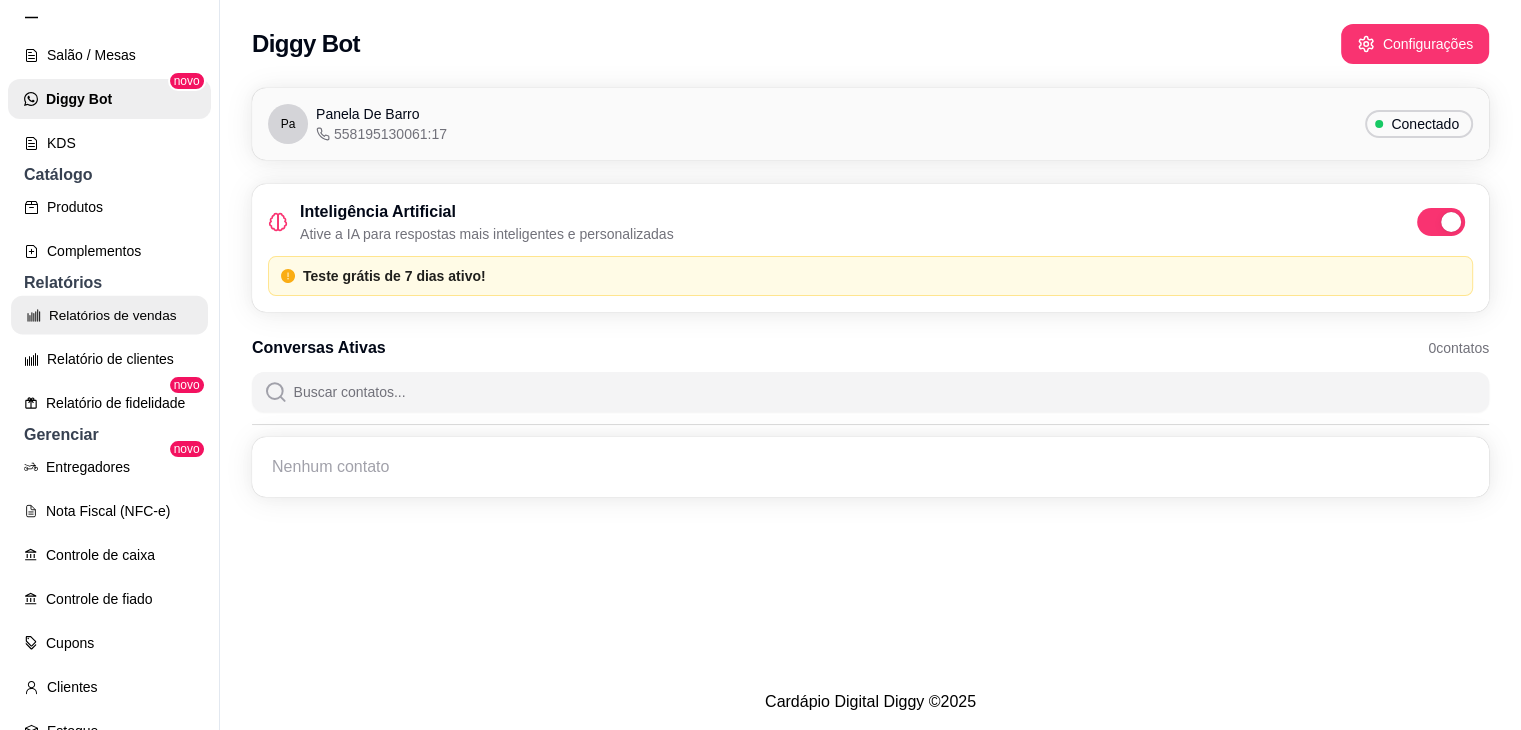click on "Relatórios de vendas" at bounding box center (109, 315) 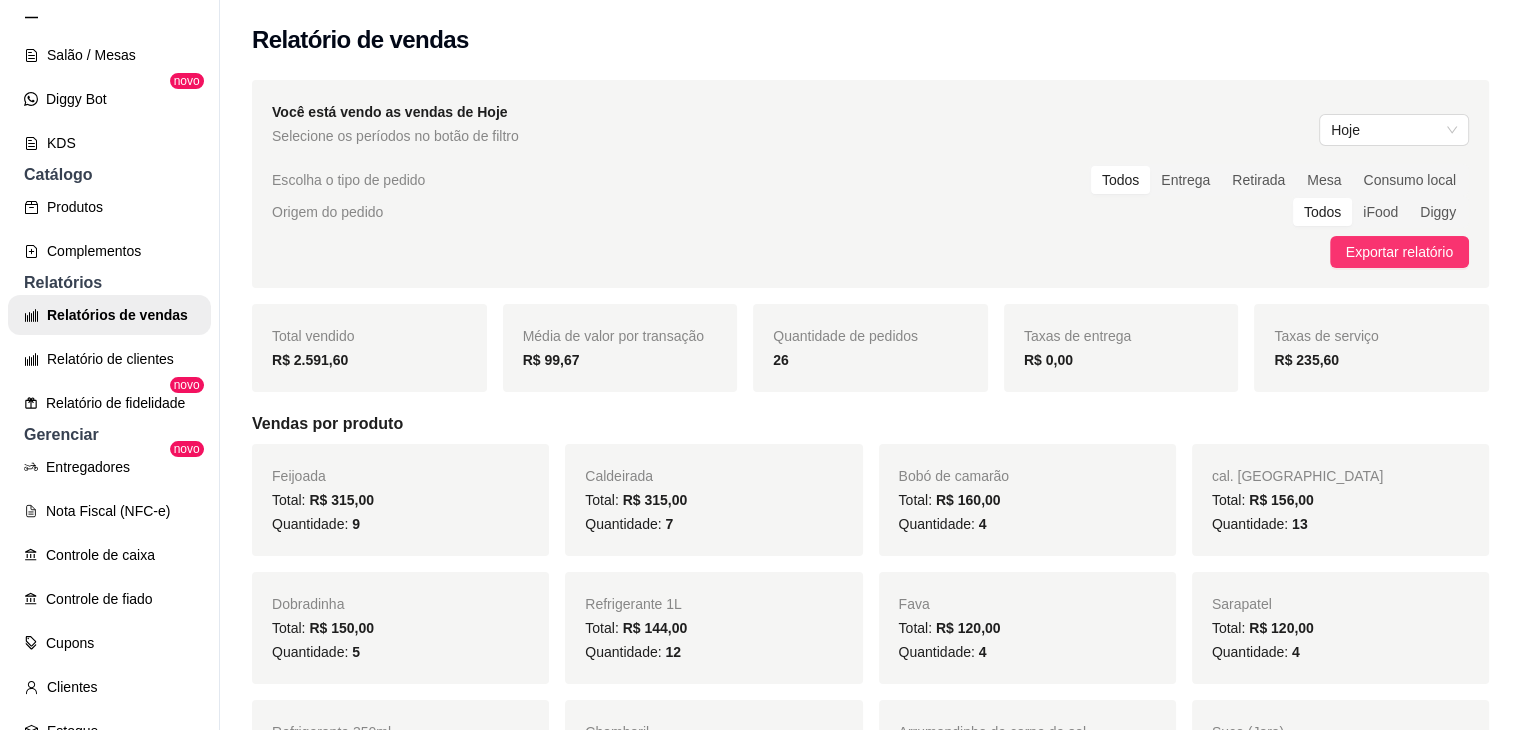 click on "Gerenciar" at bounding box center (109, 435) 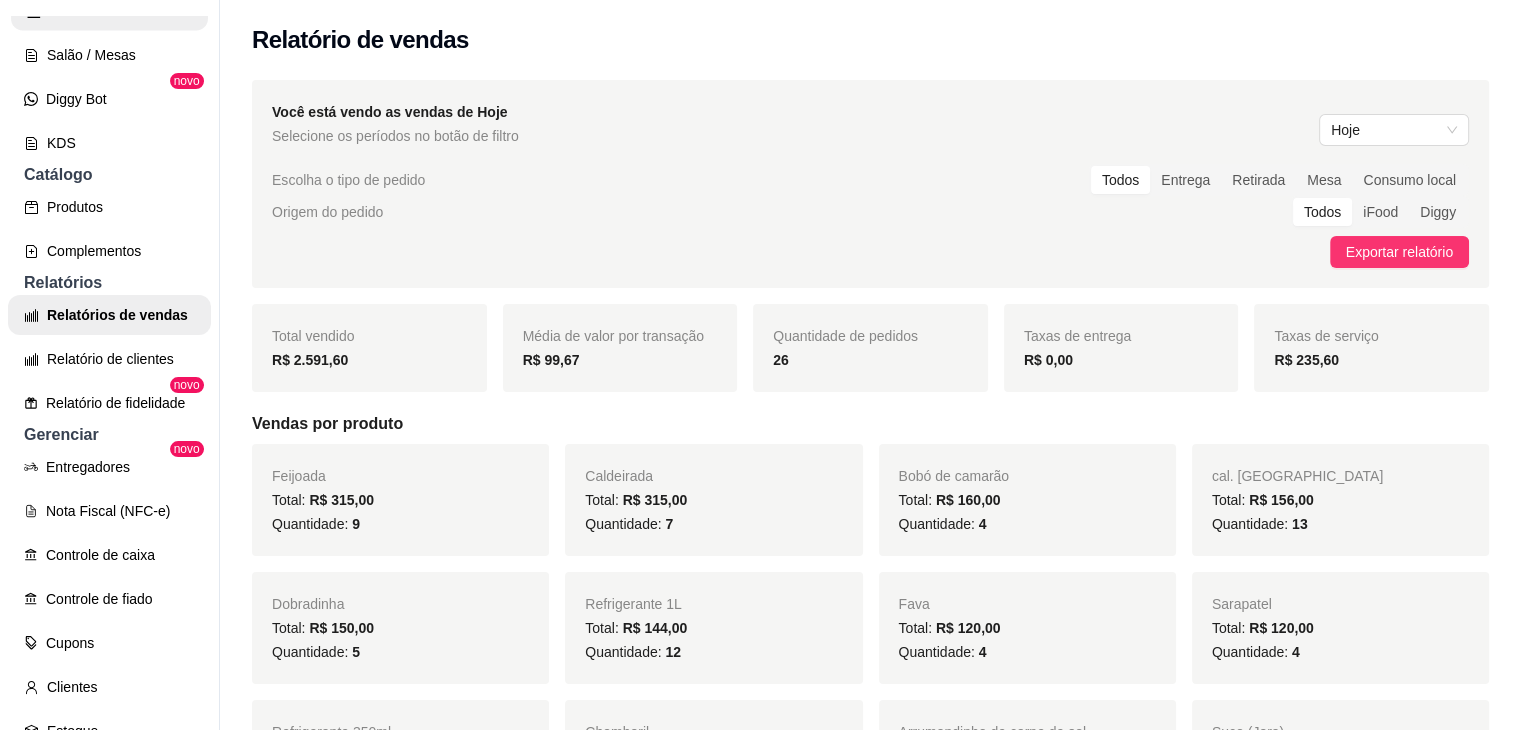 click on "Lista de Pedidos" at bounding box center (109, 11) 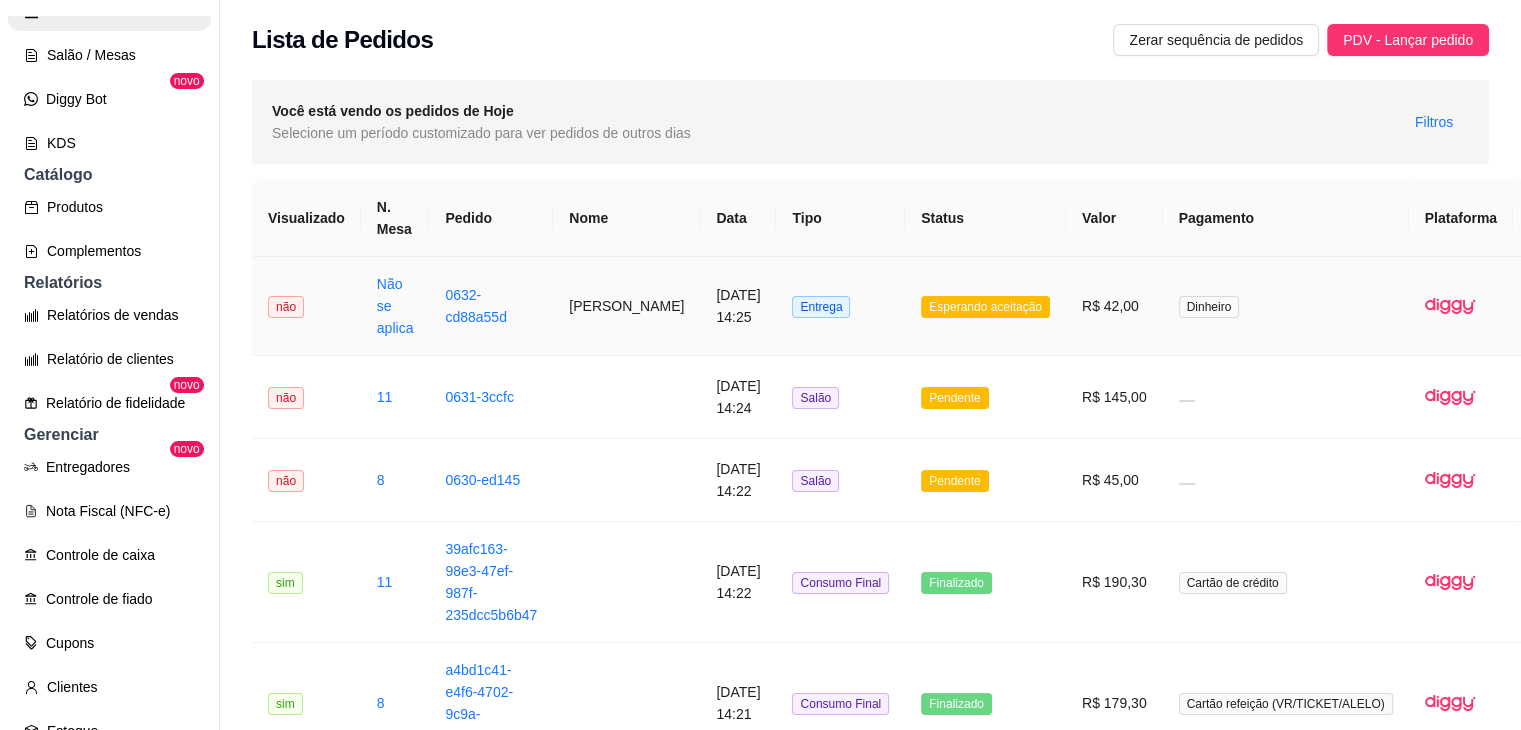 click on "Dinheiro" at bounding box center [1286, 306] 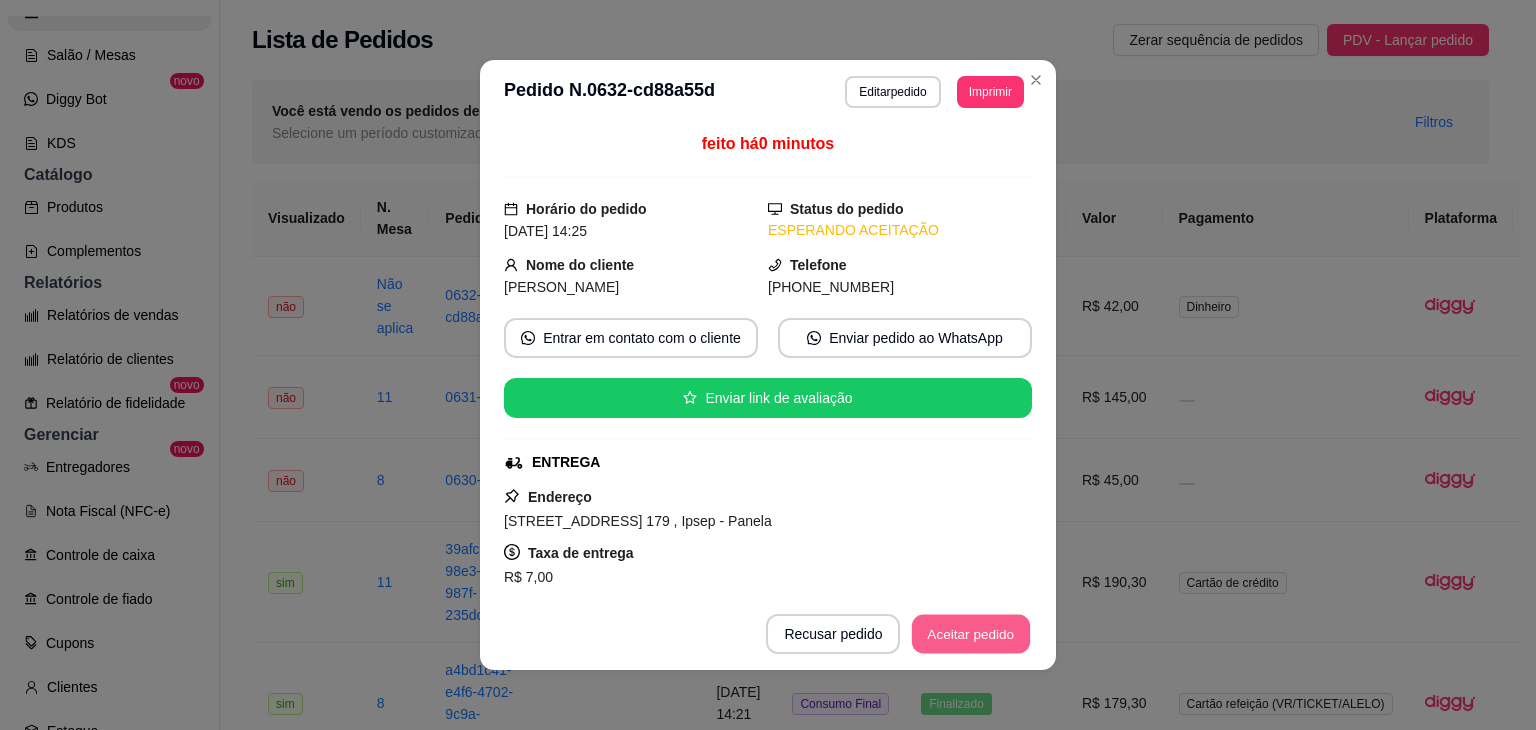 click on "Aceitar pedido" at bounding box center (971, 634) 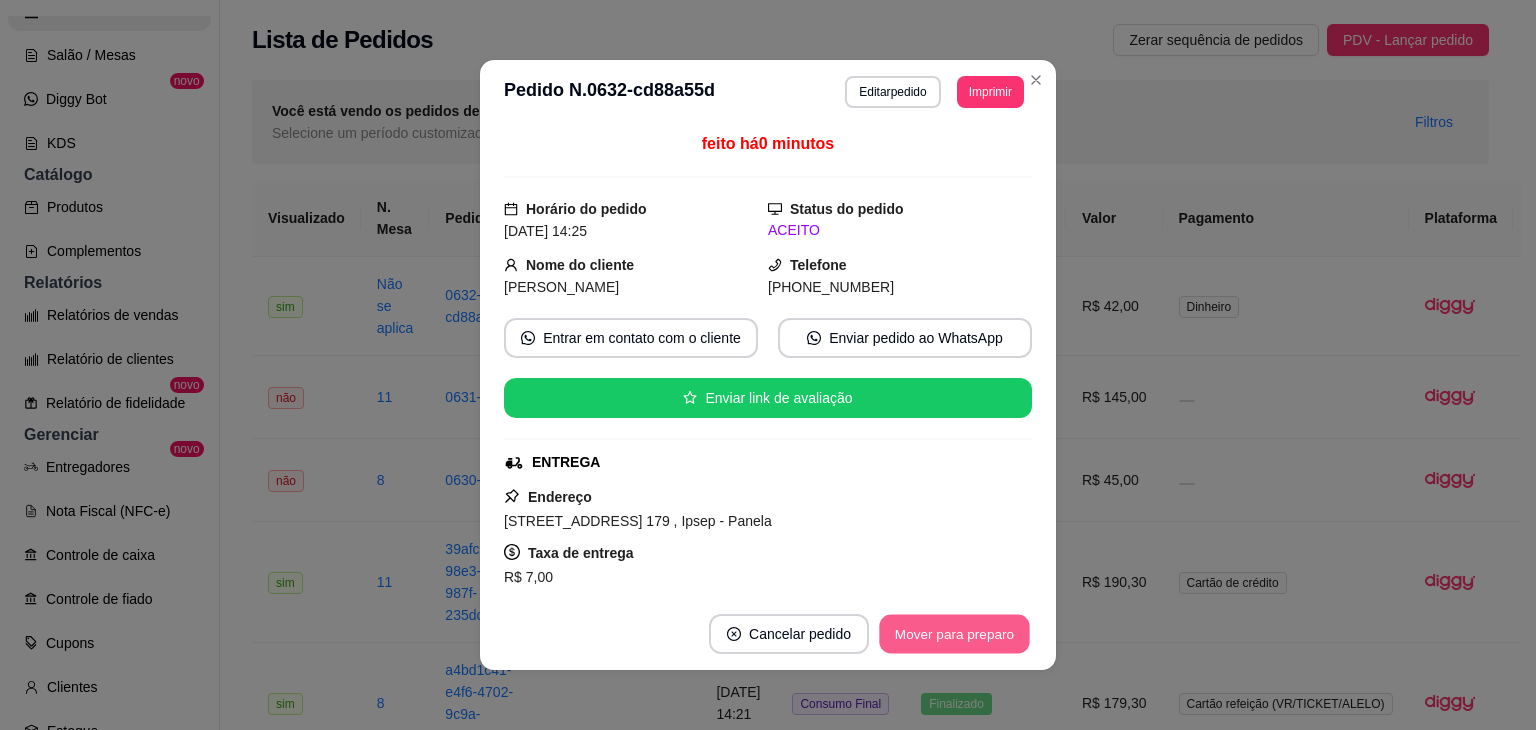 click on "Mover para preparo" at bounding box center [954, 634] 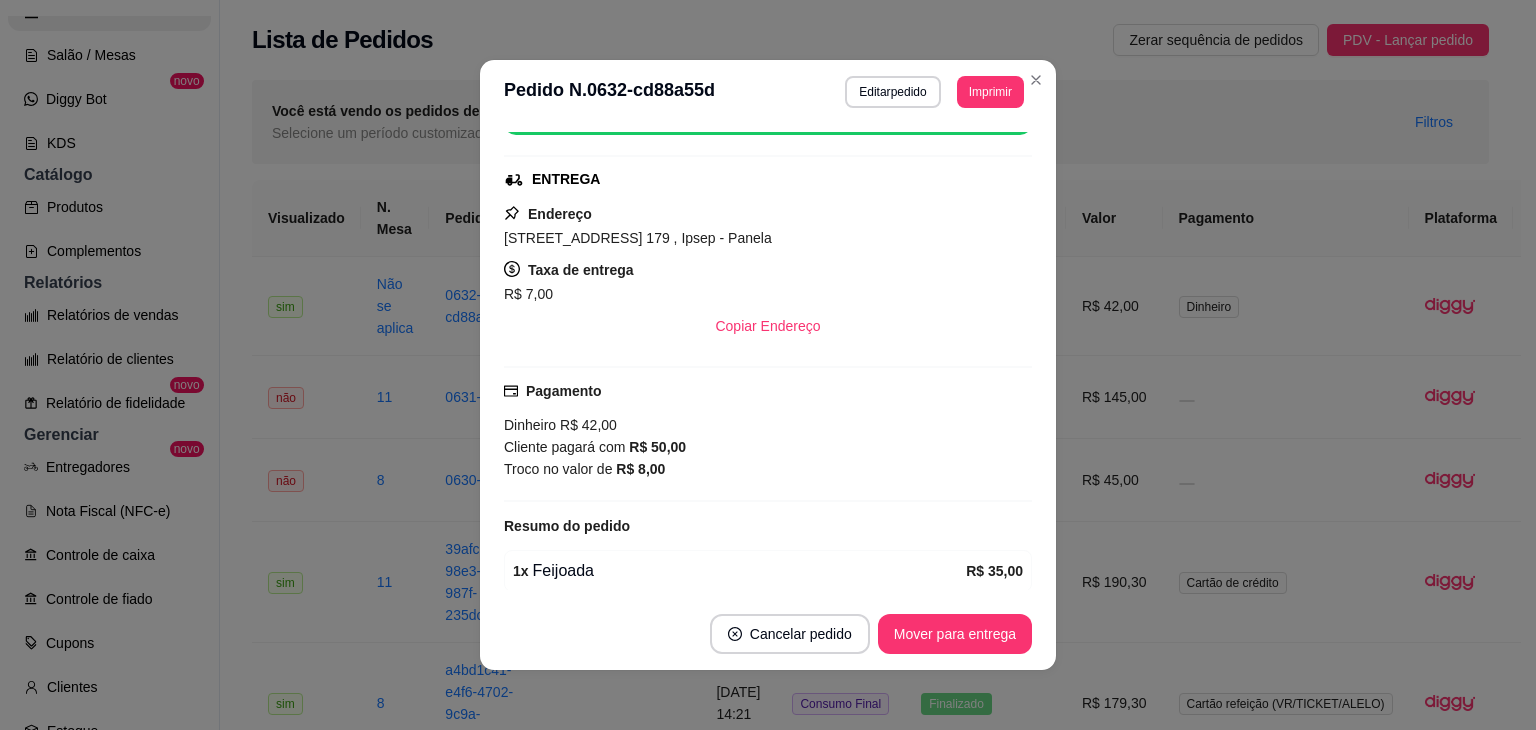 scroll, scrollTop: 360, scrollLeft: 0, axis: vertical 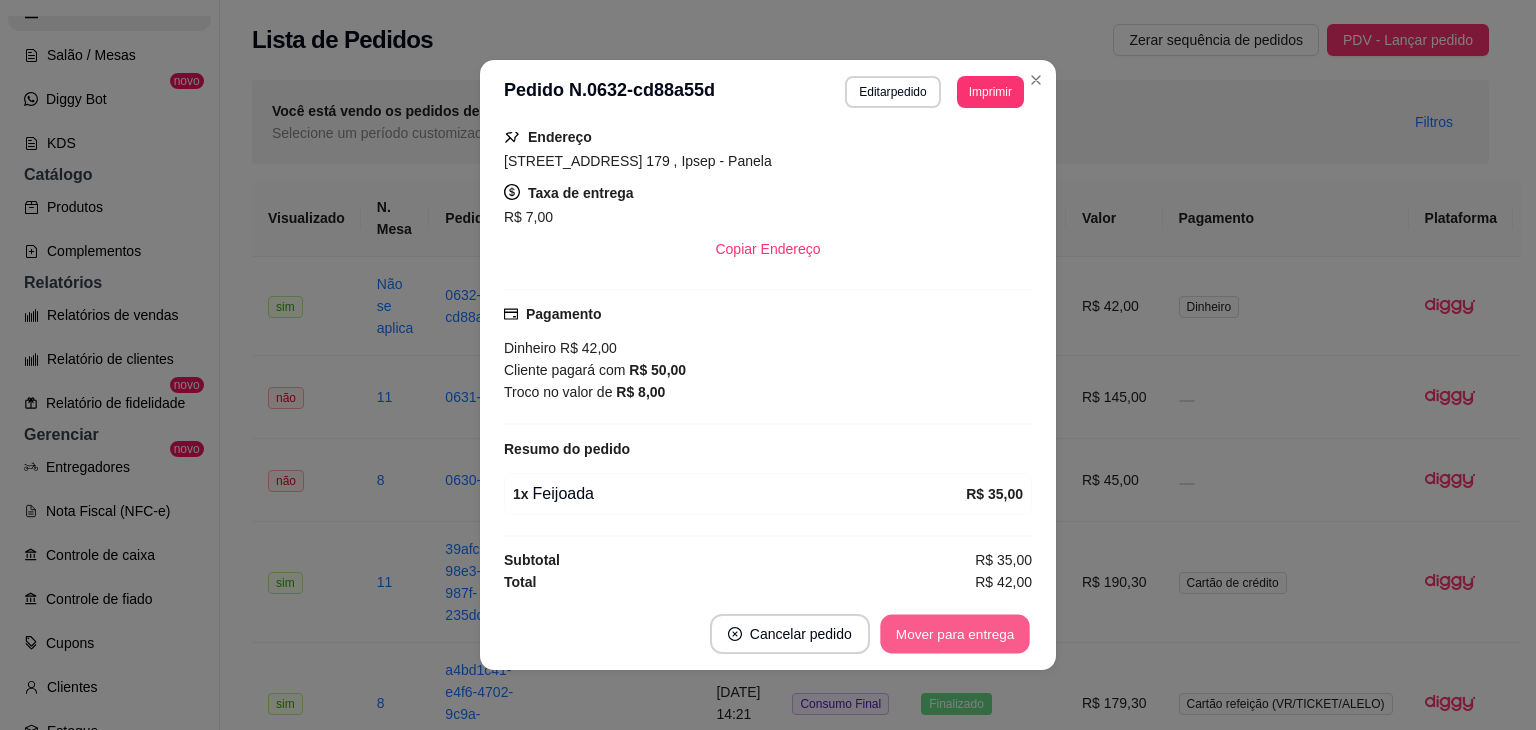 click on "Mover para entrega" at bounding box center [955, 634] 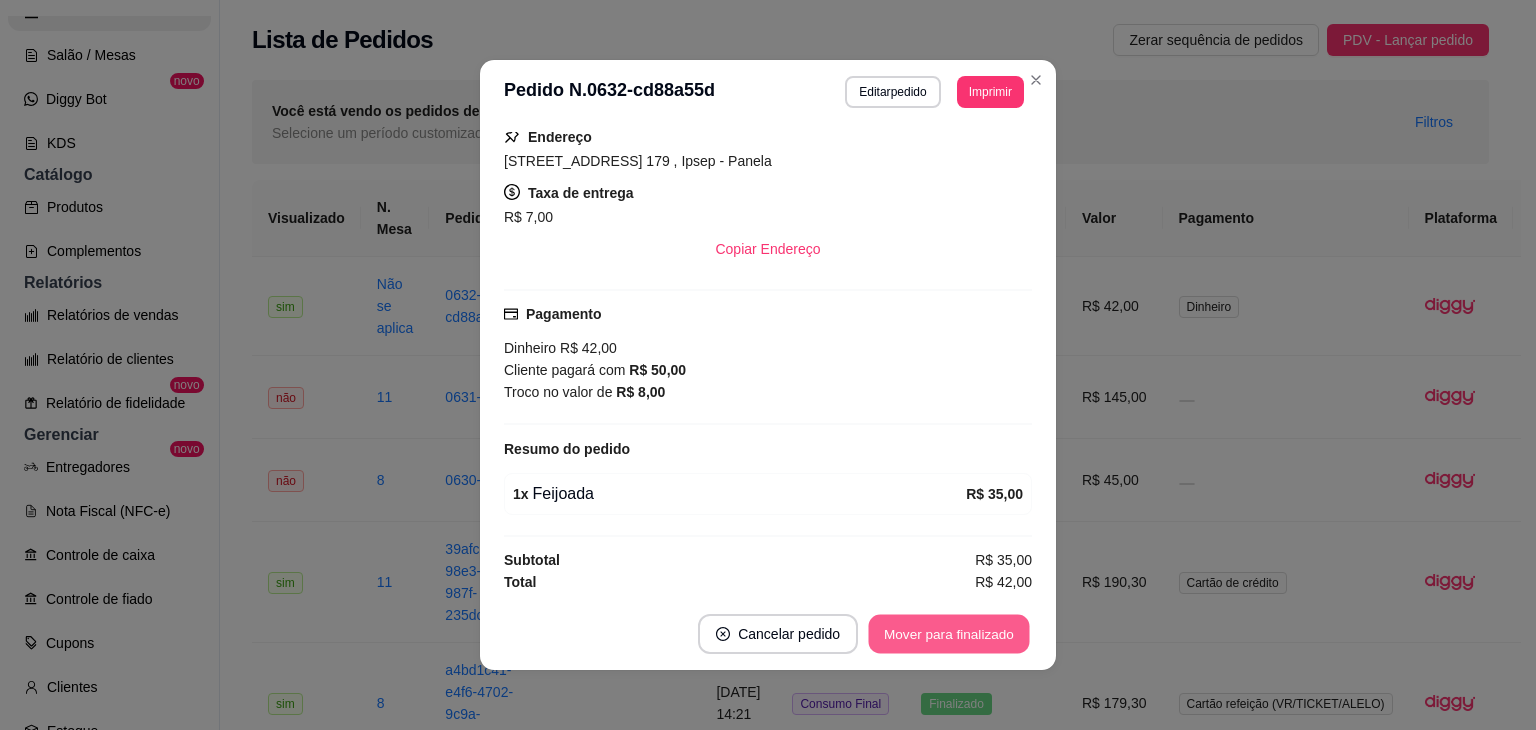 click on "Mover para finalizado" at bounding box center (949, 634) 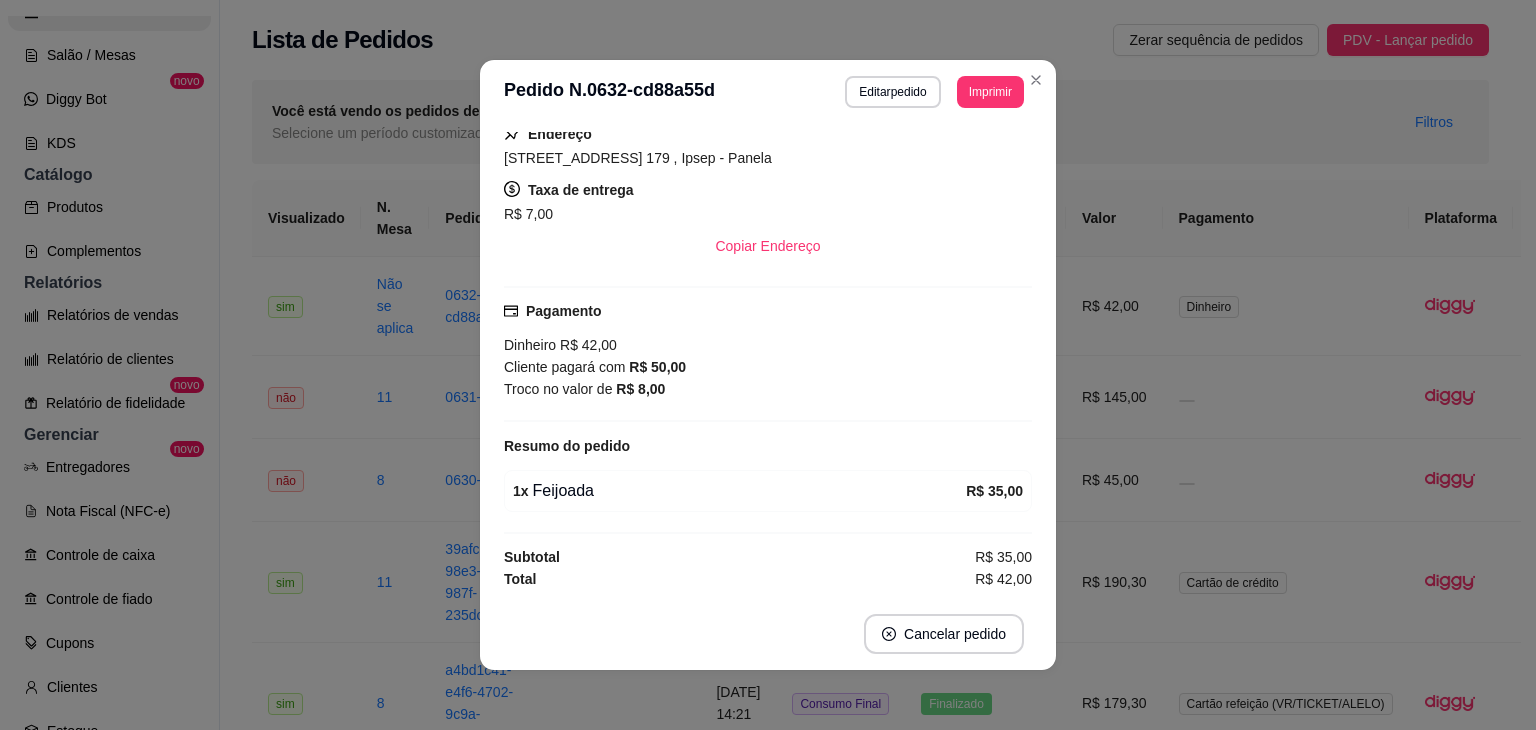 scroll, scrollTop: 315, scrollLeft: 0, axis: vertical 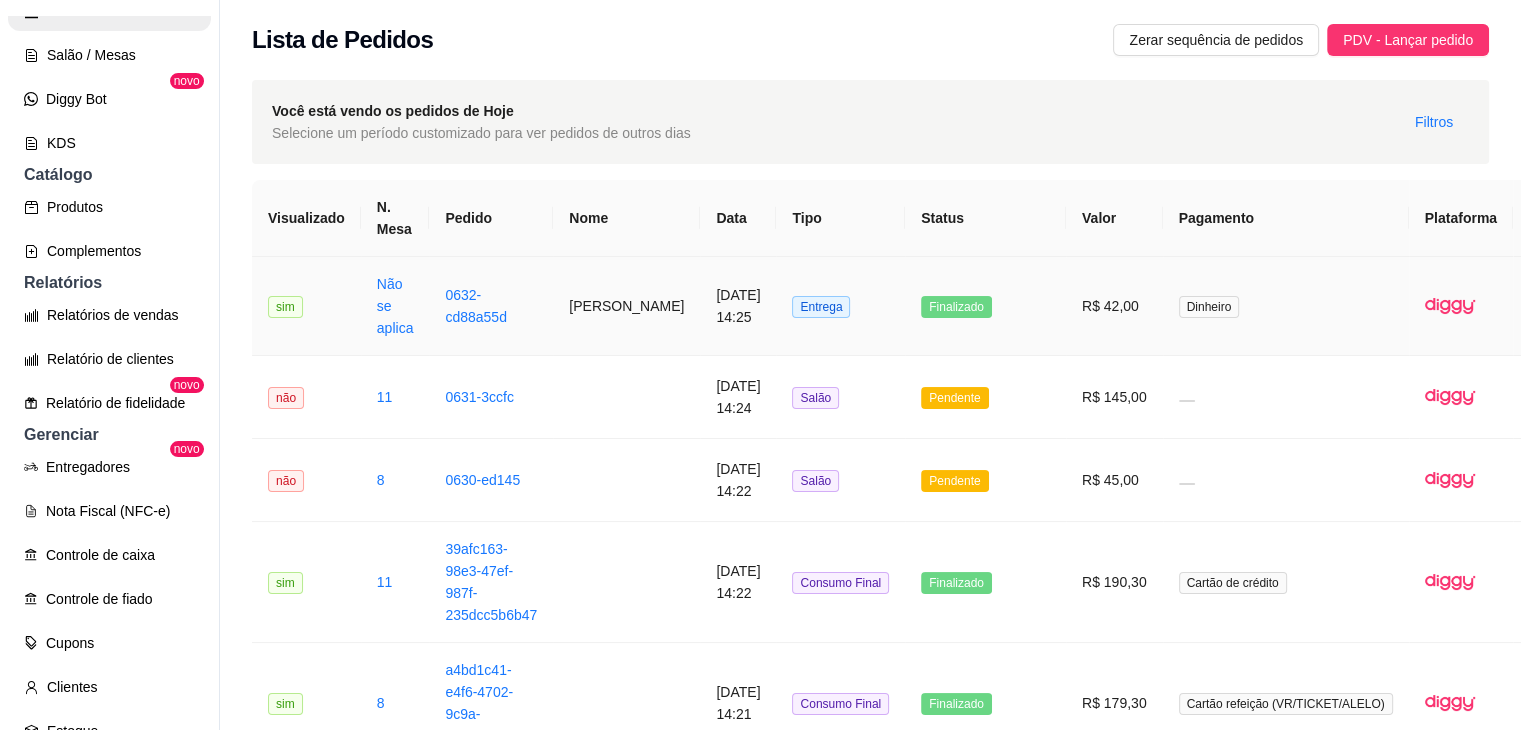 click on "Dinheiro" at bounding box center (1286, 306) 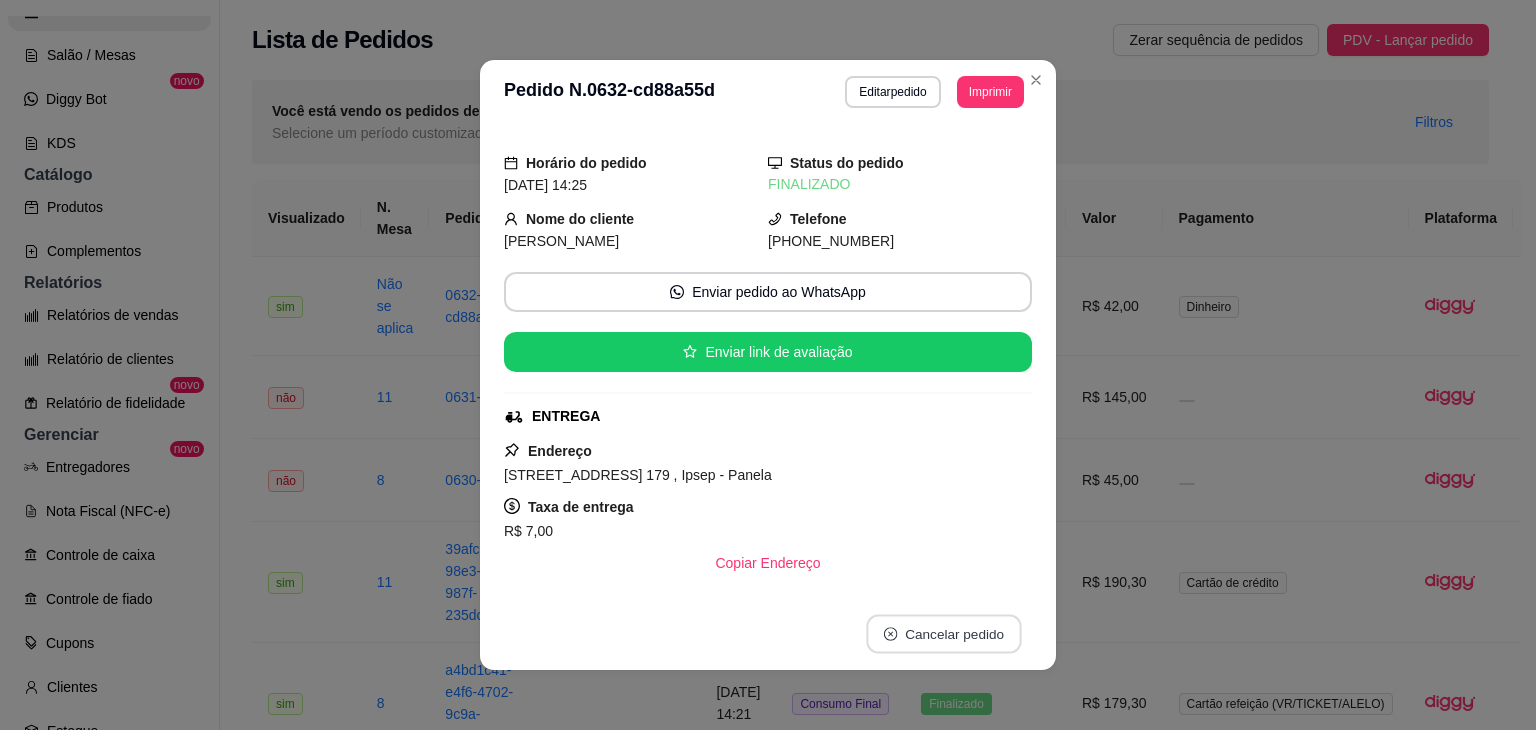 click on "Cancelar pedido" at bounding box center [943, 634] 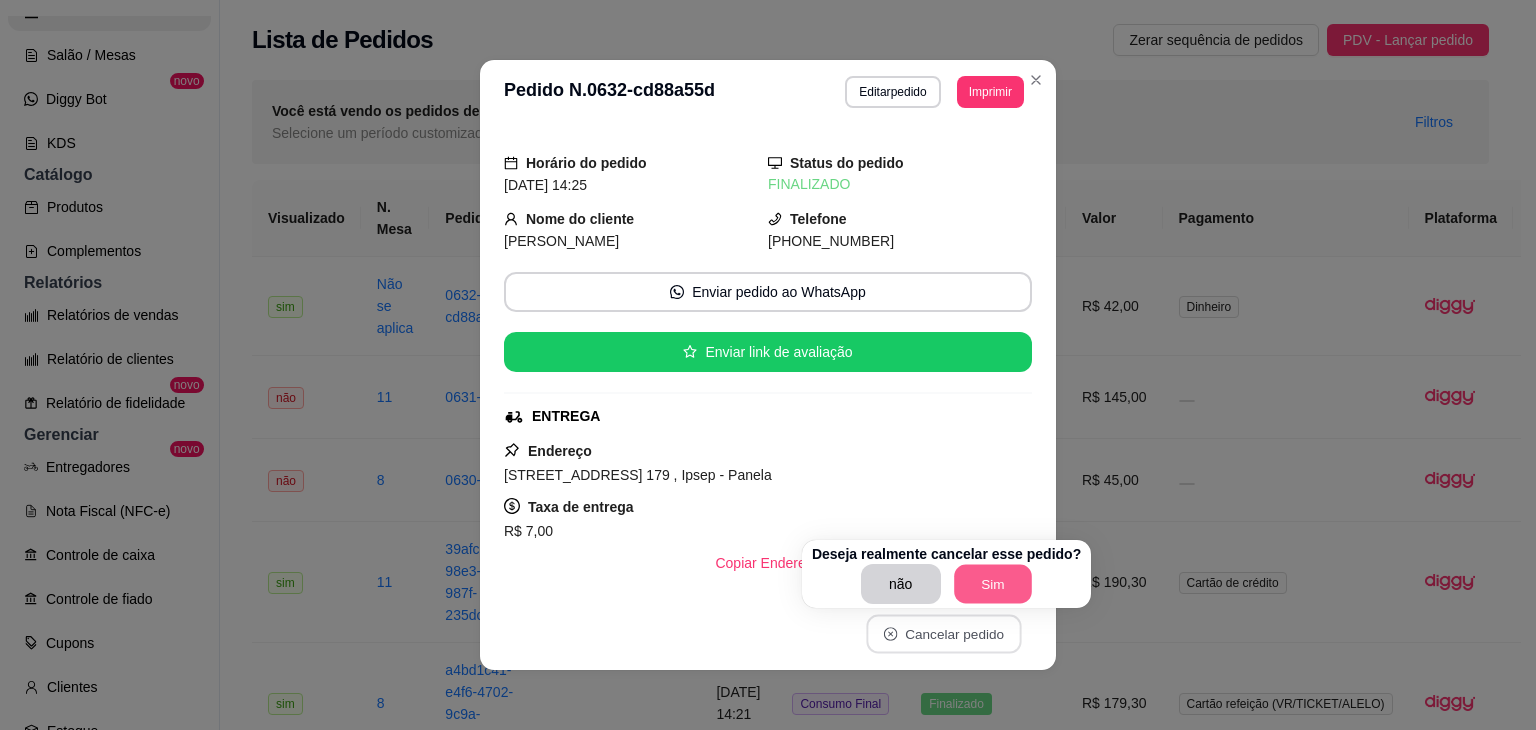 click on "Sim" at bounding box center (993, 584) 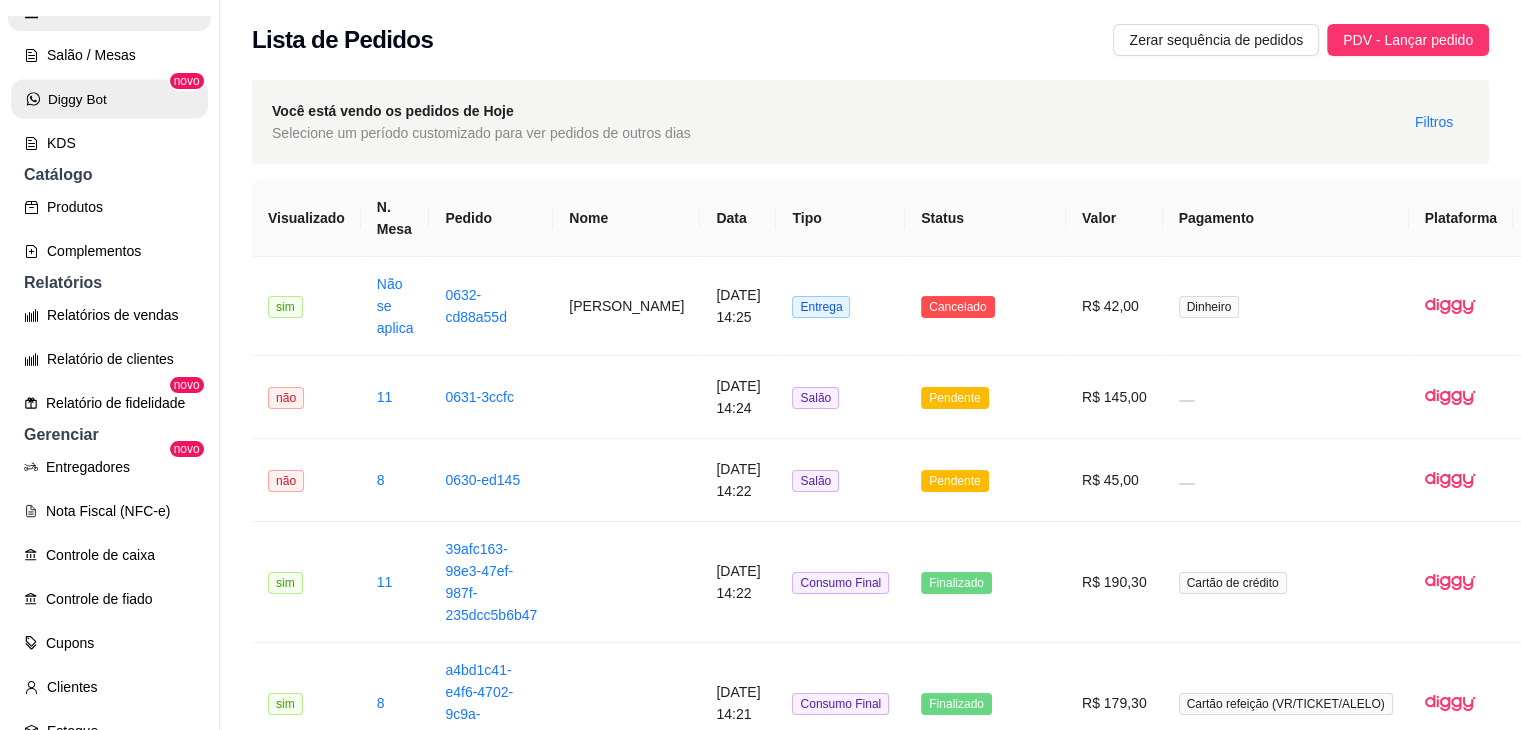 click on "Diggy Bot" at bounding box center (109, 99) 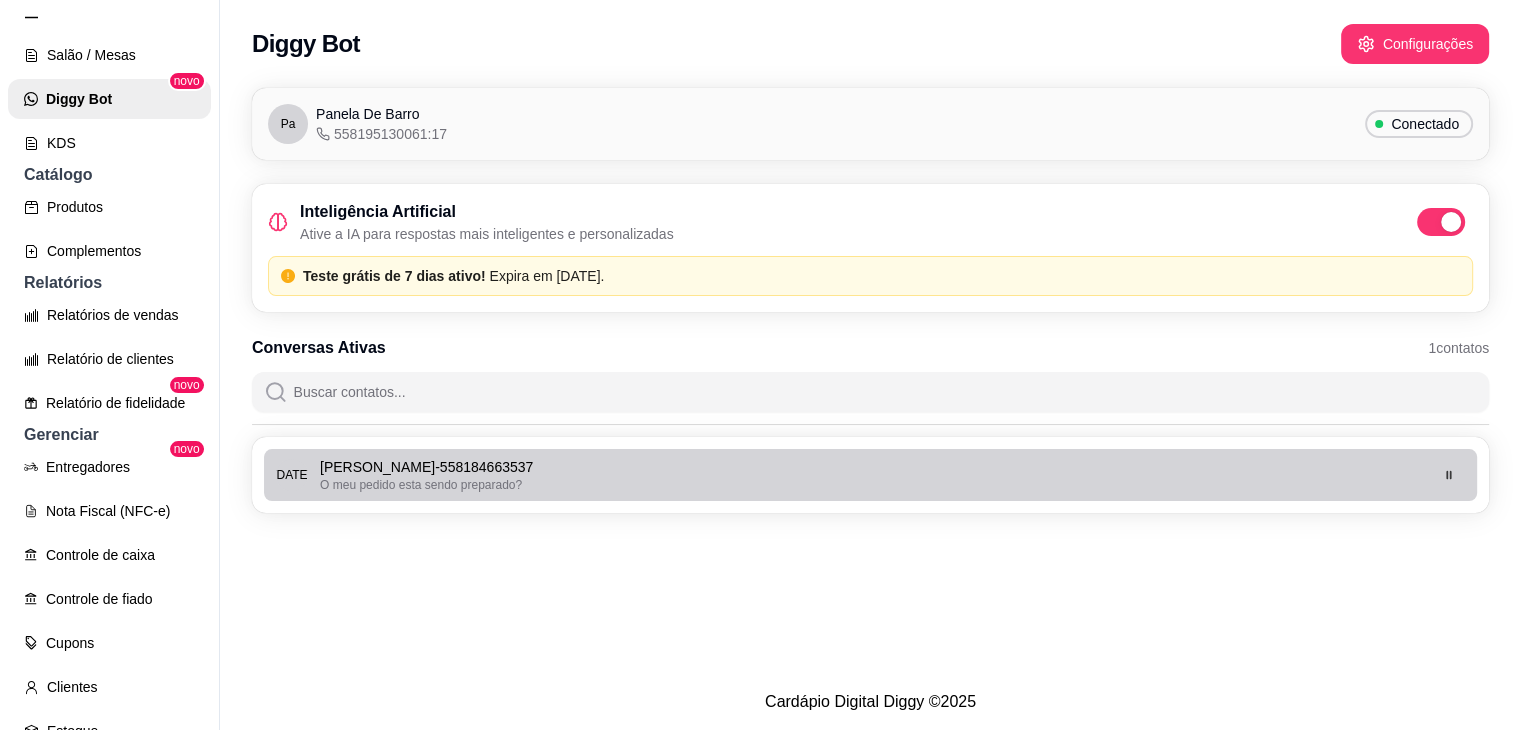 click on "O meu pedido esta sendo preparado?" at bounding box center (421, 485) 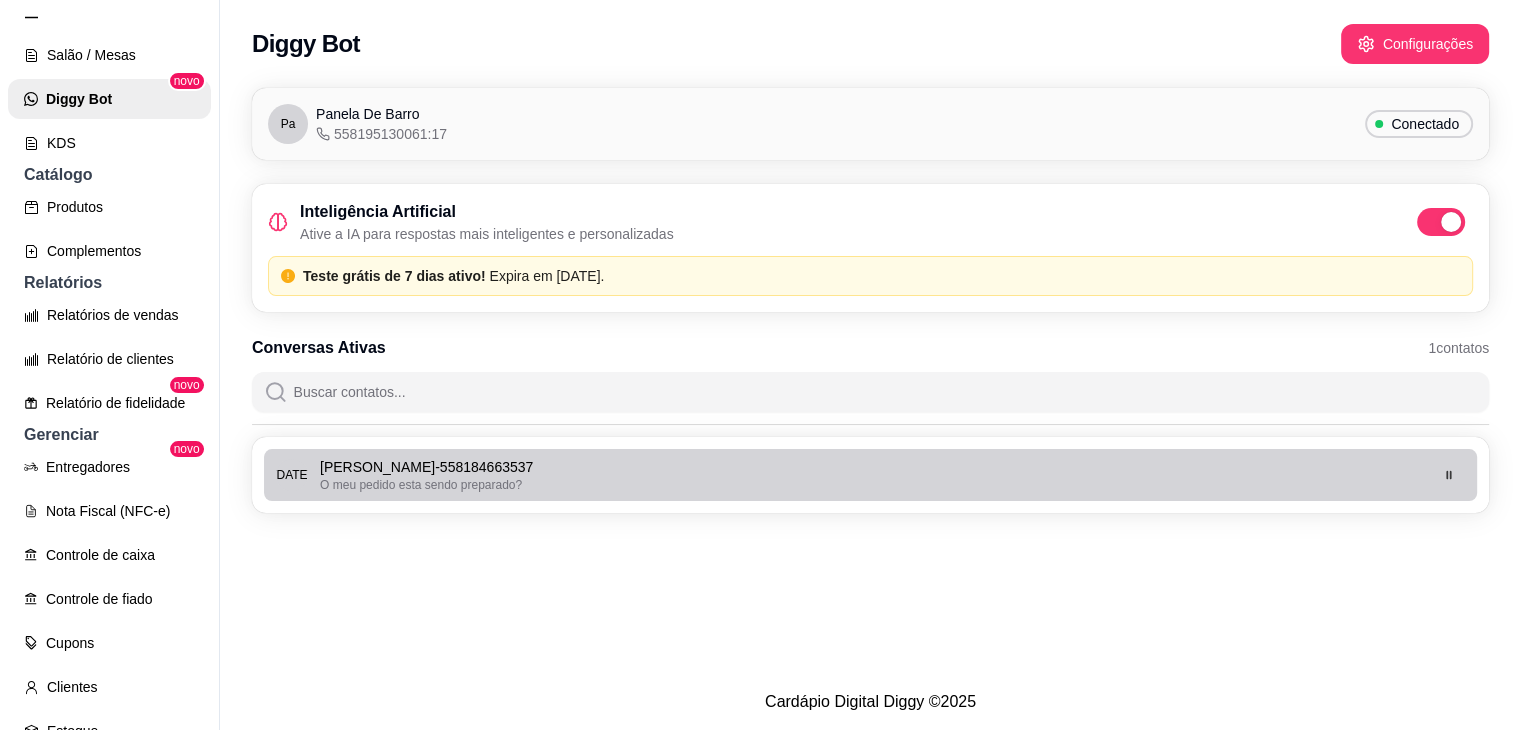 click on "O meu pedido esta sendo preparado?" at bounding box center [421, 485] 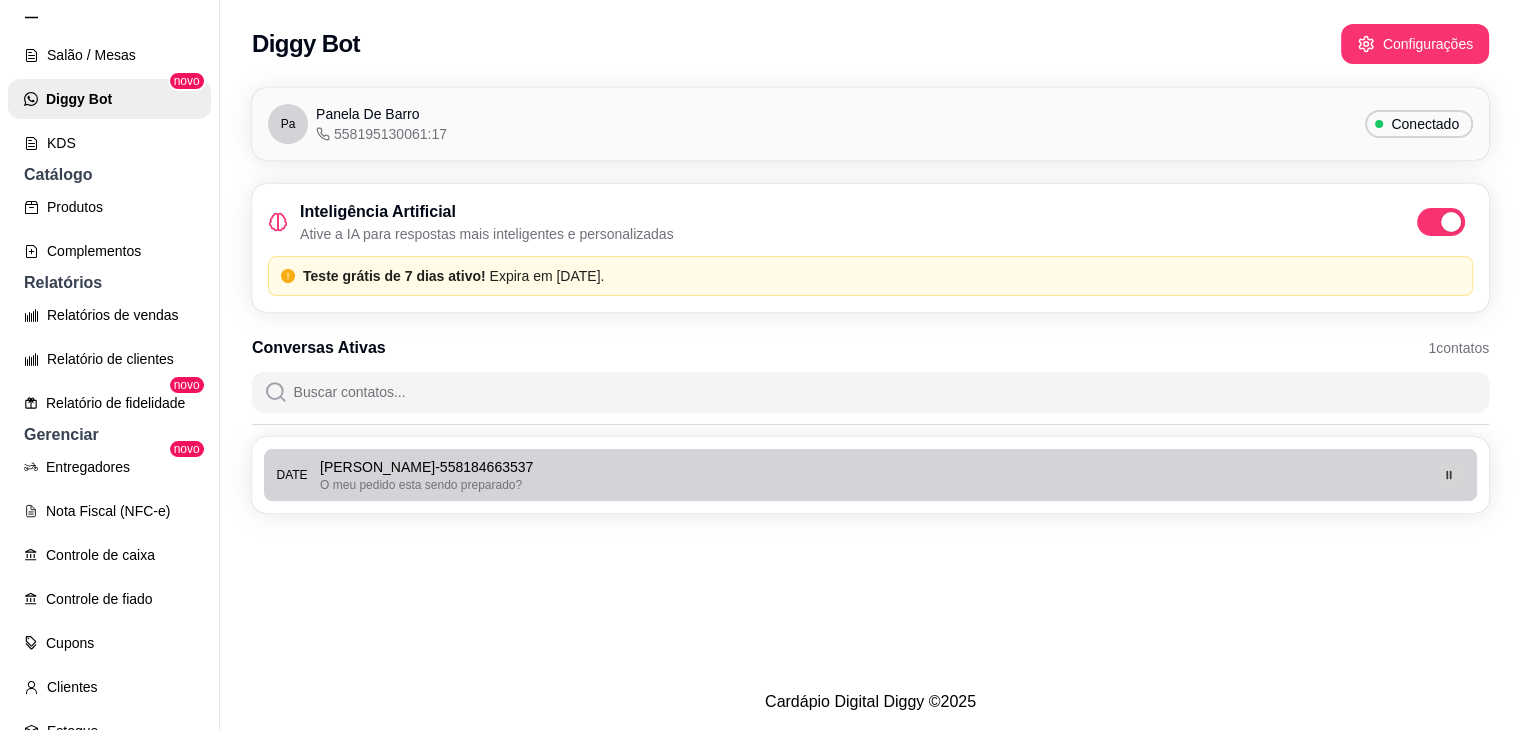click at bounding box center [1449, 475] 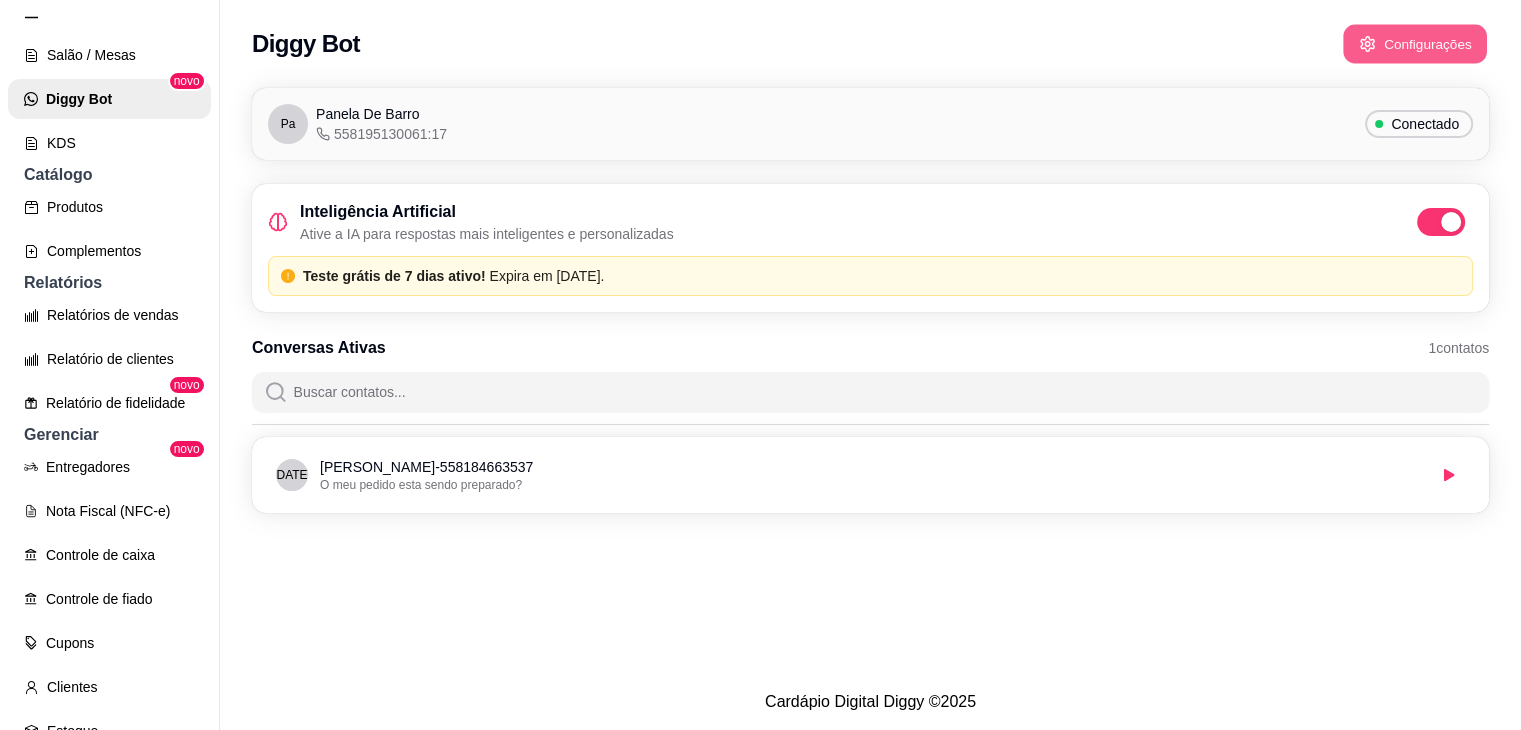 click on "Configurações" at bounding box center [1415, 44] 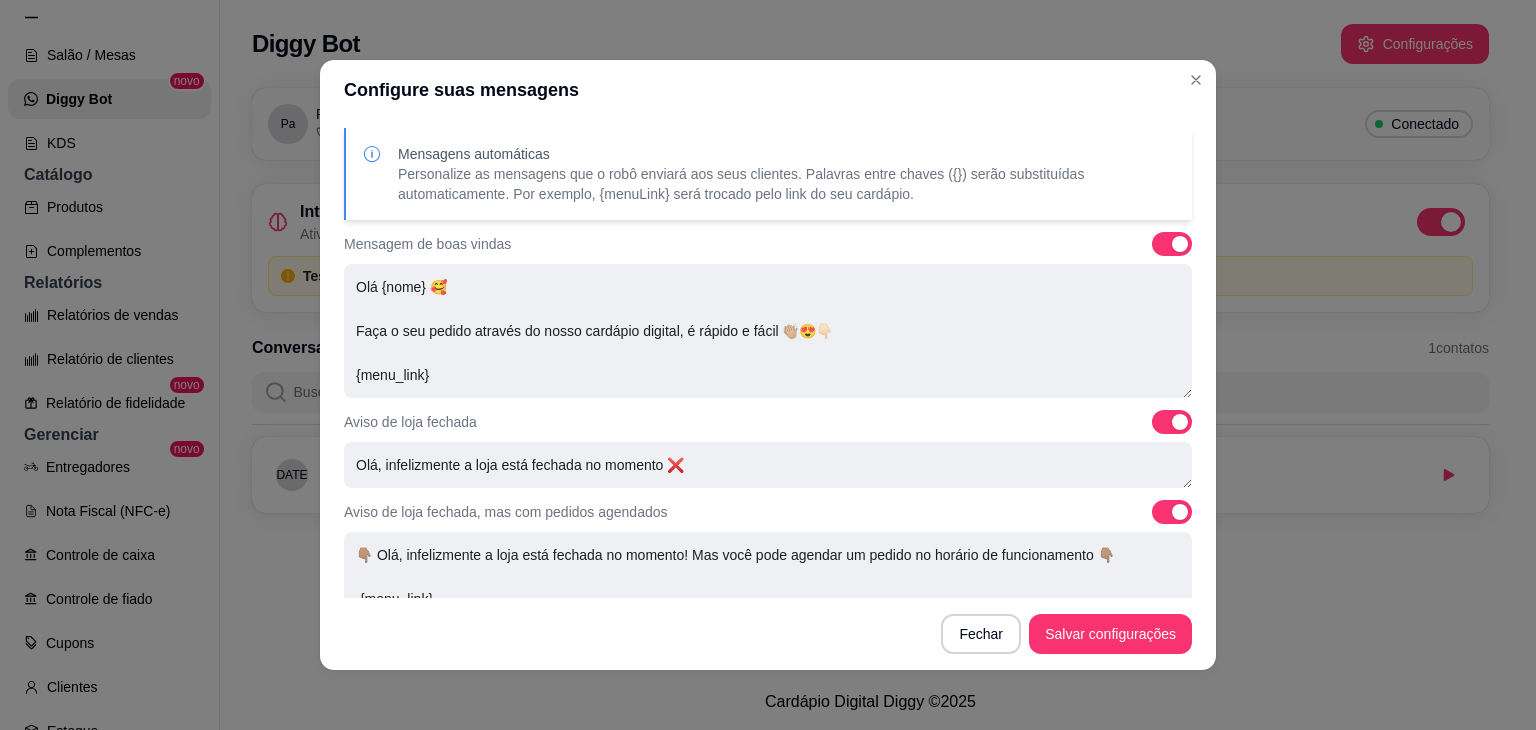 click on "Personalize as mensagens que o robô enviará aos seus clientes. Palavras entre chaves ({}) serão substituídas automaticamente. Por exemplo, {menuLink} será trocado pelo link do seu cardápio." at bounding box center (787, 184) 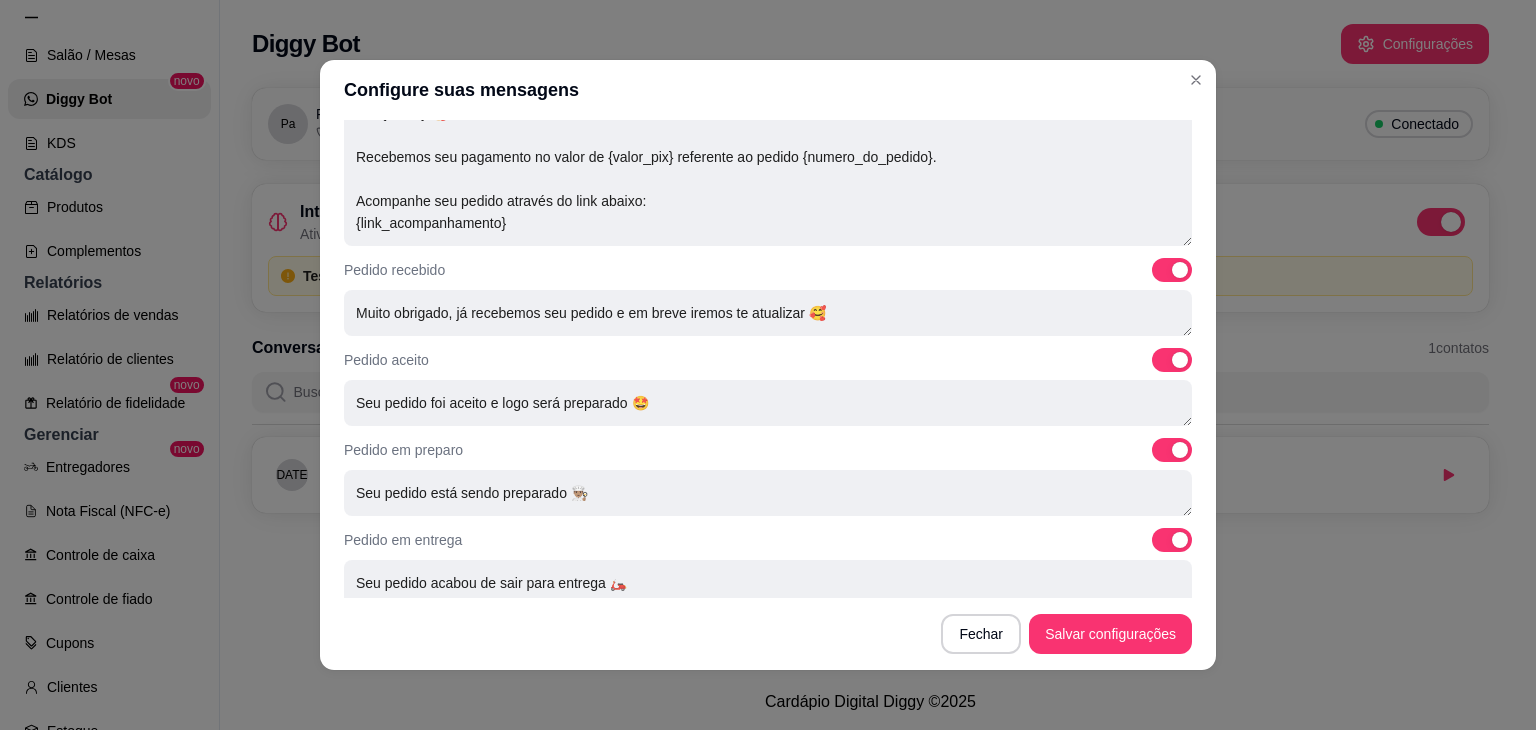 scroll, scrollTop: 682, scrollLeft: 0, axis: vertical 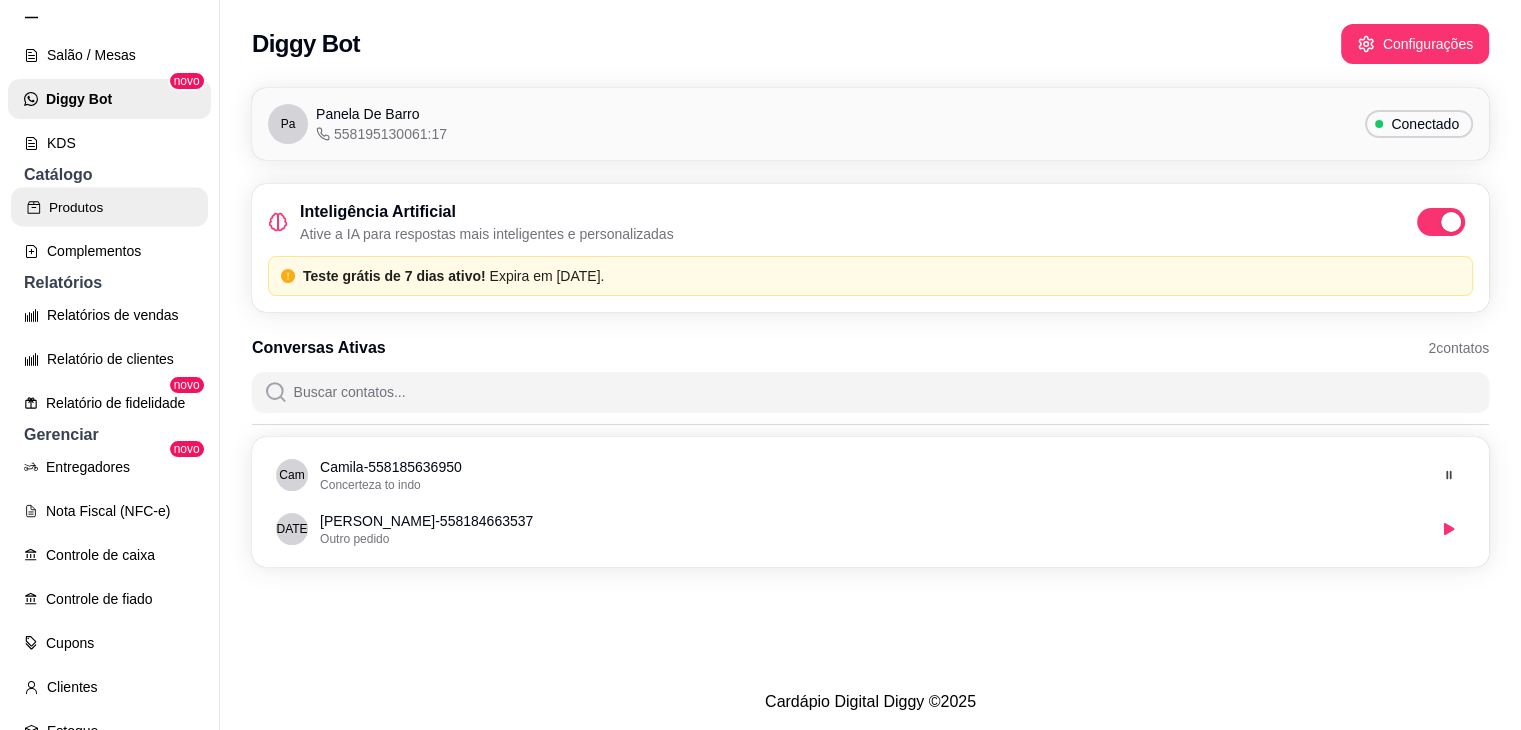 click on "Produtos" at bounding box center [109, 207] 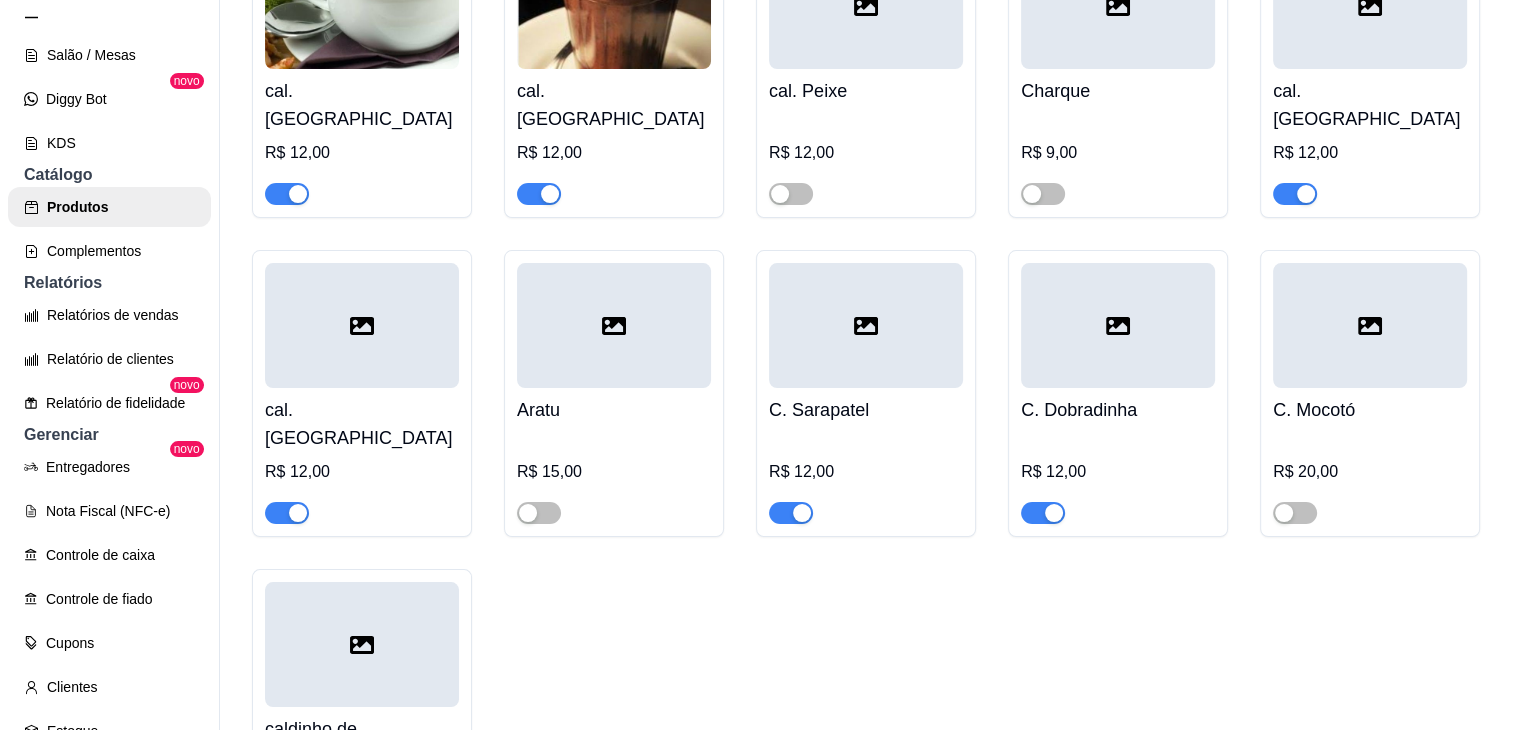 scroll, scrollTop: 3595, scrollLeft: 0, axis: vertical 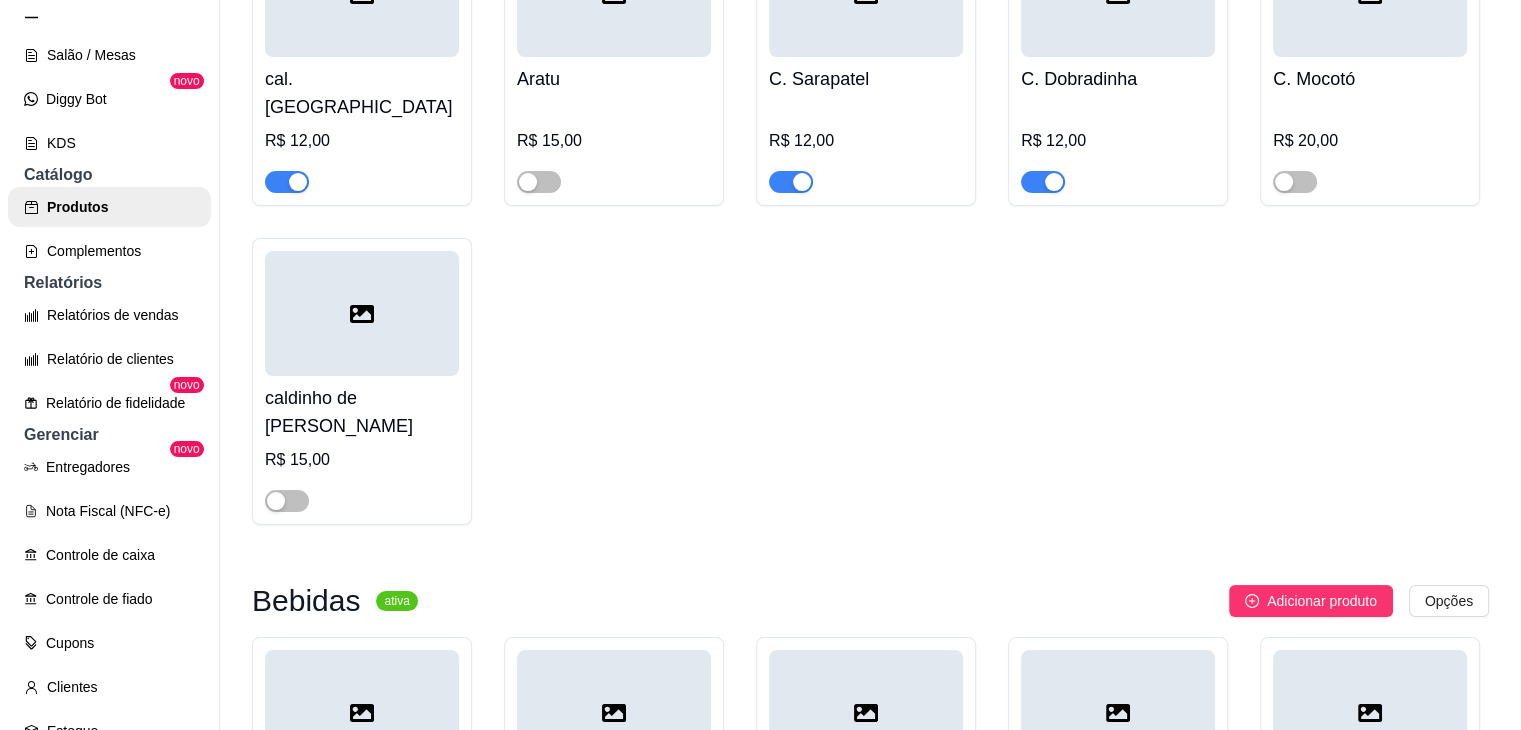 click at bounding box center [298, -137] 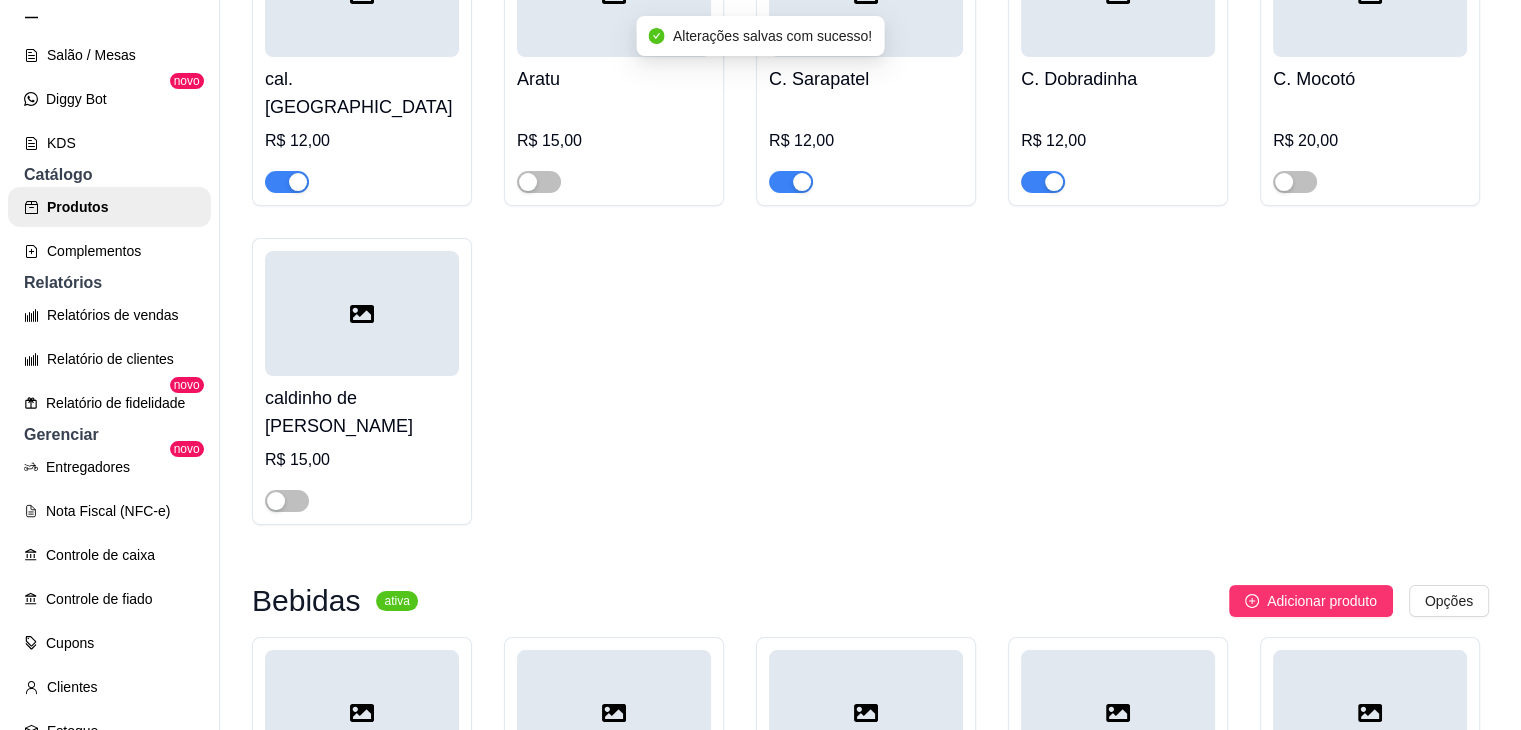 click at bounding box center [550, -137] 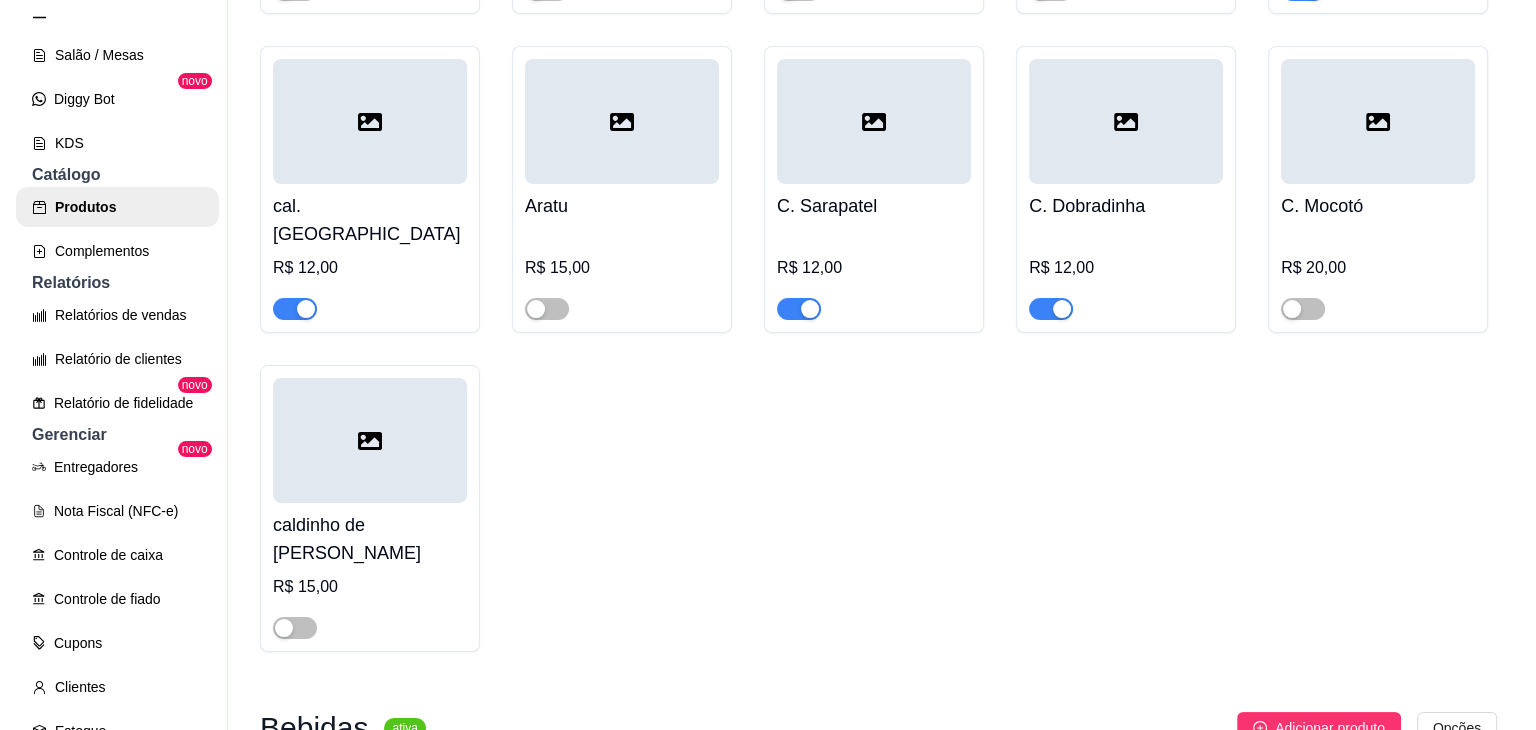 scroll, scrollTop: 3467, scrollLeft: 0, axis: vertical 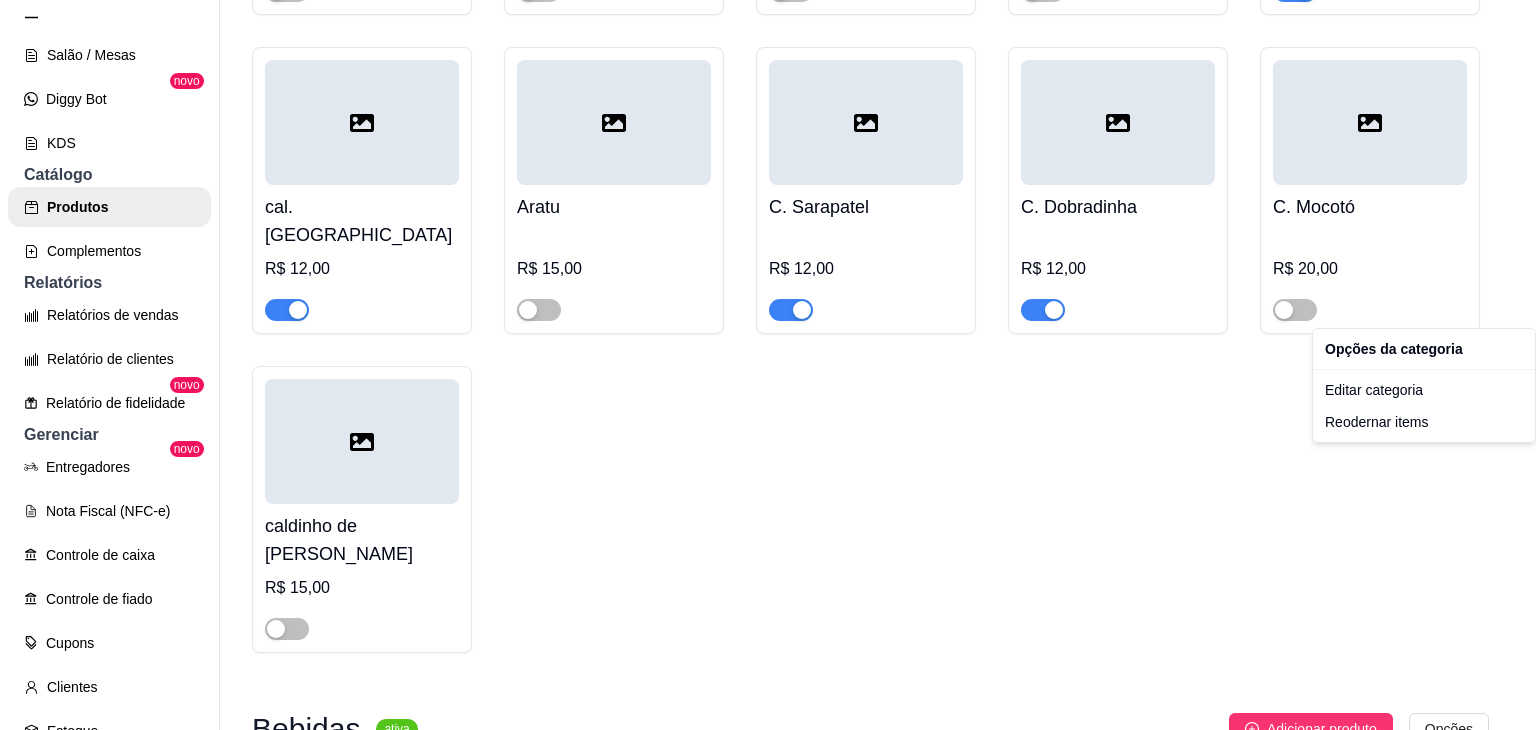 click on "P Panela de bar ... Loja Aberta Loja Diggy Pro + 30 até 22/07   Dia a dia Pedidos balcão (PDV) Gestor de Pedidos Lista de Pedidos Salão / Mesas Diggy Bot novo KDS Catálogo Produtos Complementos Relatórios Relatórios de vendas Relatório de clientes Relatório de fidelidade novo Gerenciar Entregadores novo Nota Fiscal (NFC-e) Controle de caixa Controle de fiado Cupons Clientes Estoque Configurações Diggy Planos Precisa de ajuda? Sair Produtos Adicionar categoria Reodernar categorias Aqui você cadastra e gerencia seu produtos e categorias Pratos principais  ativa Adicionar produto Opções Feijoada    R$ 35,00 Dobradinha    R$ 30,00 Sarapatel    R$ 30,00 Arrumandinho de carne de sol    R$ 40,00 Chambaril    R$ 50,00 Galinha cabidela    R$ 35,00 Mão de vaca   R$ 50,00 Buchada    R$ 60,00 Rabada    R$ 55,00 Bobó de camarão    R$ 40,00 Caldeirada    R$ 45,00 Caranguejo    R$ 5,00 peixada (cavala)   Para 2 pessoas  R$ 90,00 Para 2 á 3 pessoas R$ 120,00 Sururu   R$ 30,00   R$ 45,00" at bounding box center (768, 365) 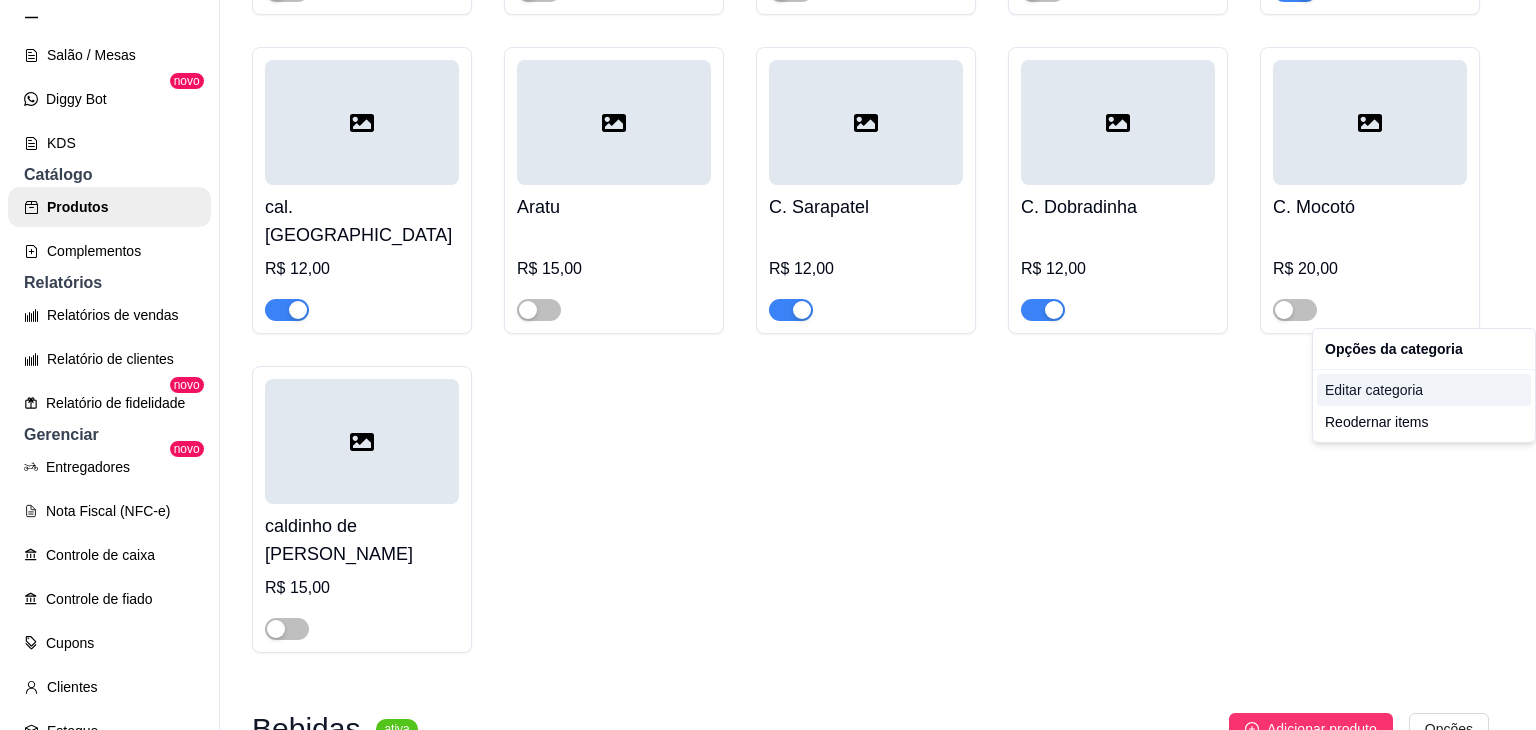 click on "Editar categoria" at bounding box center [1424, 390] 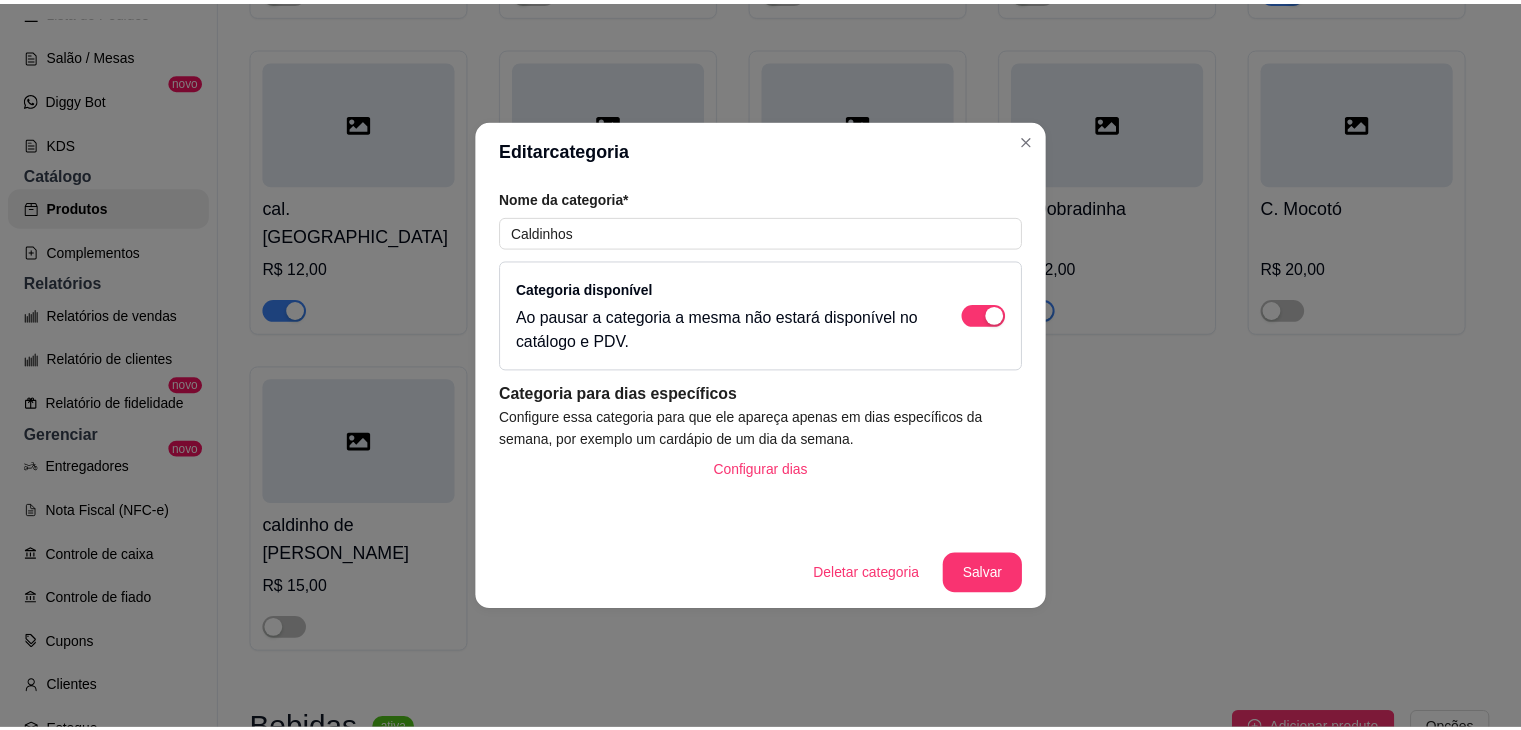 scroll, scrollTop: 2859, scrollLeft: 0, axis: vertical 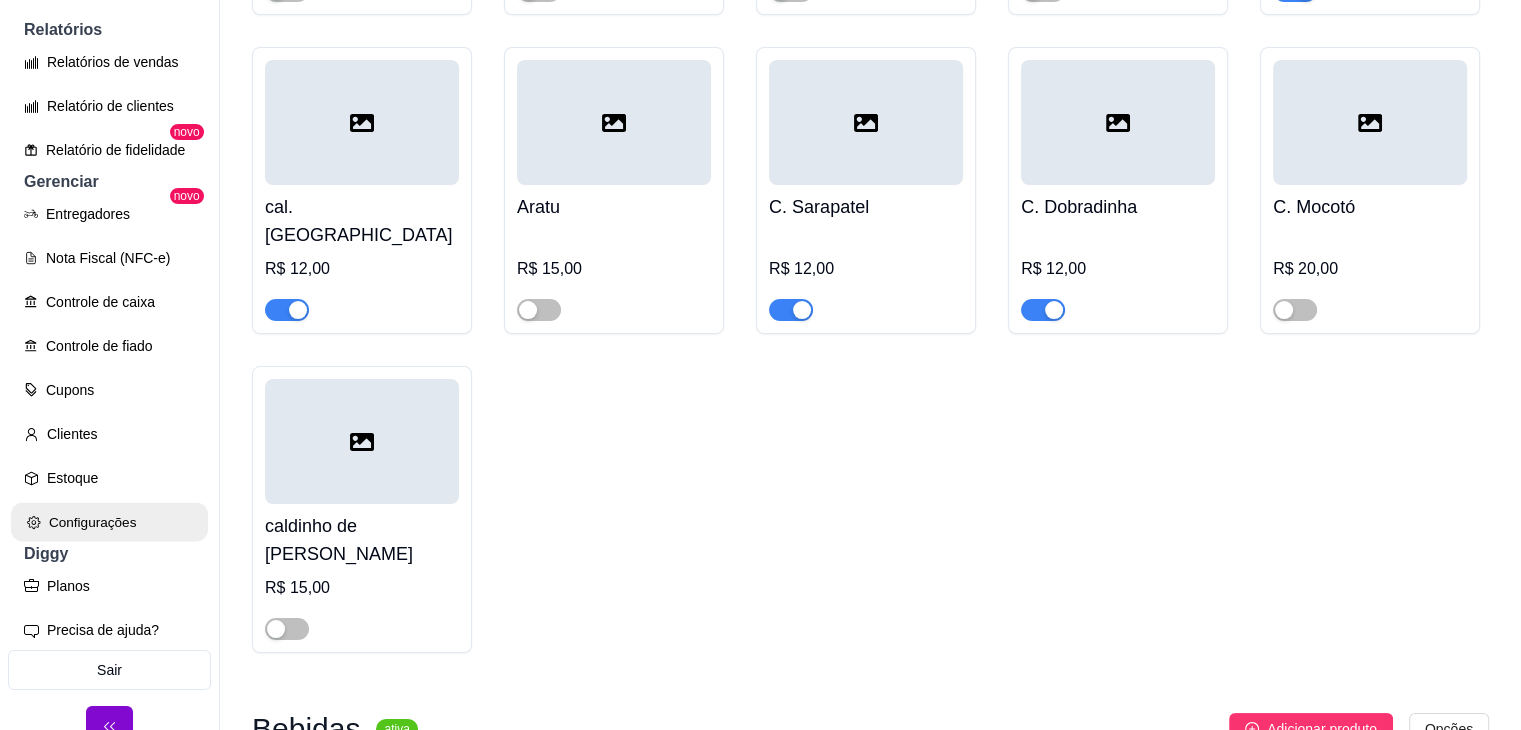 click on "Configurações" at bounding box center (109, 522) 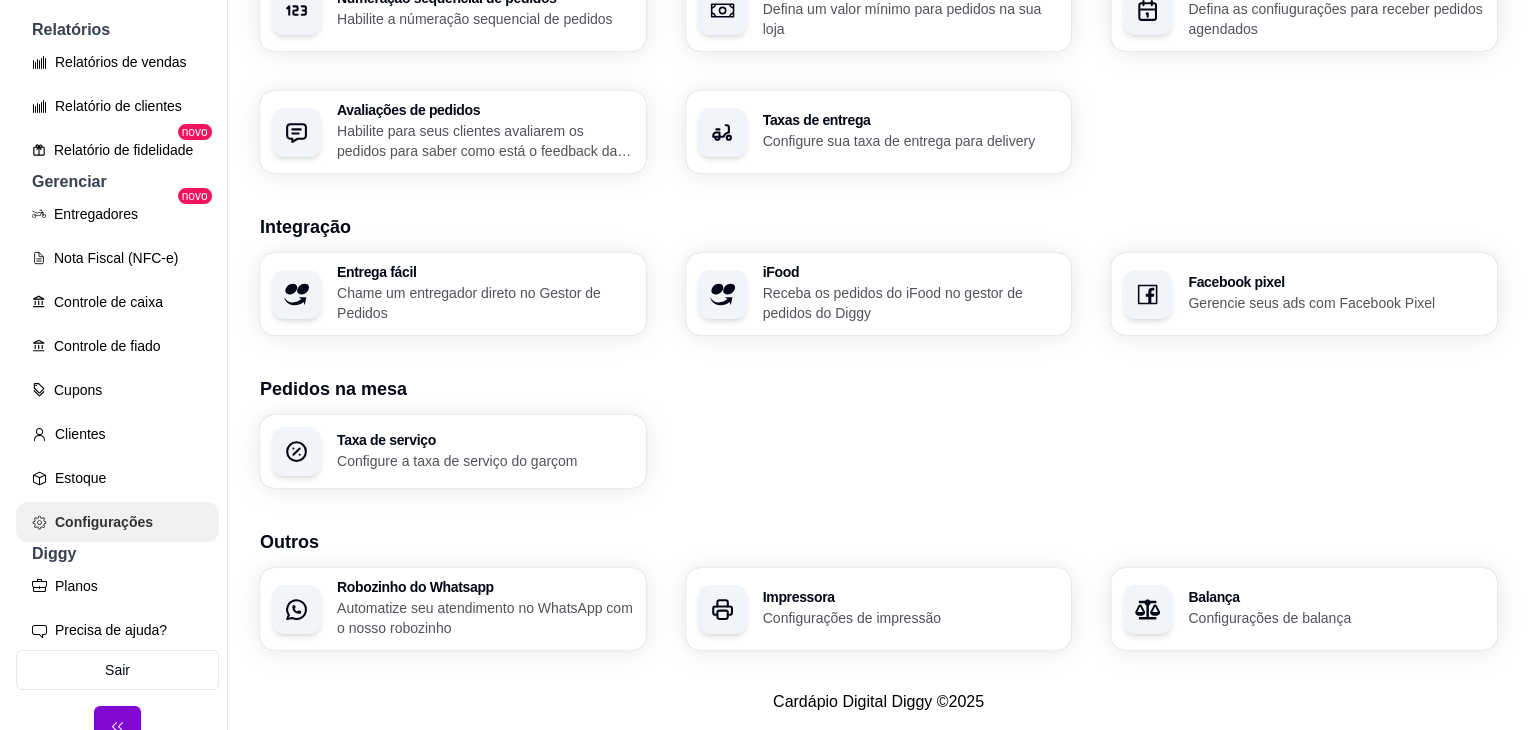 scroll, scrollTop: 0, scrollLeft: 0, axis: both 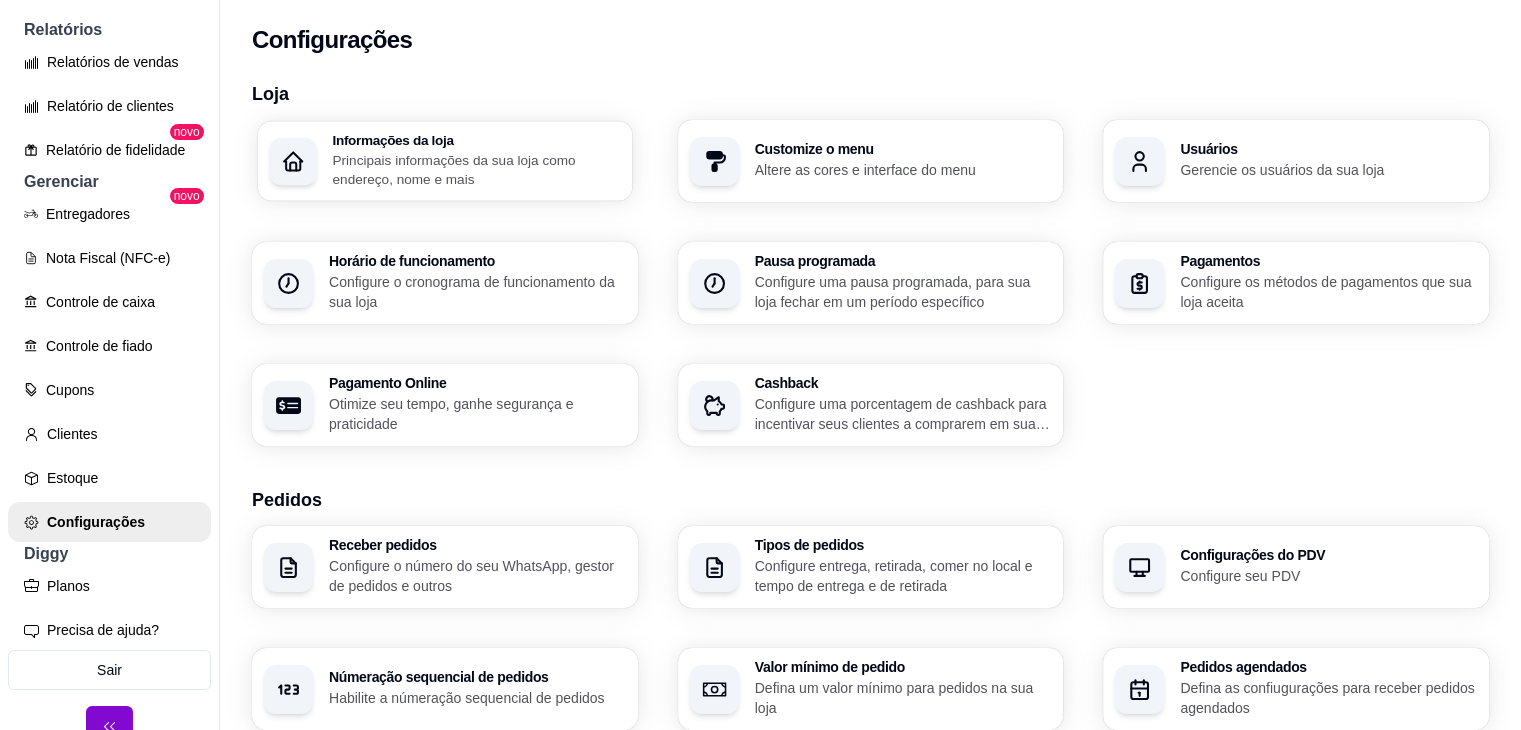 click on "Principais informações da sua loja como endereço, nome e mais" at bounding box center (476, 169) 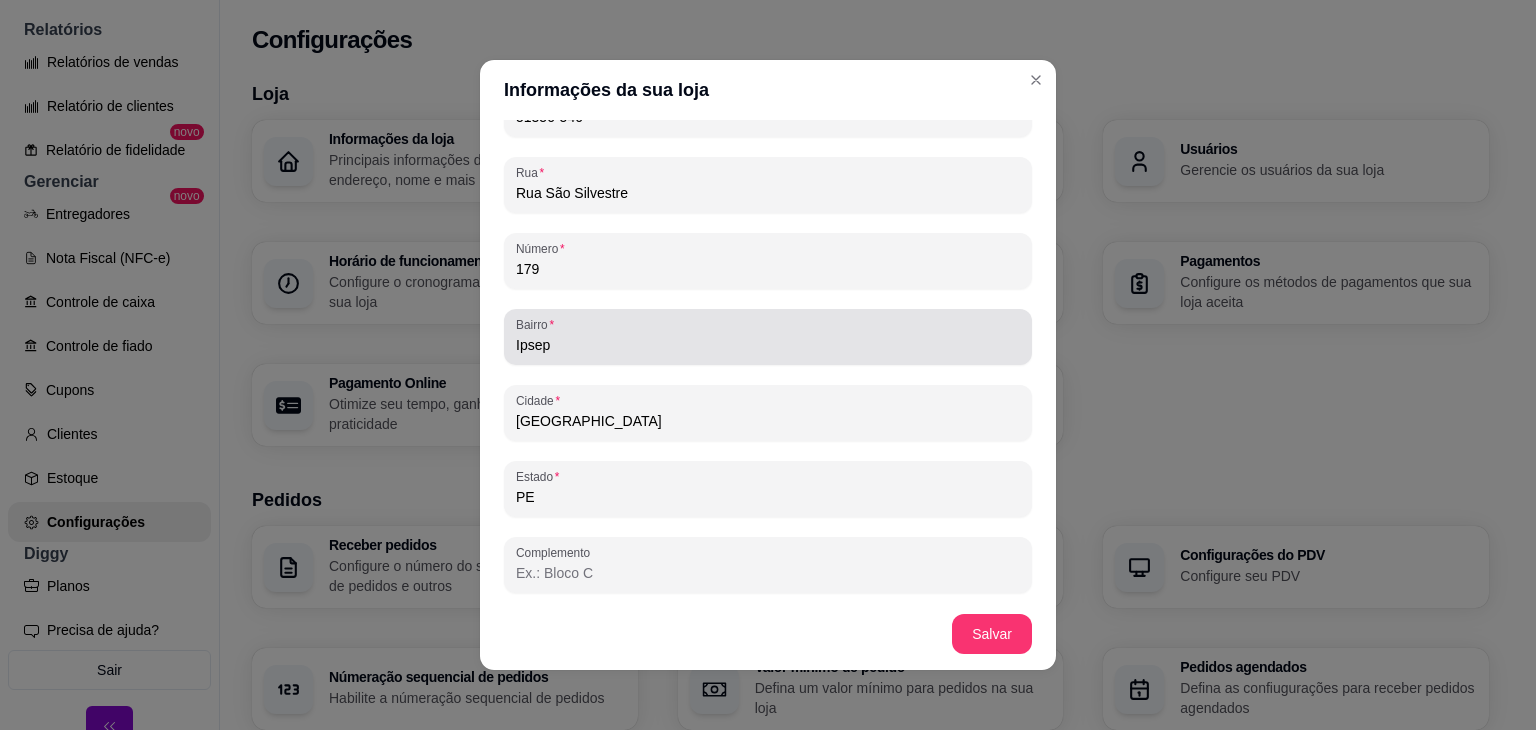 scroll, scrollTop: 1199, scrollLeft: 0, axis: vertical 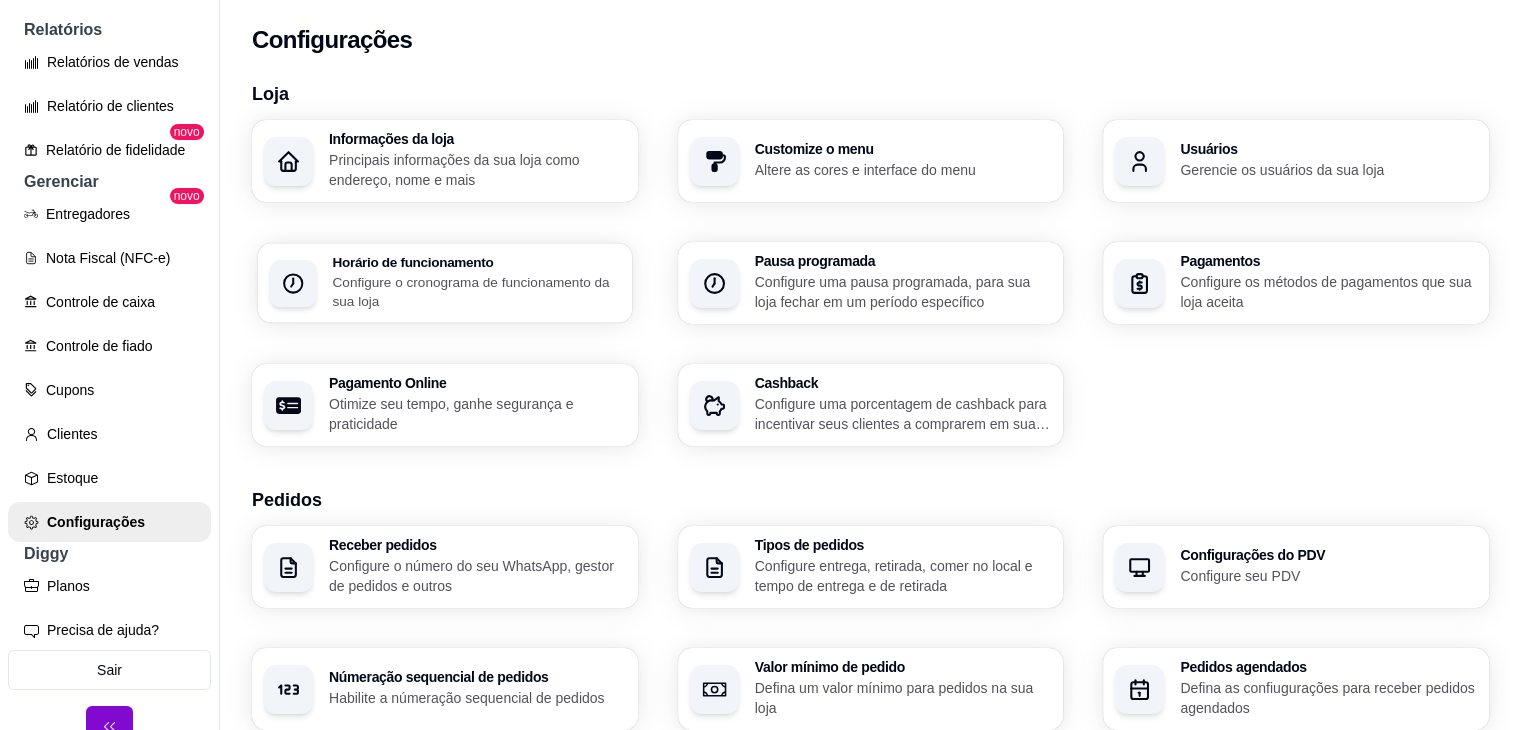 click on "Horário de funcionamento" at bounding box center [476, 262] 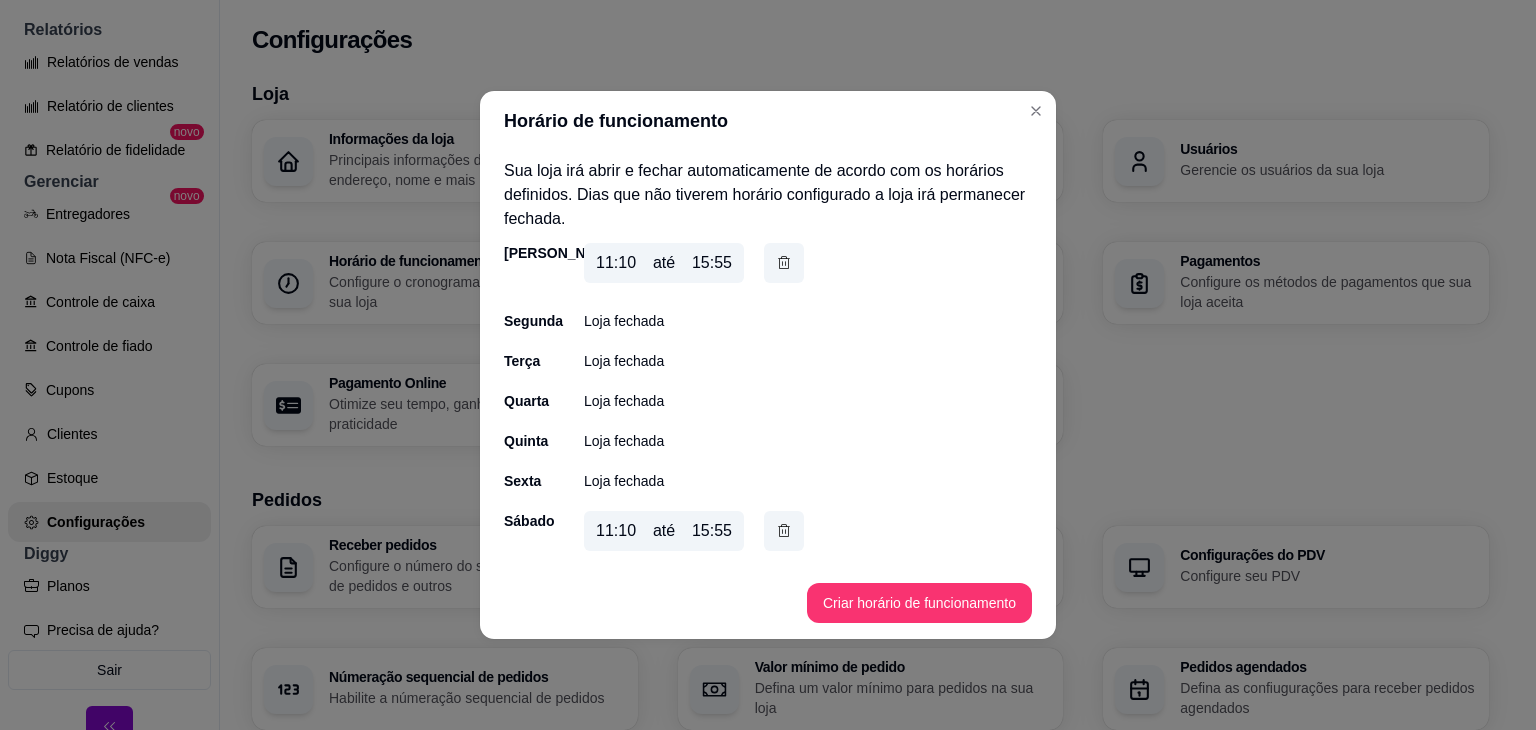 click on "11:10 até   15:55" at bounding box center (664, 263) 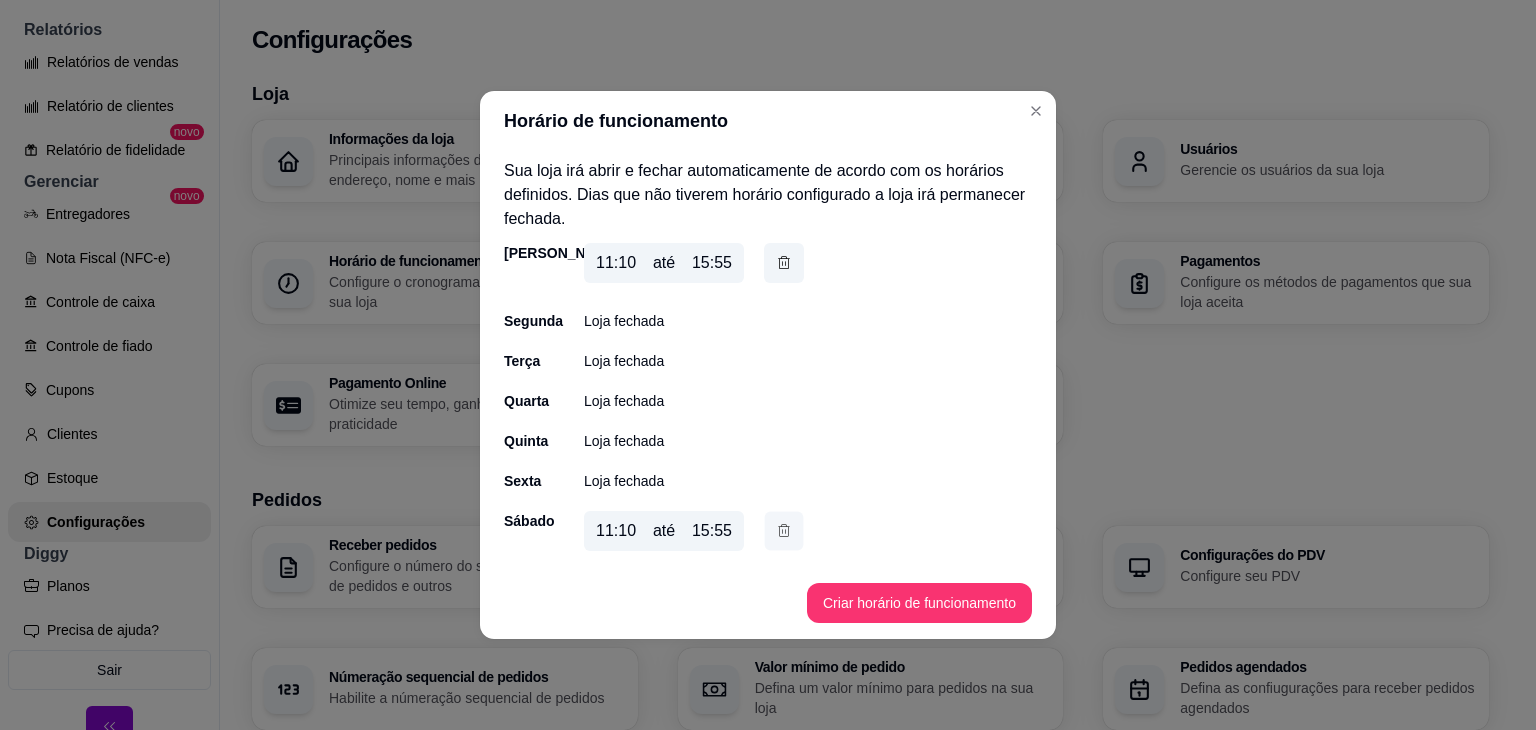 click at bounding box center [784, 531] 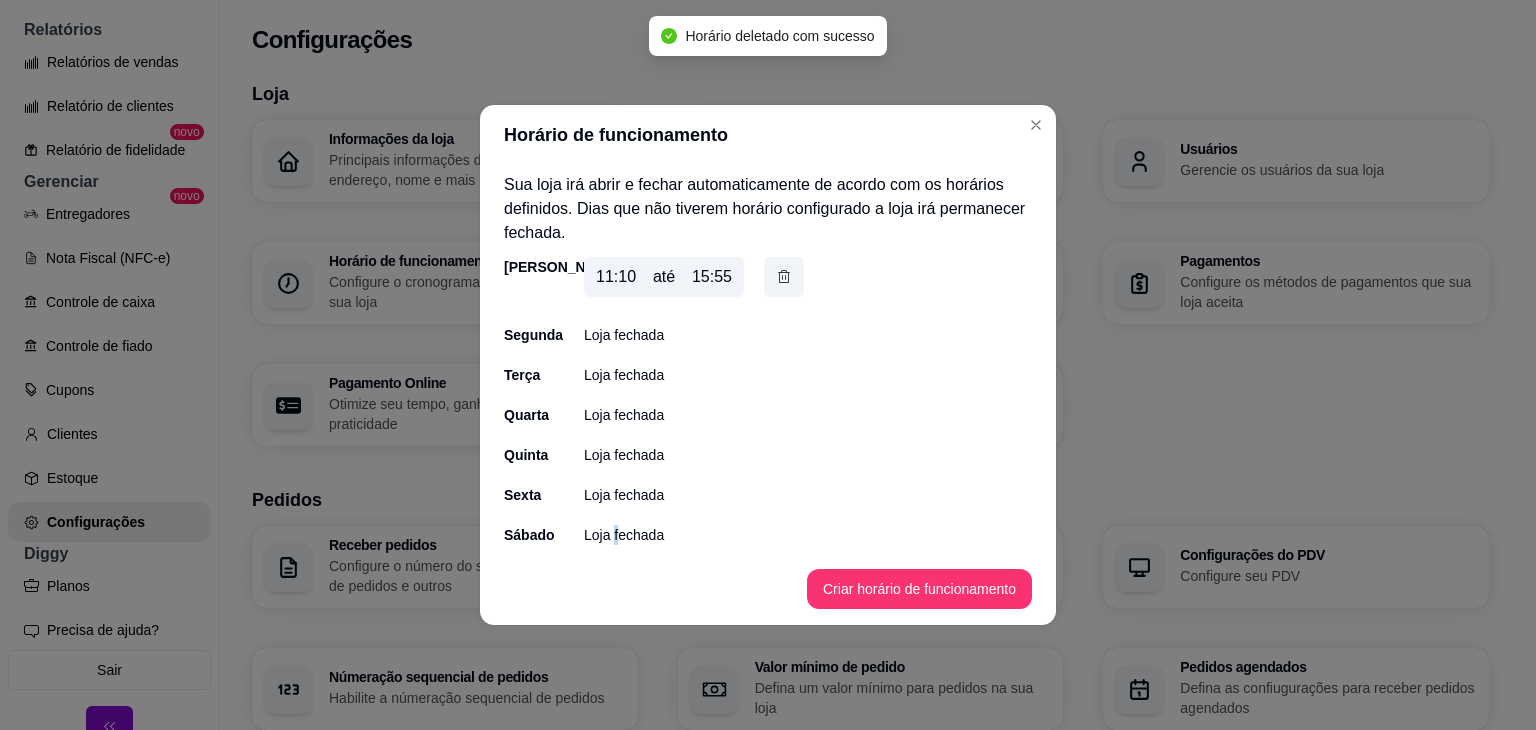 drag, startPoint x: 613, startPoint y: 549, endPoint x: 617, endPoint y: 531, distance: 18.439089 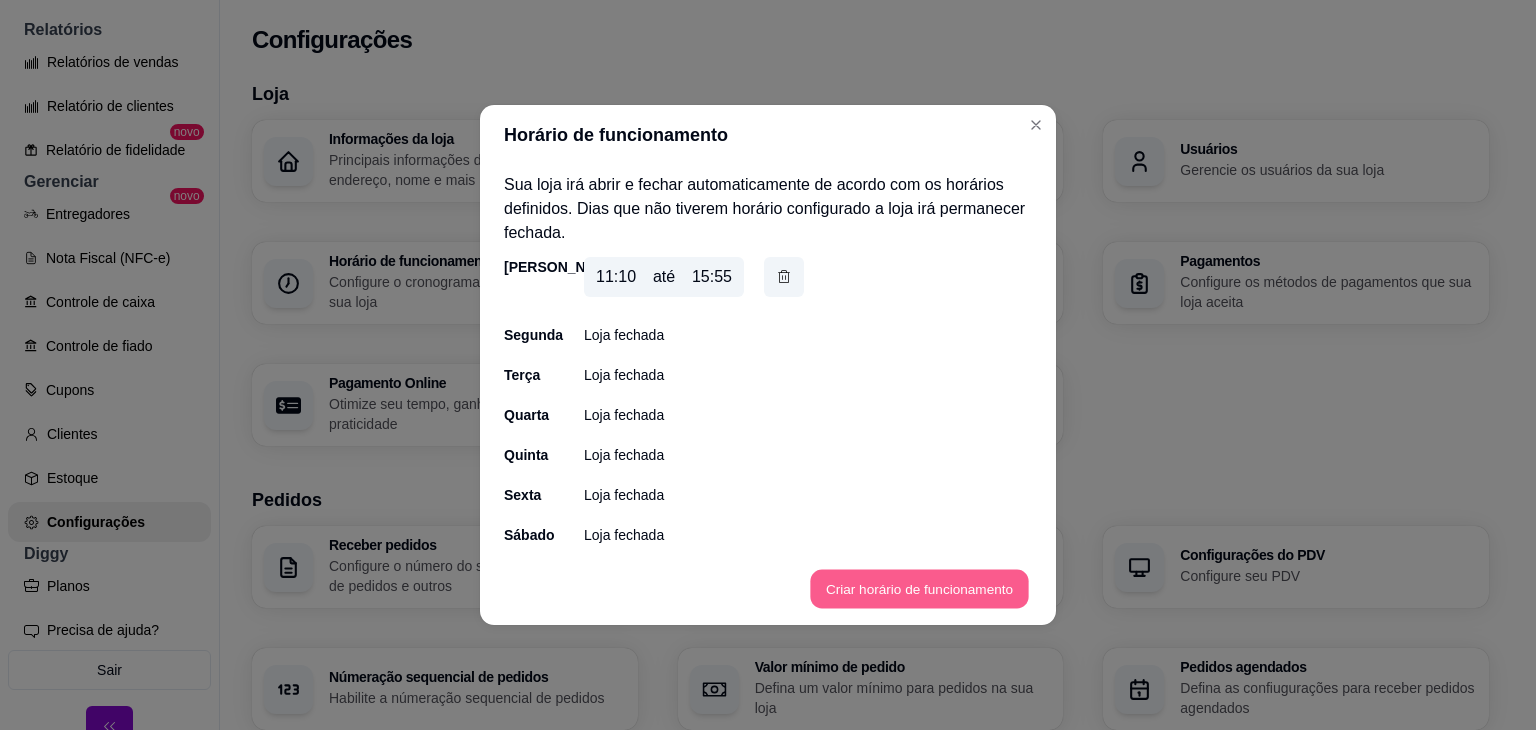 click on "Criar horário de funcionamento" at bounding box center (919, 589) 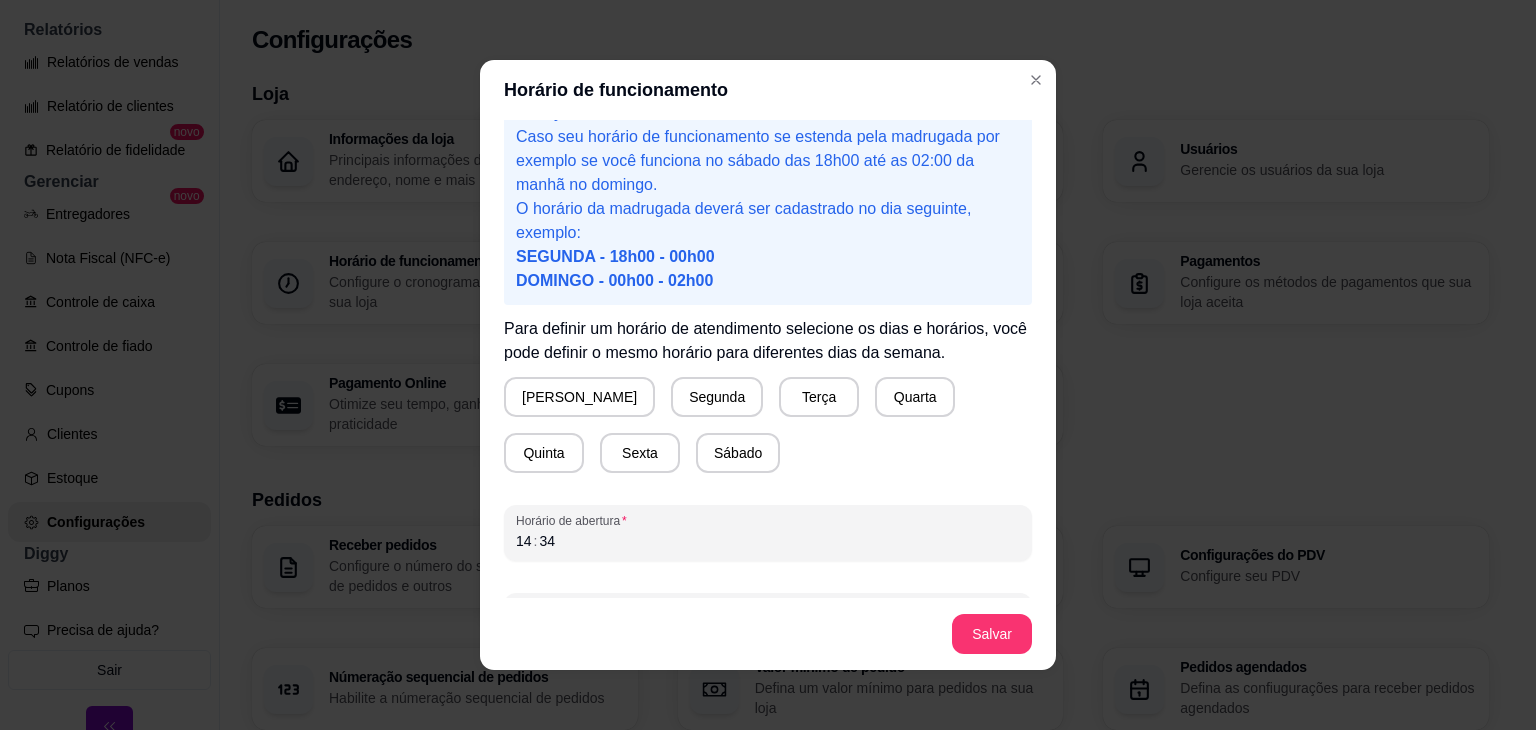 scroll, scrollTop: 68, scrollLeft: 0, axis: vertical 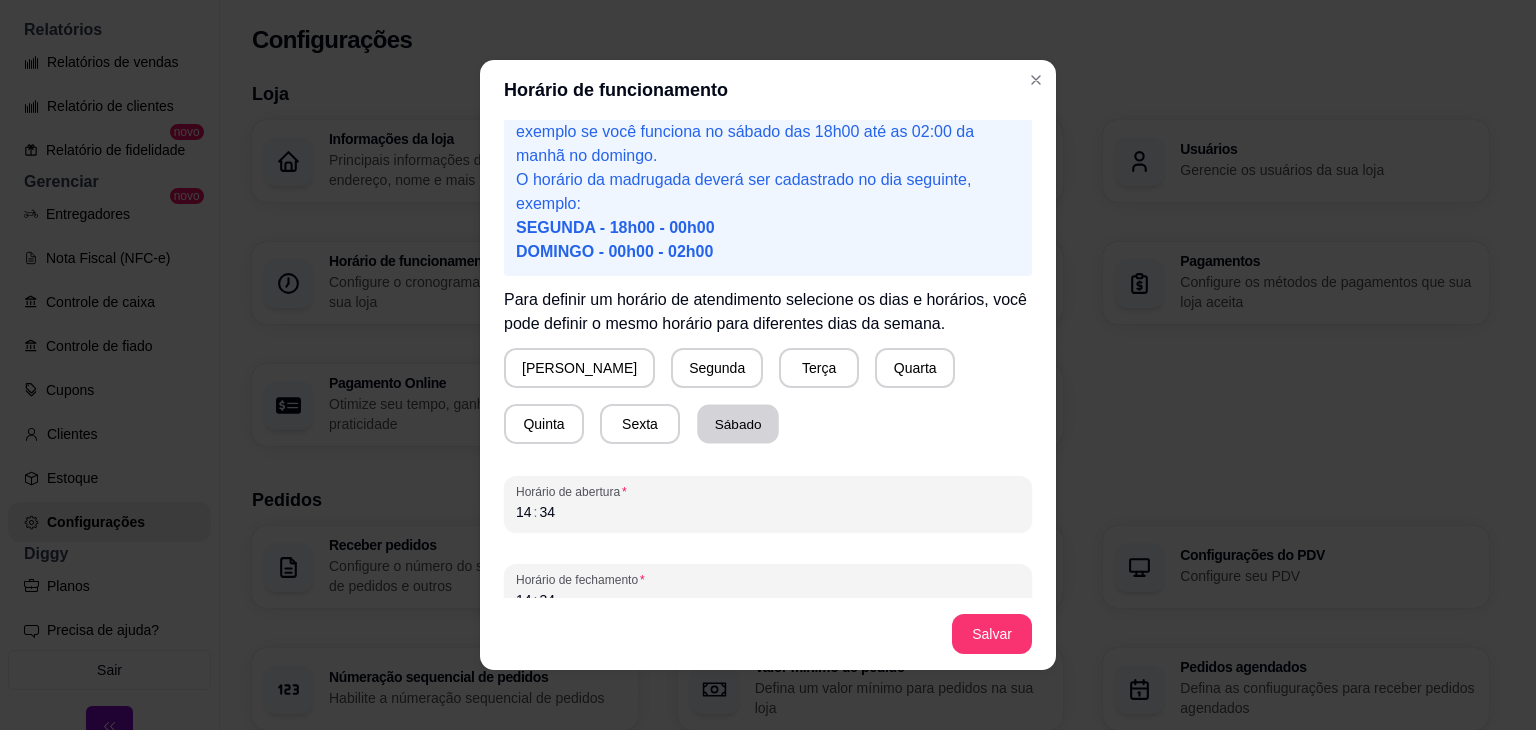 click on "Sábado" at bounding box center (738, 424) 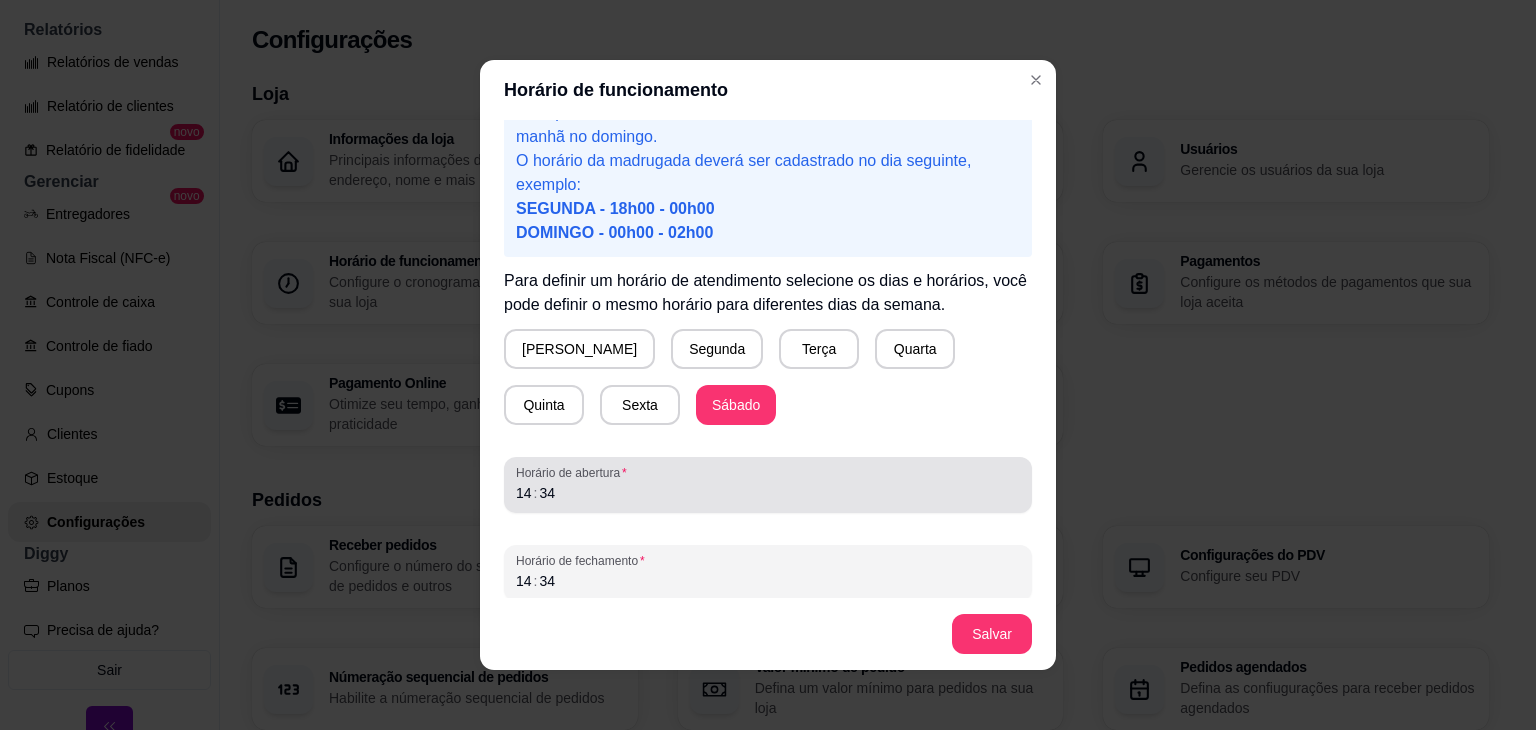 scroll, scrollTop: 98, scrollLeft: 0, axis: vertical 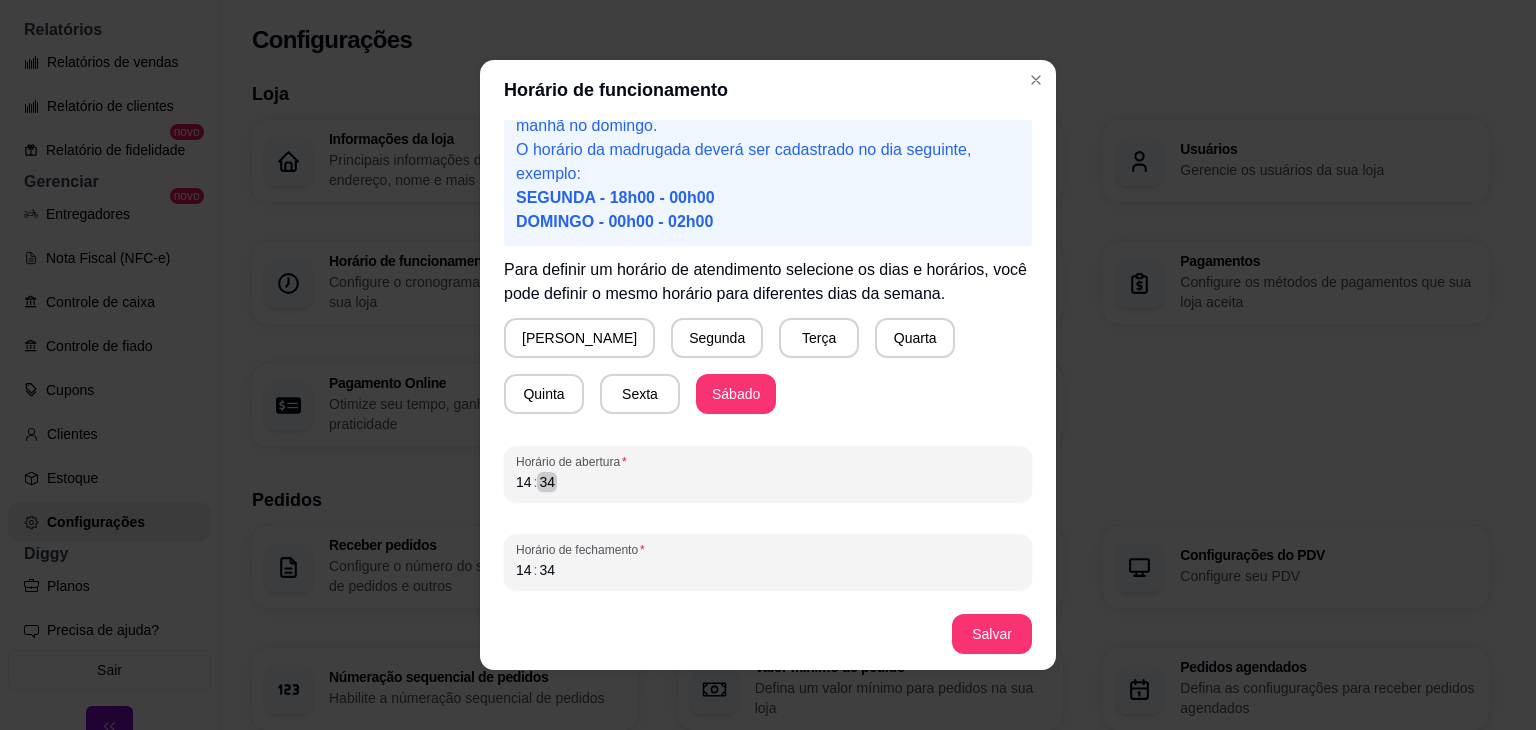 click on "14 : 34" at bounding box center [768, 482] 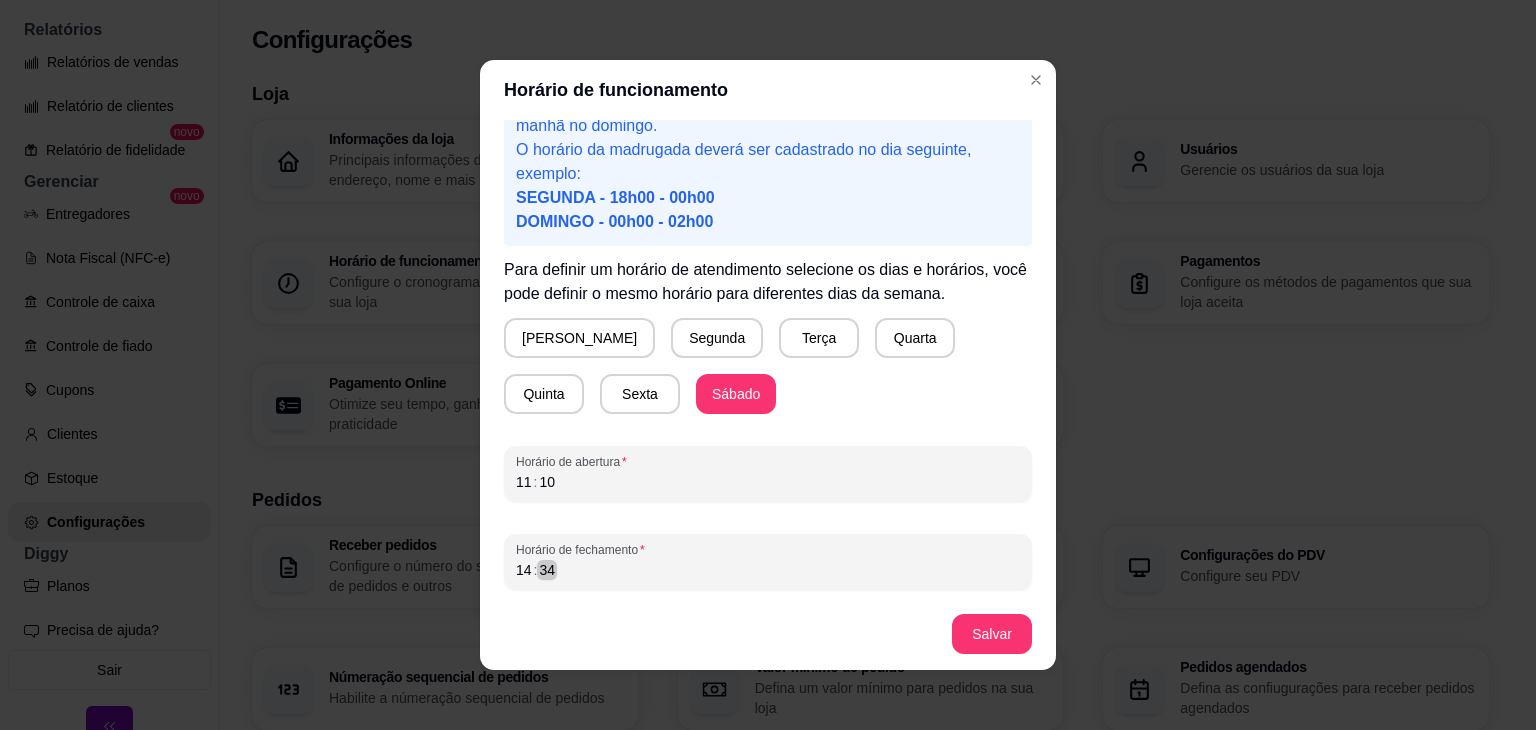 drag, startPoint x: 584, startPoint y: 591, endPoint x: 584, endPoint y: 573, distance: 18 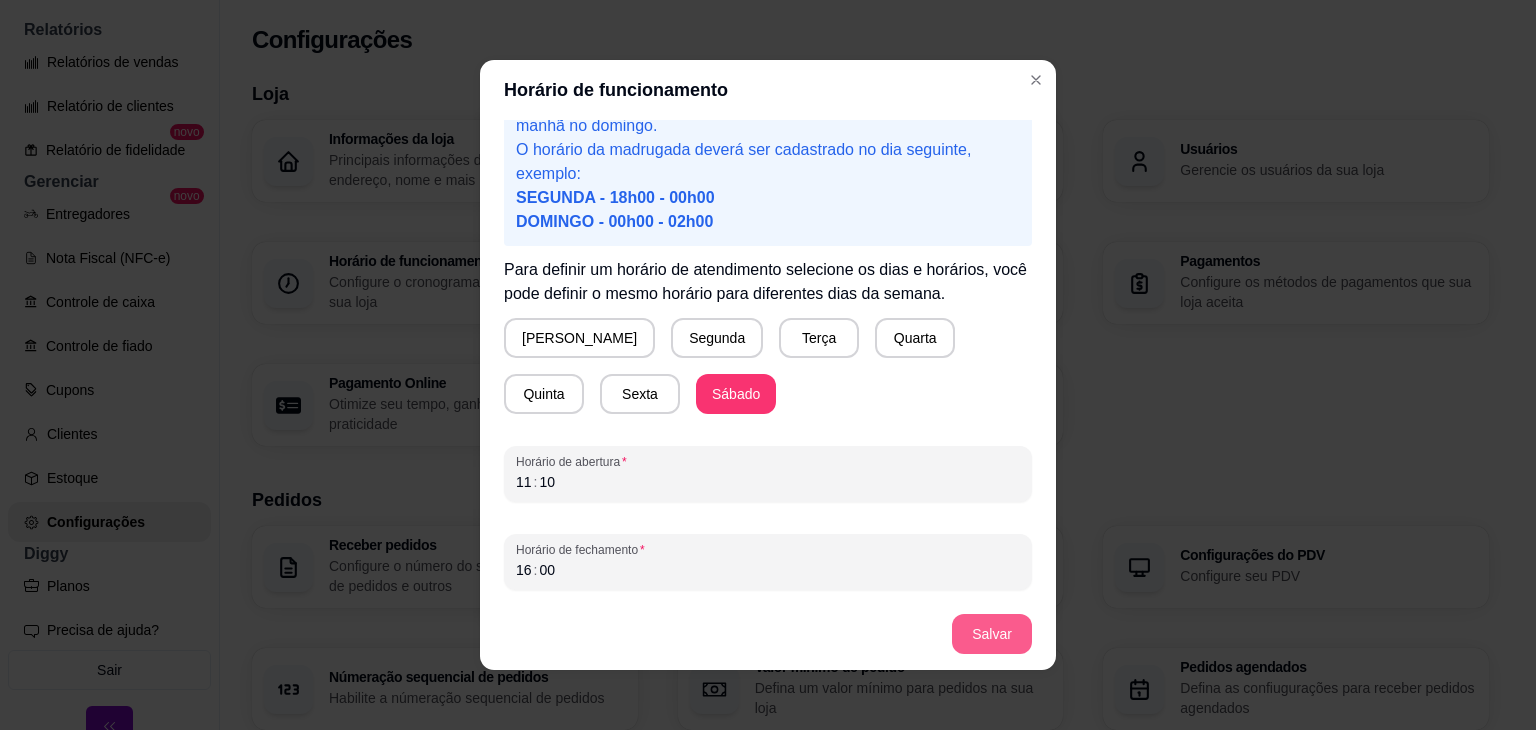 click on "Salvar" at bounding box center [992, 634] 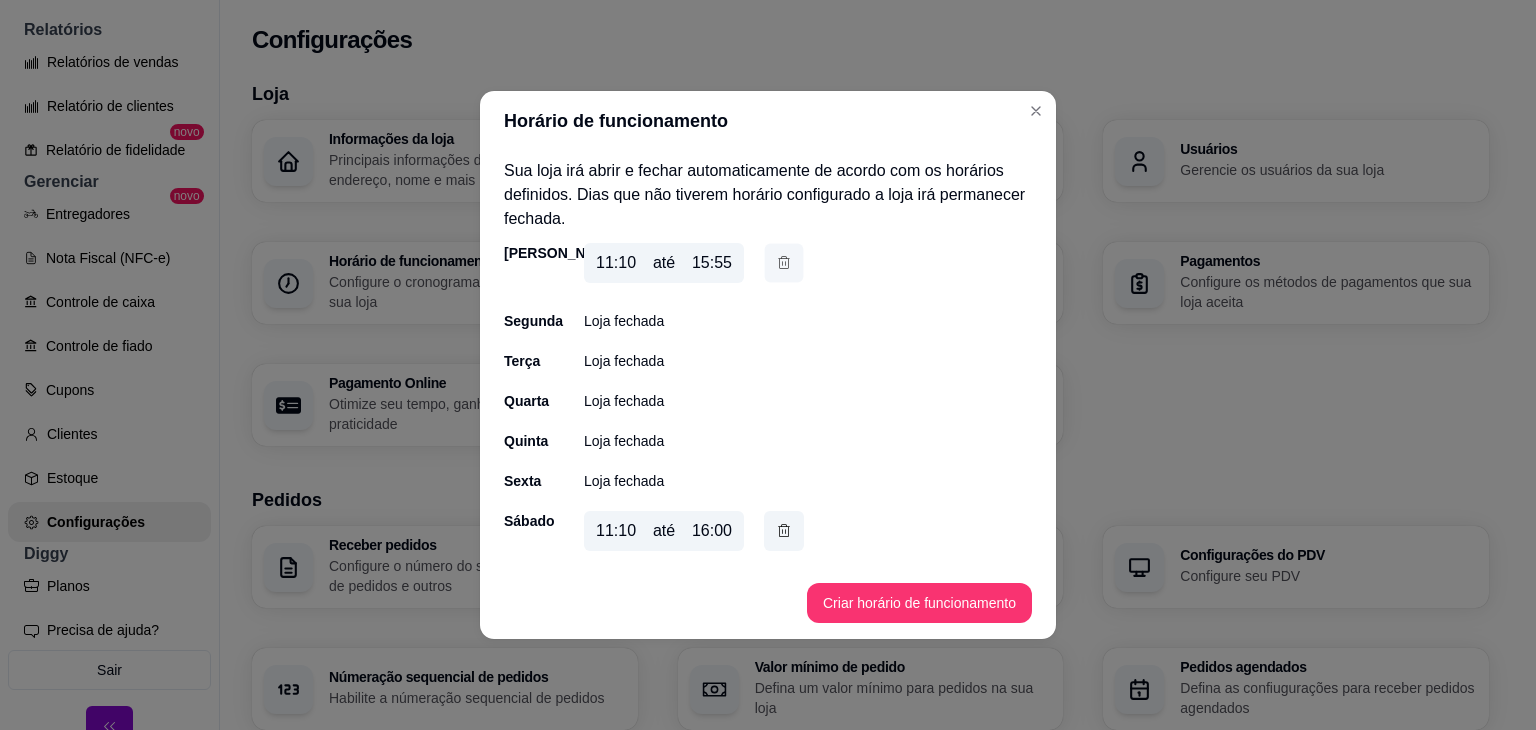 click 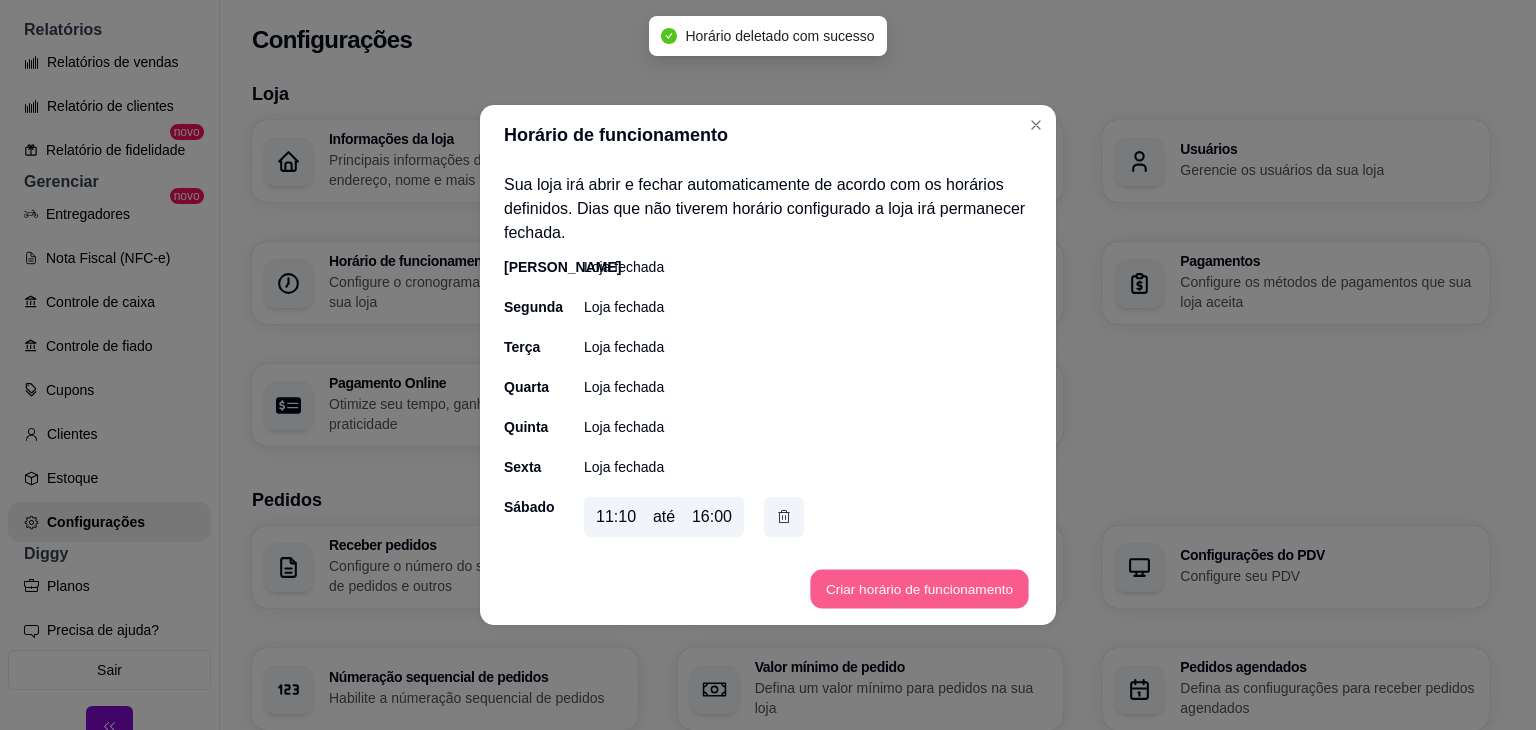 click on "Criar horário de funcionamento" at bounding box center [919, 589] 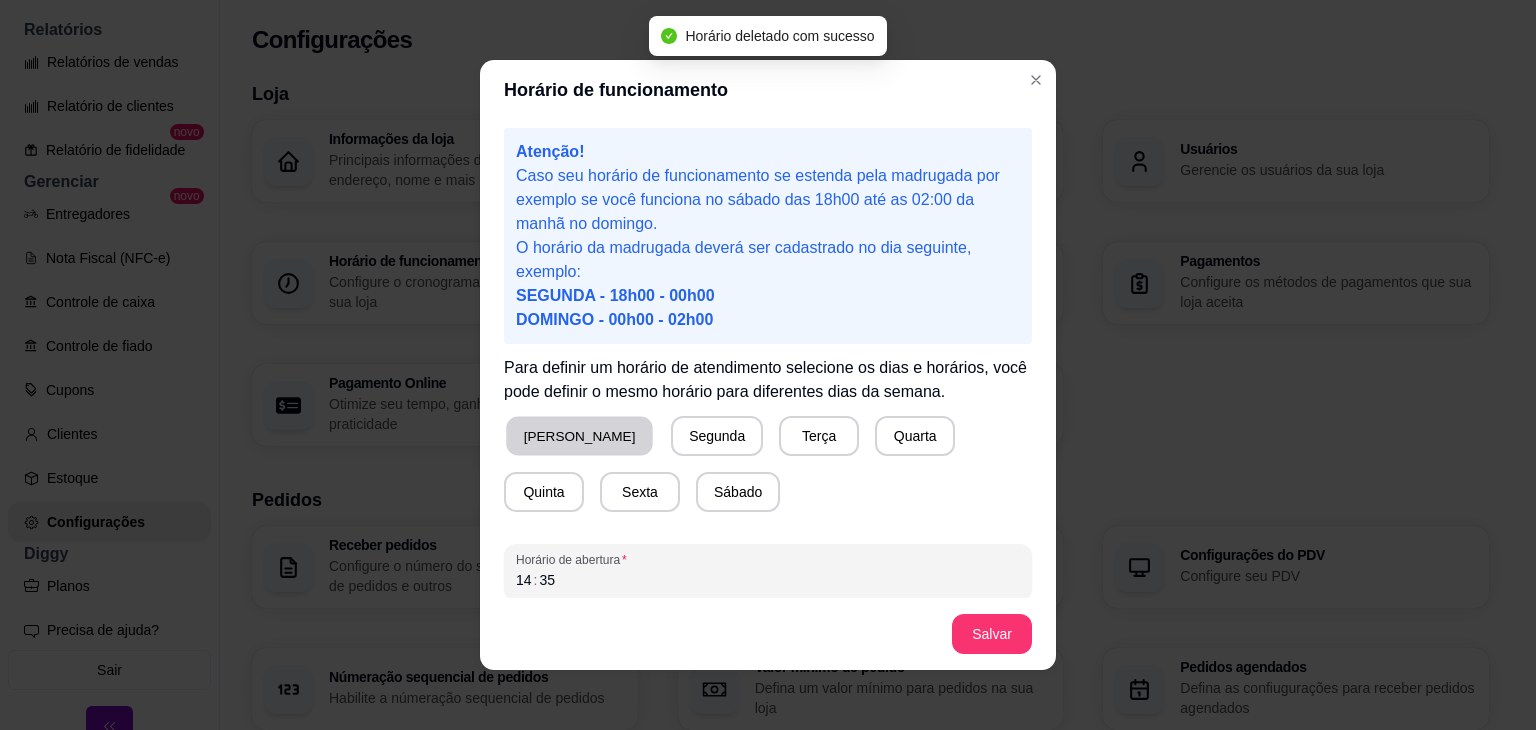 click on "[PERSON_NAME]" at bounding box center [579, 436] 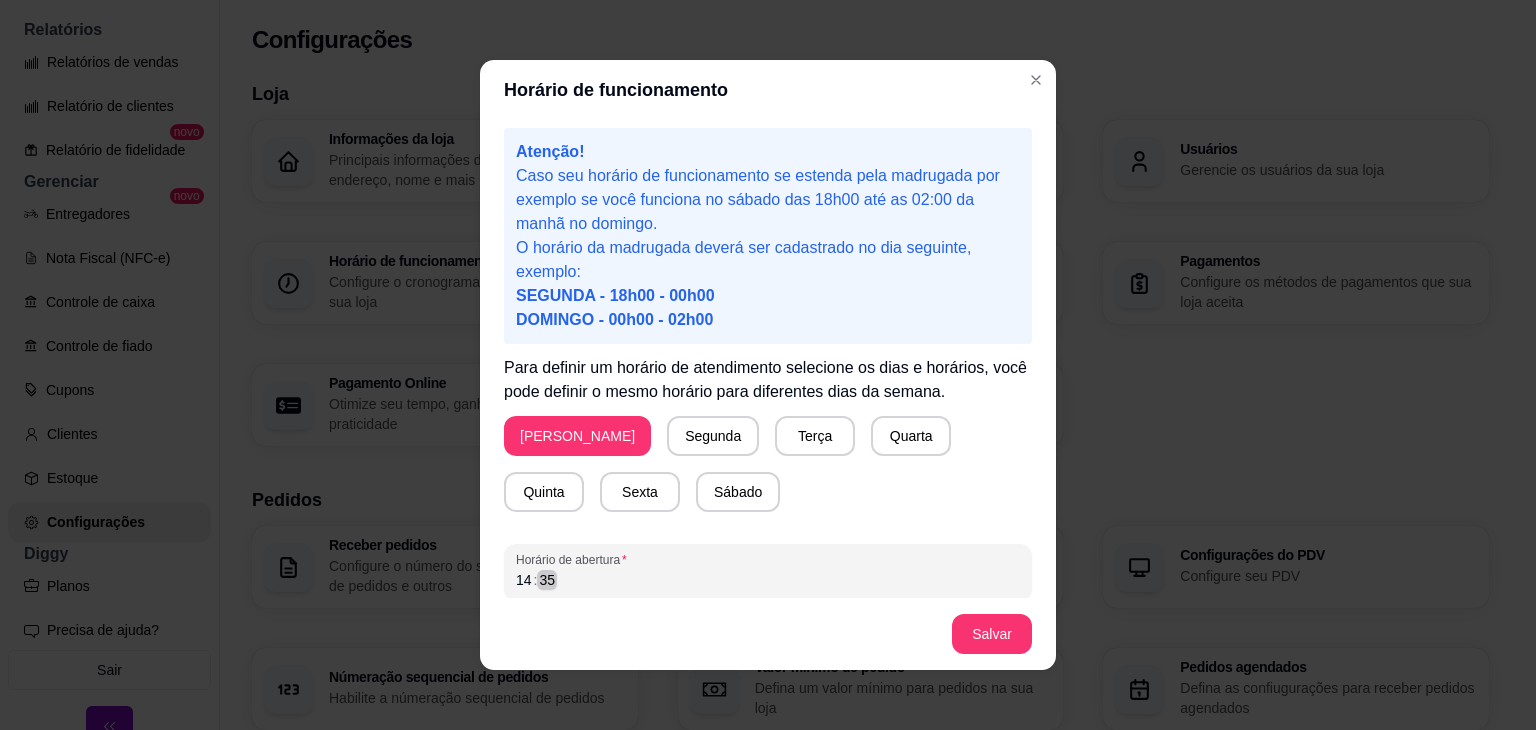 click on "14 : 35" at bounding box center [768, 580] 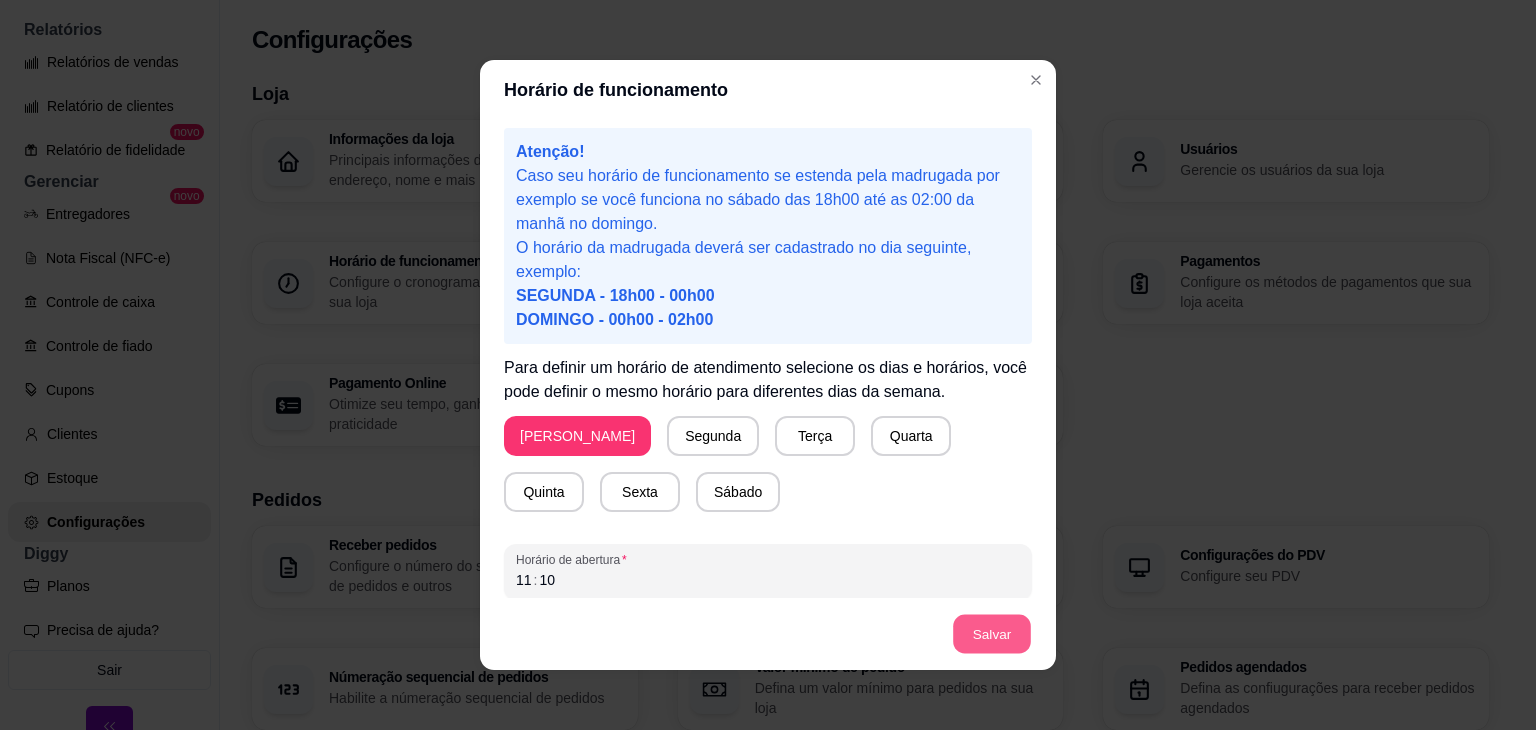 click on "Salvar" at bounding box center [992, 634] 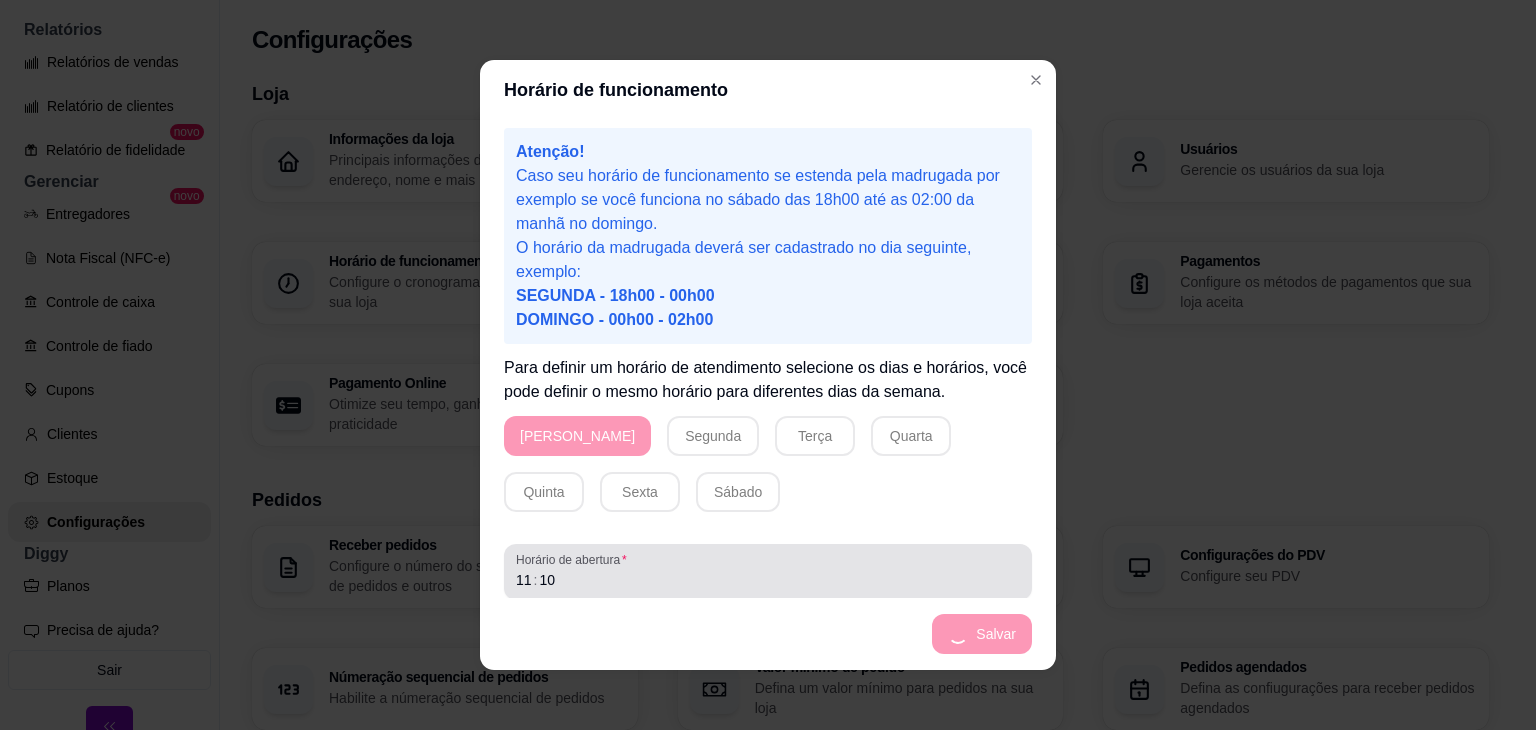 scroll, scrollTop: 98, scrollLeft: 0, axis: vertical 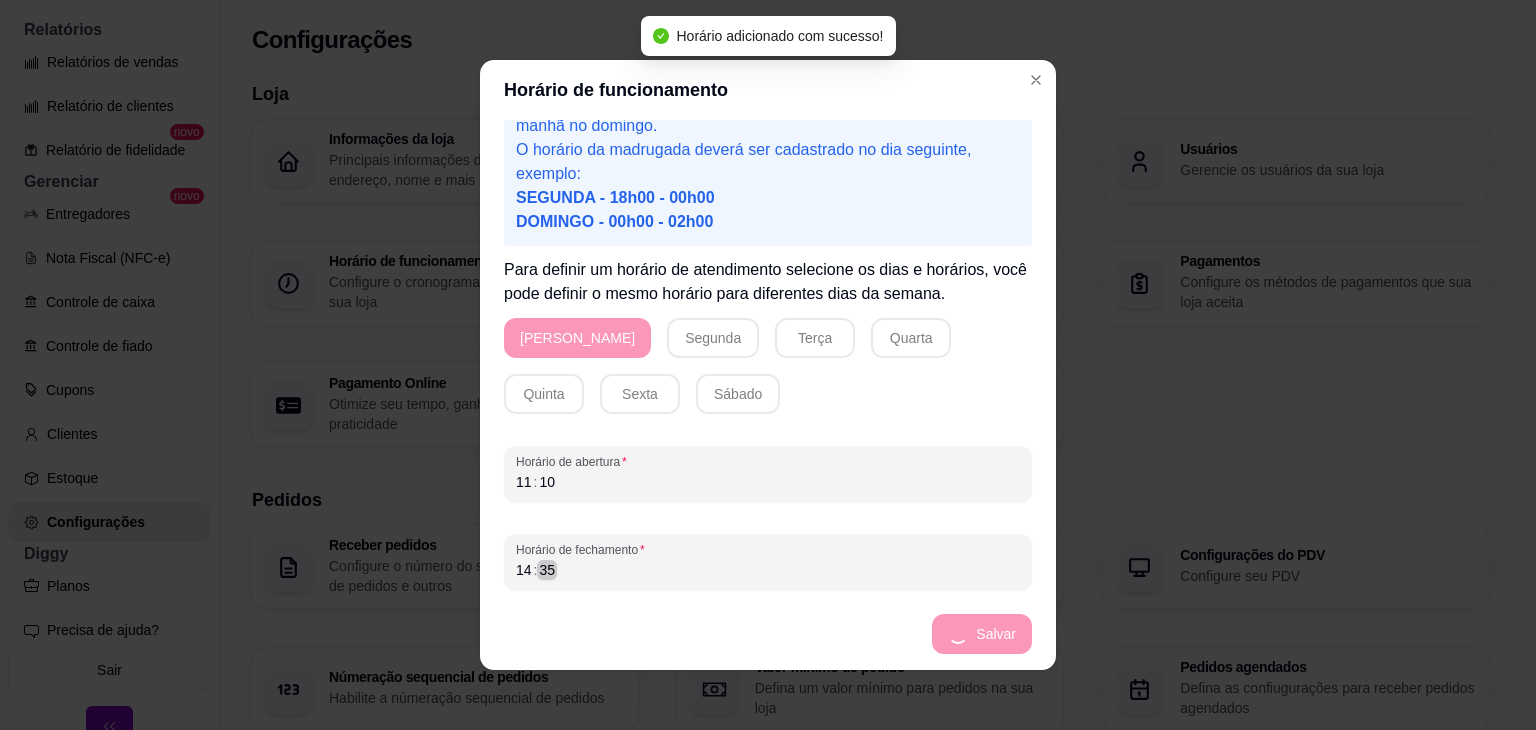 click on "14 : 35" at bounding box center [768, 570] 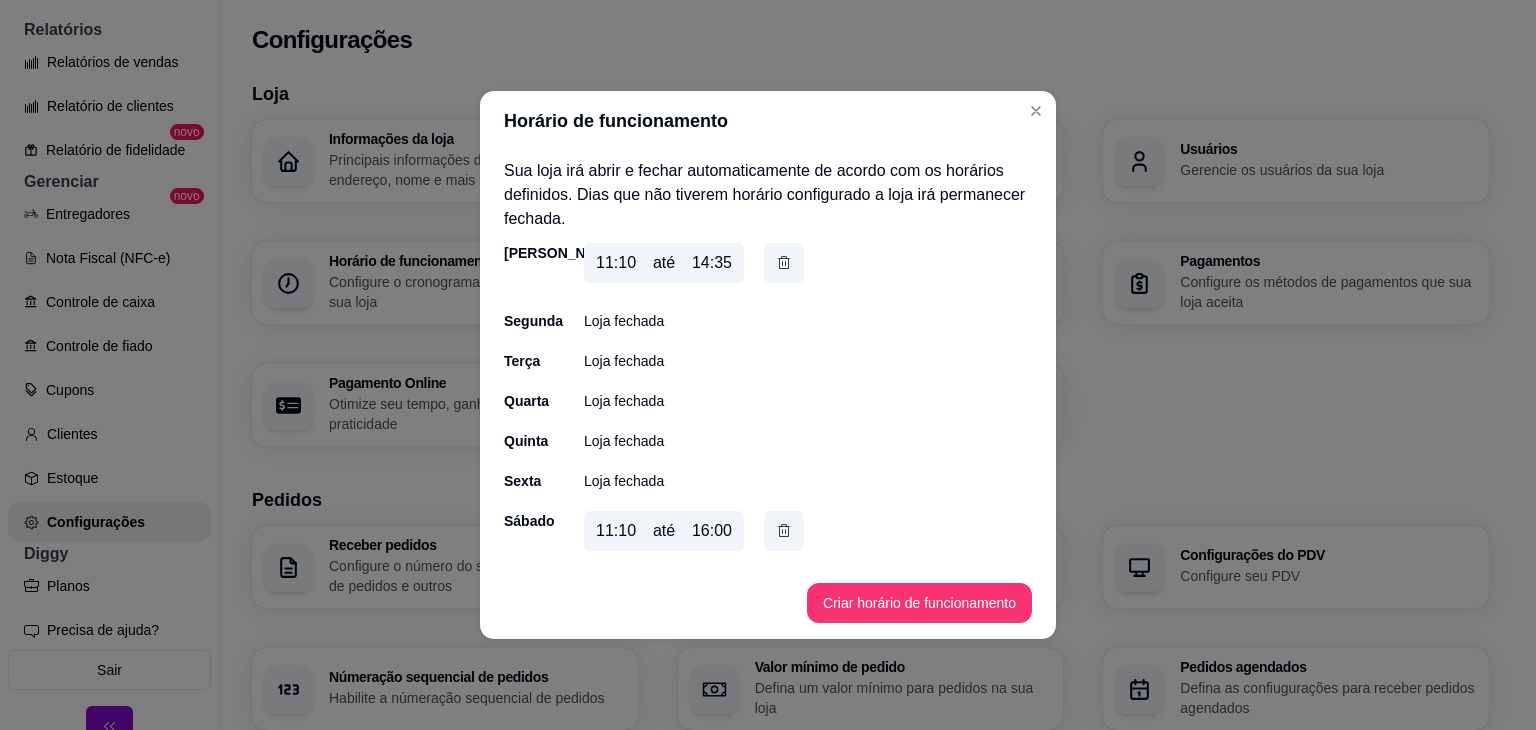 type 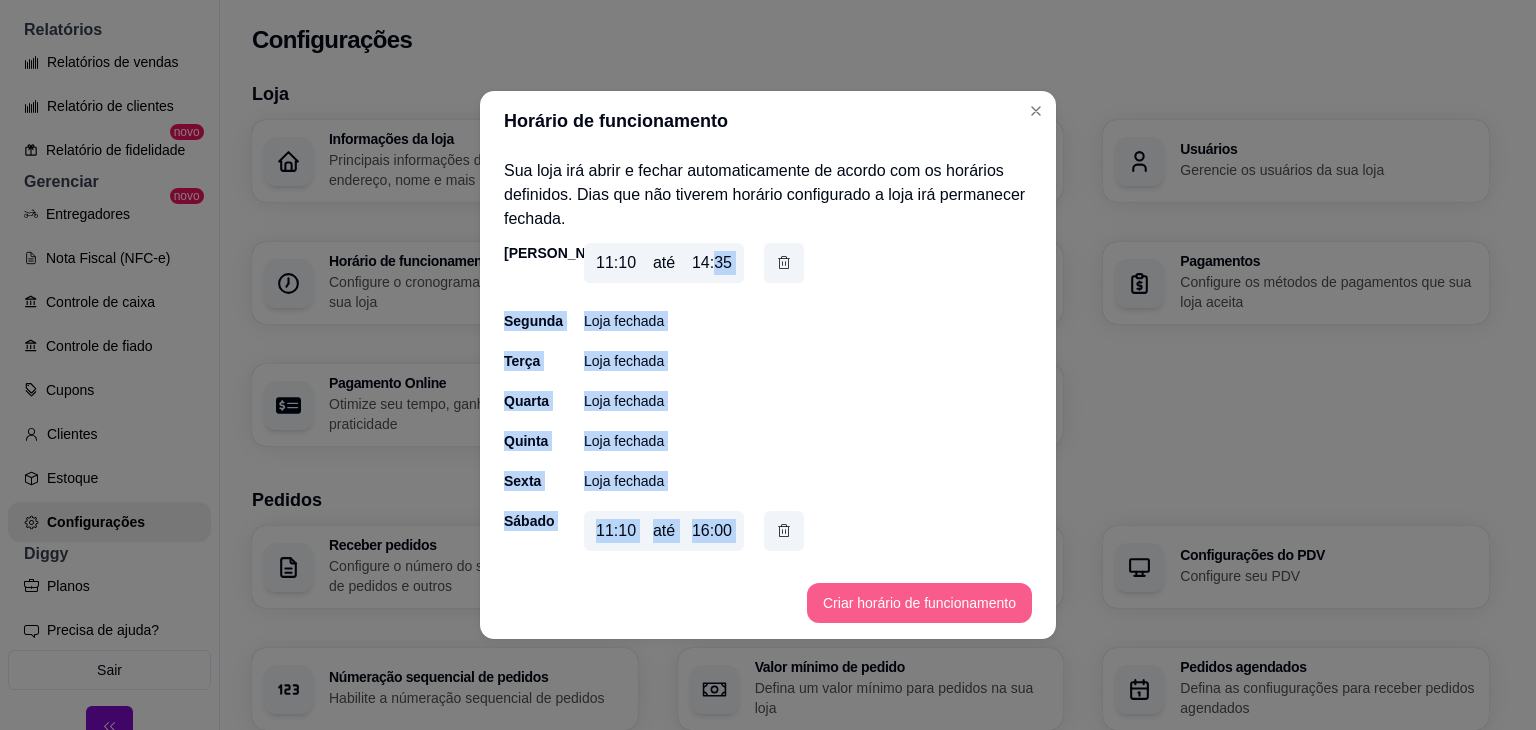 drag, startPoint x: 716, startPoint y: 263, endPoint x: 911, endPoint y: 593, distance: 383.30798 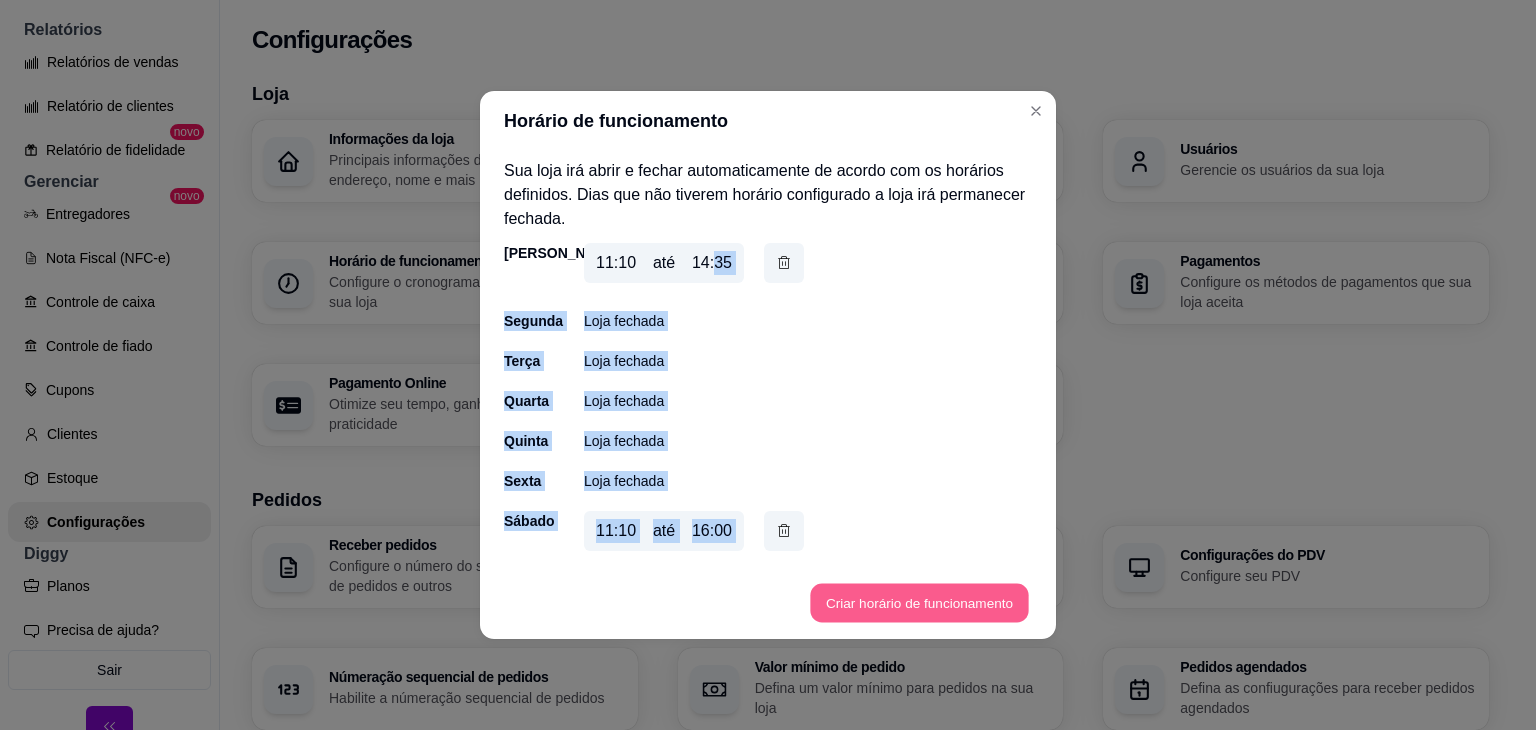 click on "Criar horário de funcionamento" at bounding box center (919, 603) 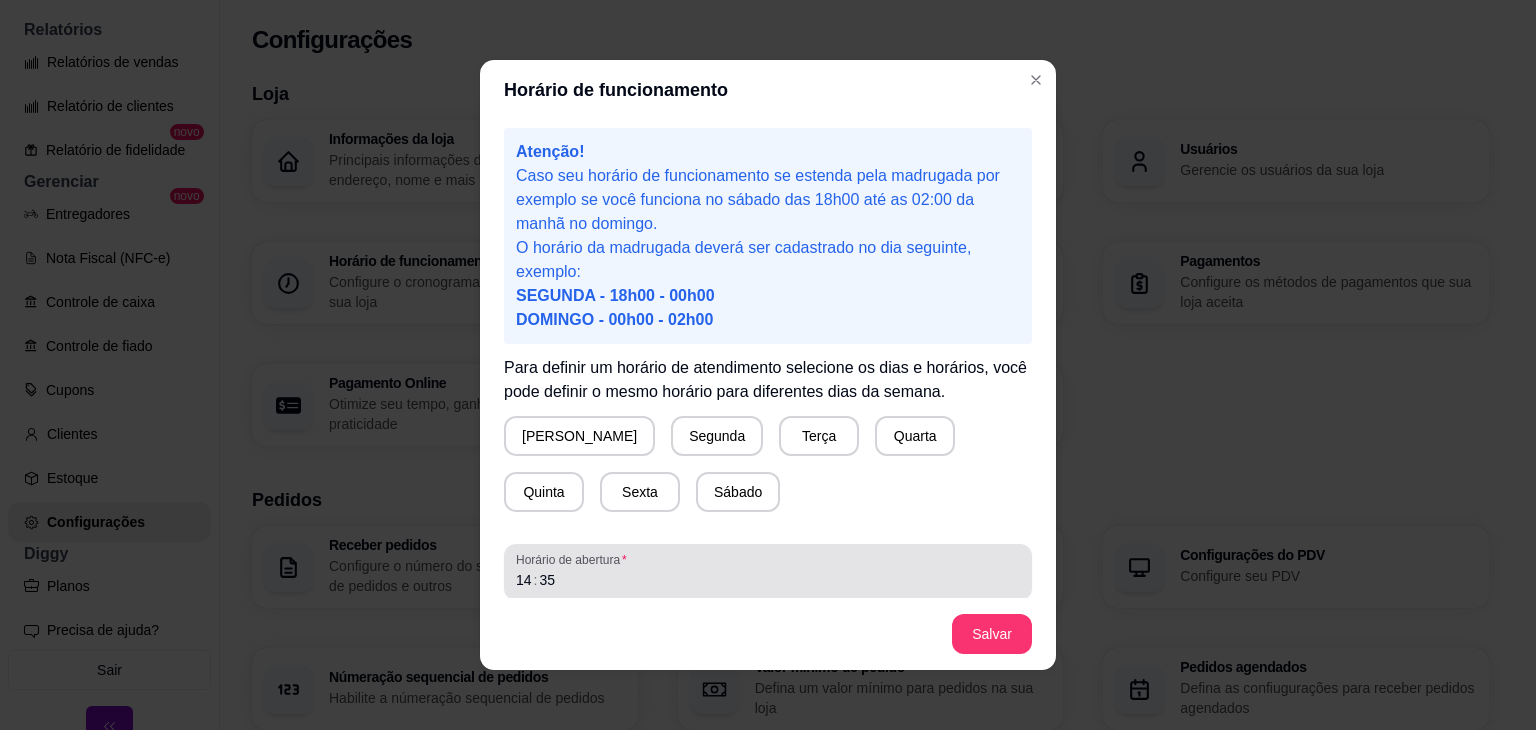 scroll, scrollTop: 98, scrollLeft: 0, axis: vertical 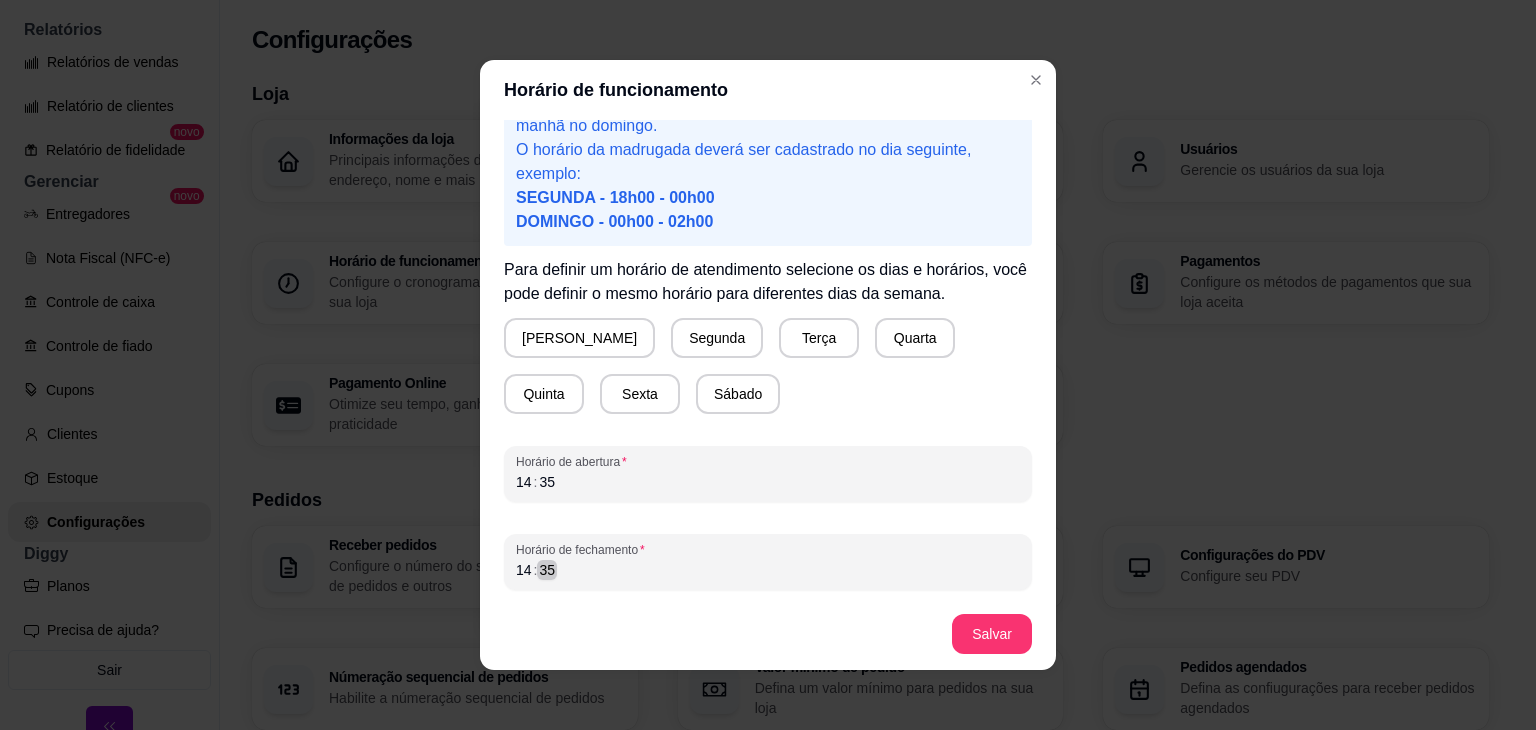 click on "14 : 35" at bounding box center [768, 570] 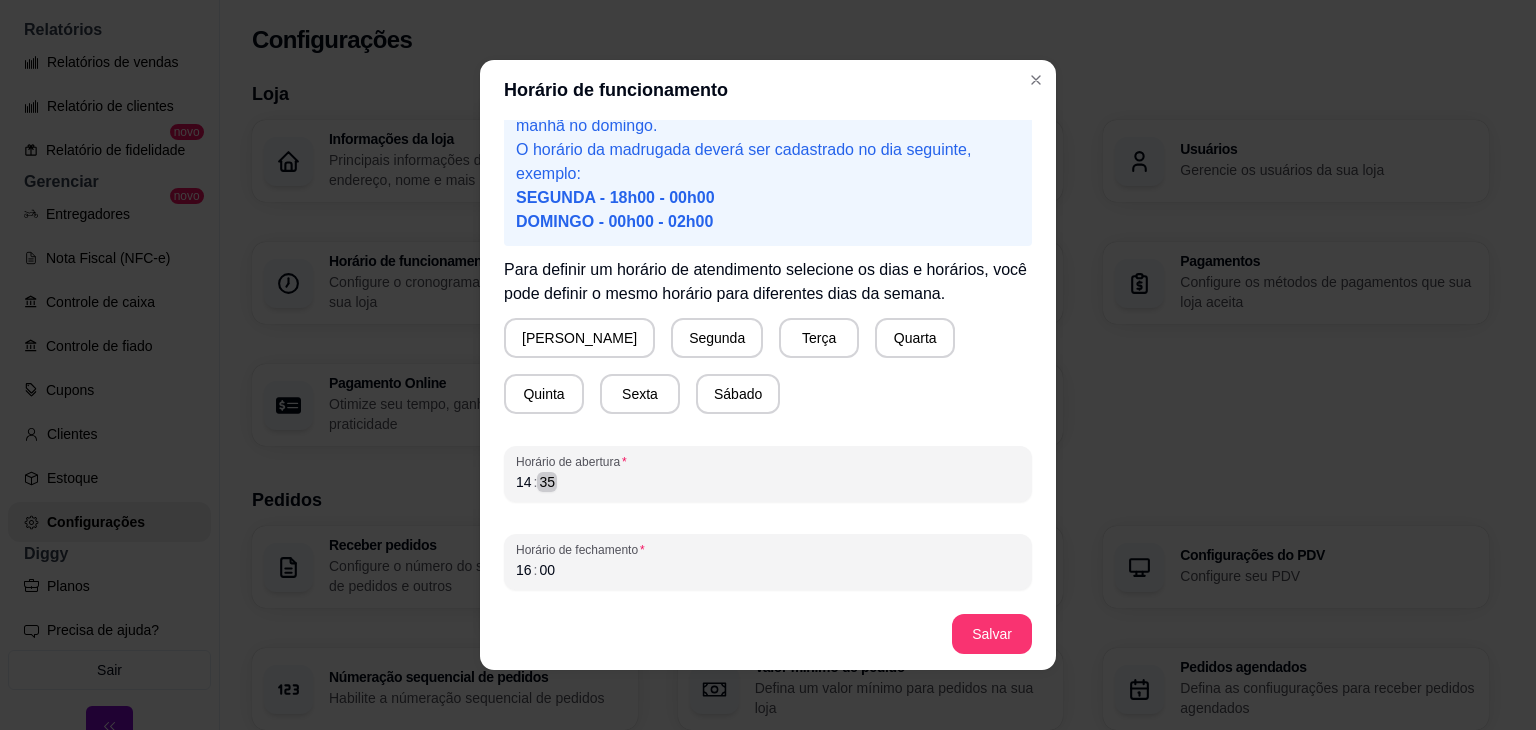 click on "14 : 35" at bounding box center (768, 482) 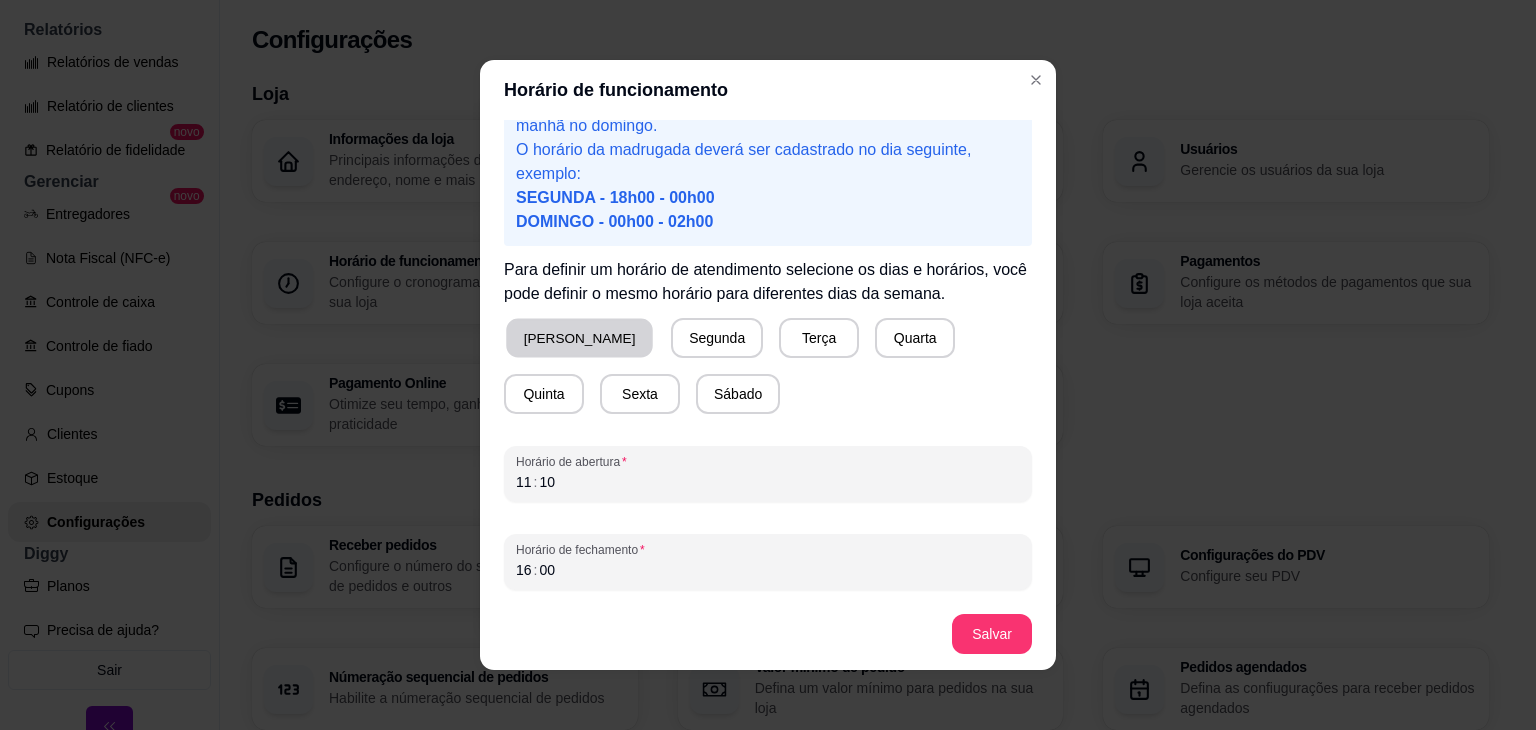 click on "[PERSON_NAME]" at bounding box center (579, 338) 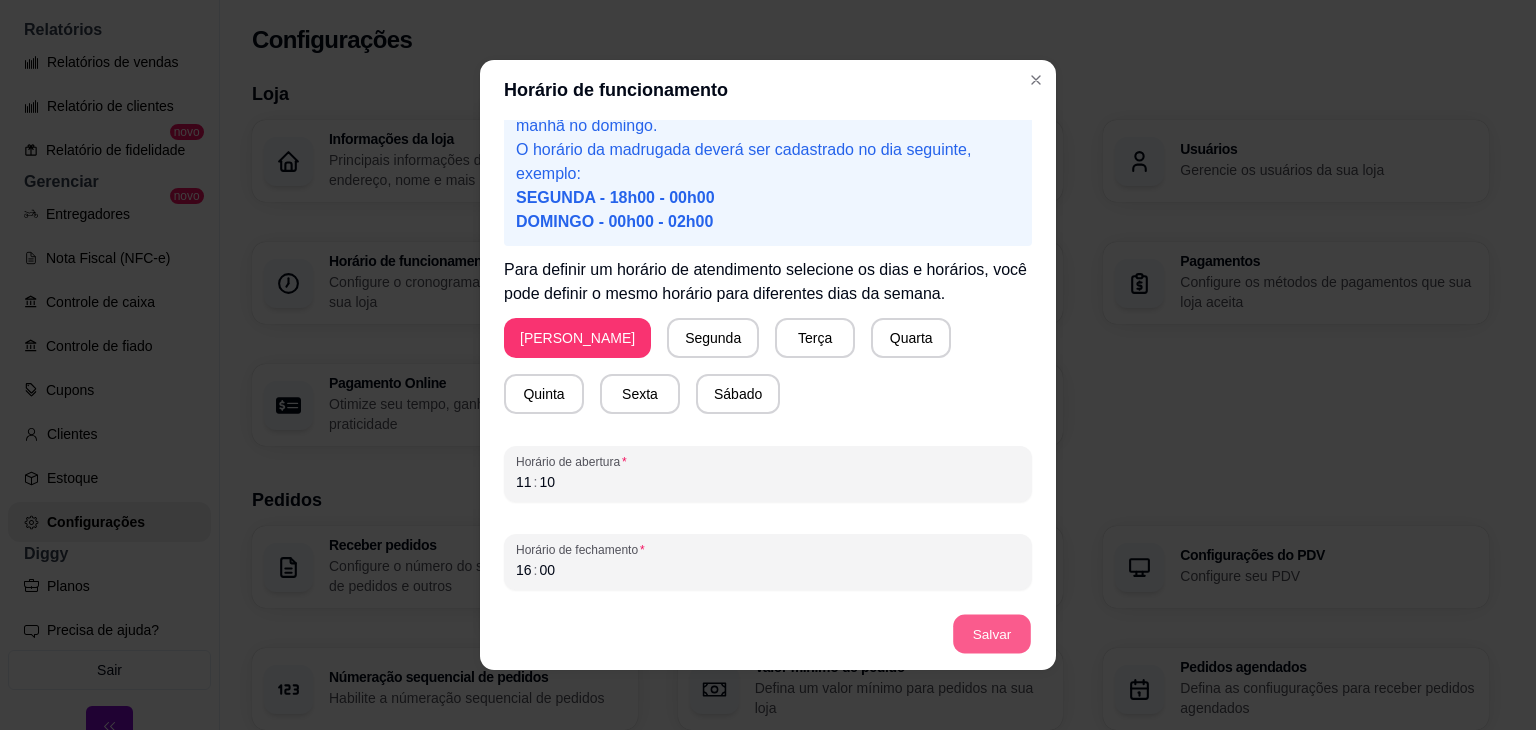 click on "Salvar" at bounding box center (992, 634) 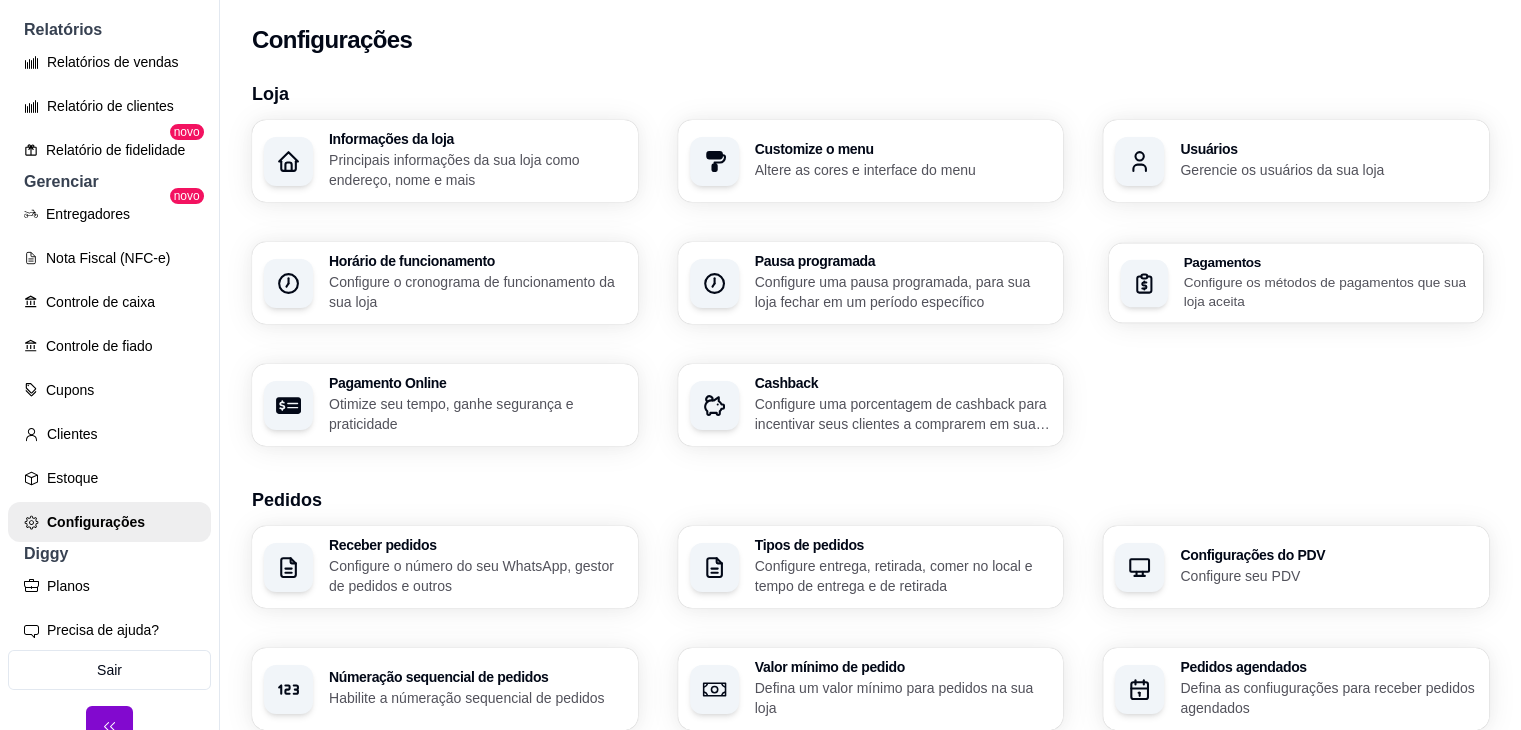 click on "Configure os métodos de pagamentos que sua loja aceita" at bounding box center (1328, 291) 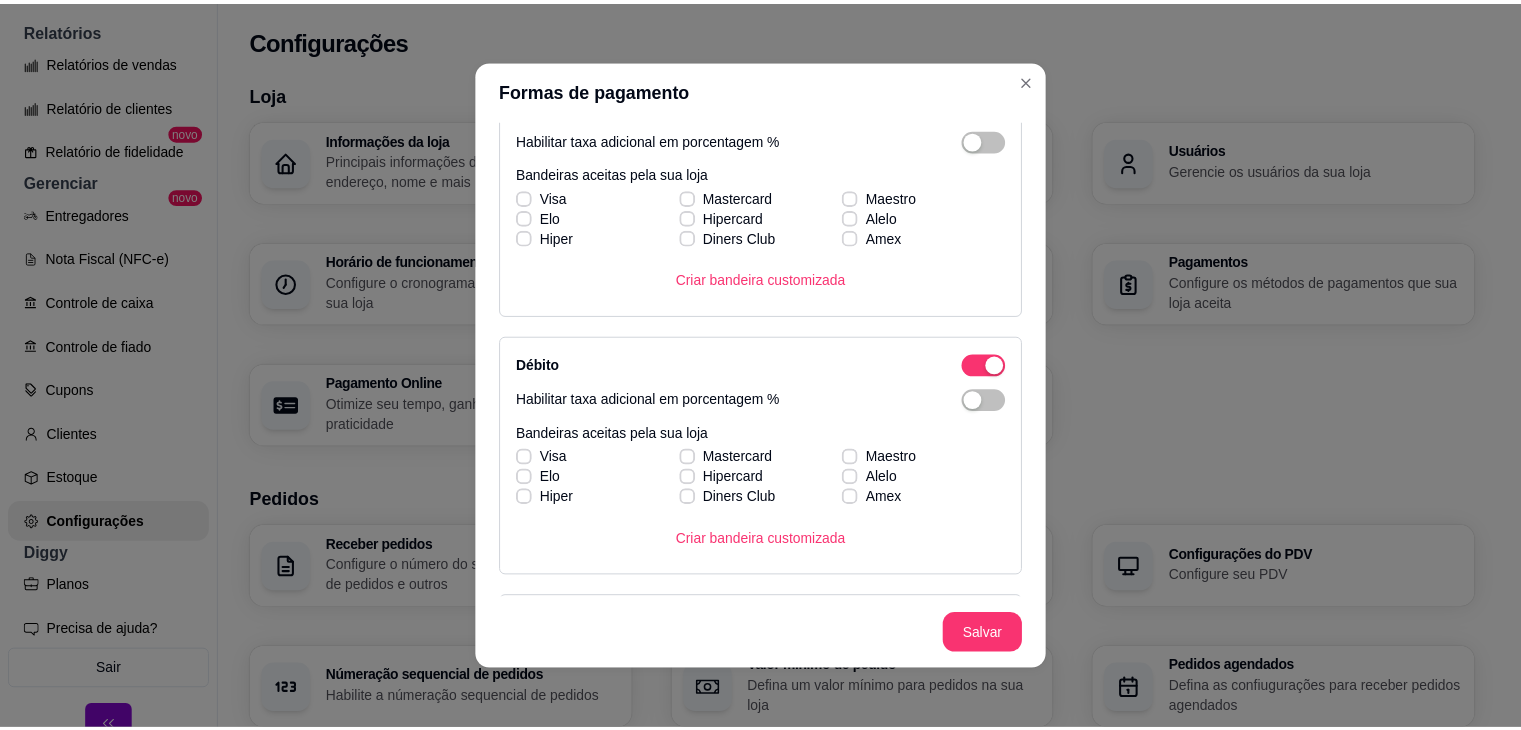 scroll, scrollTop: 548, scrollLeft: 0, axis: vertical 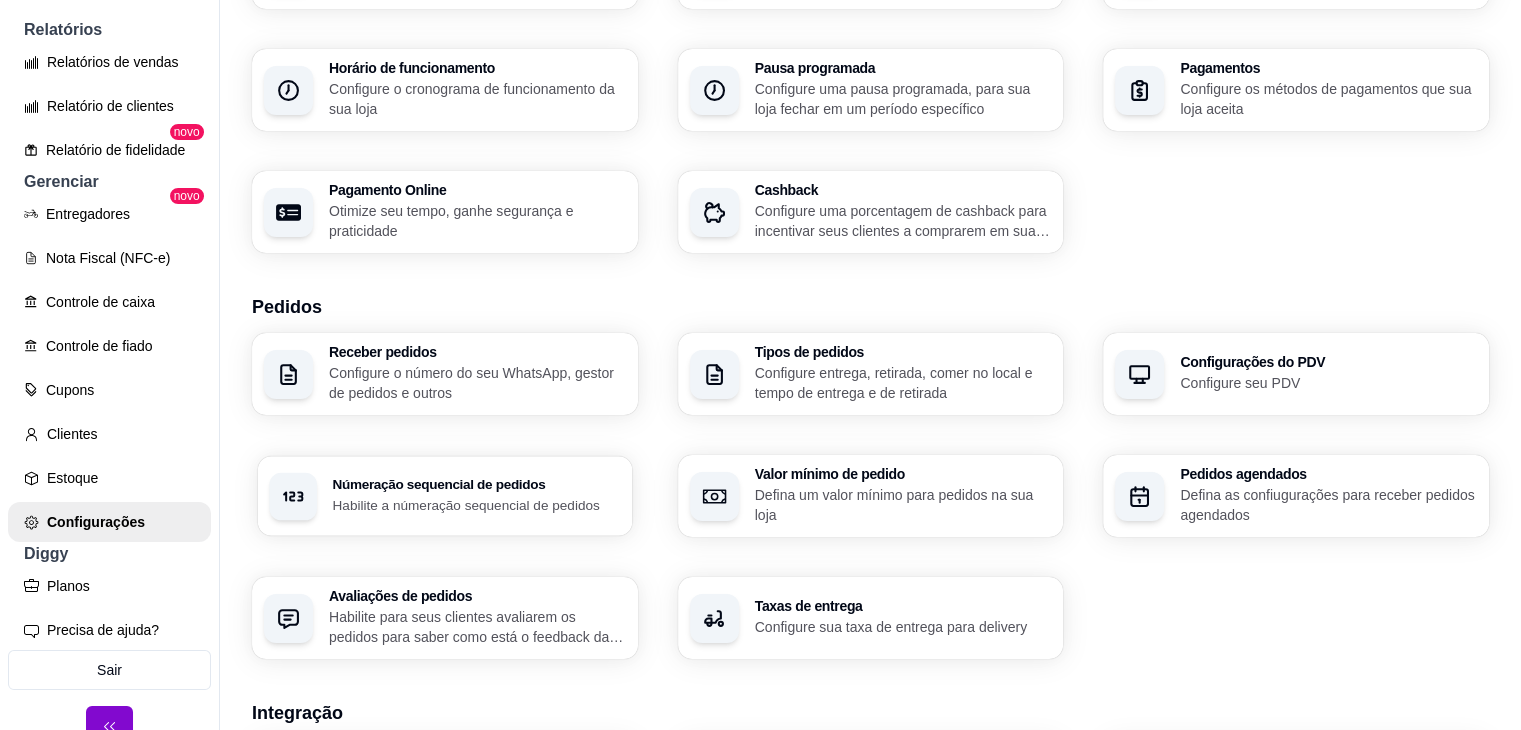 click on "Habilite a númeração sequencial de pedidos" at bounding box center (476, 504) 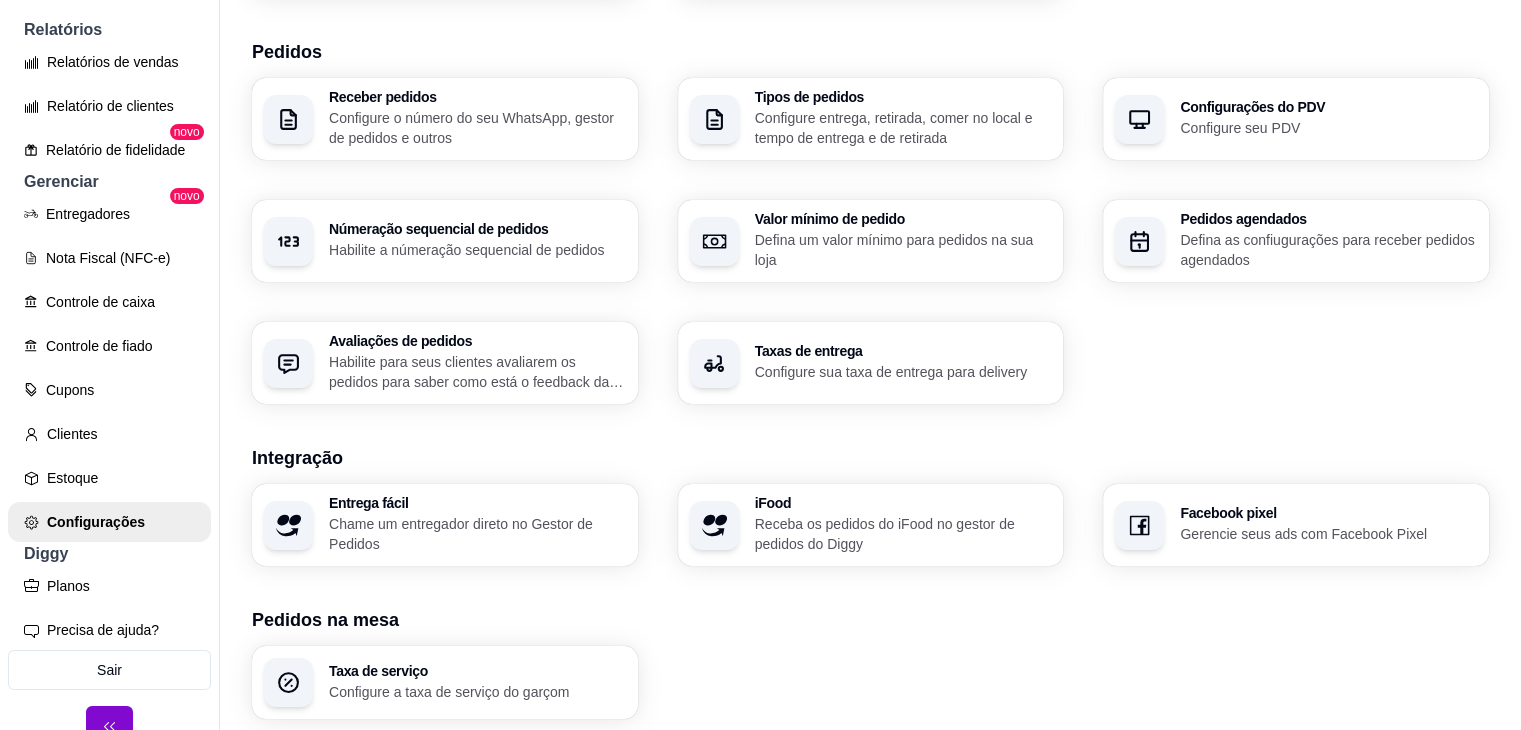 scroll, scrollTop: 694, scrollLeft: 0, axis: vertical 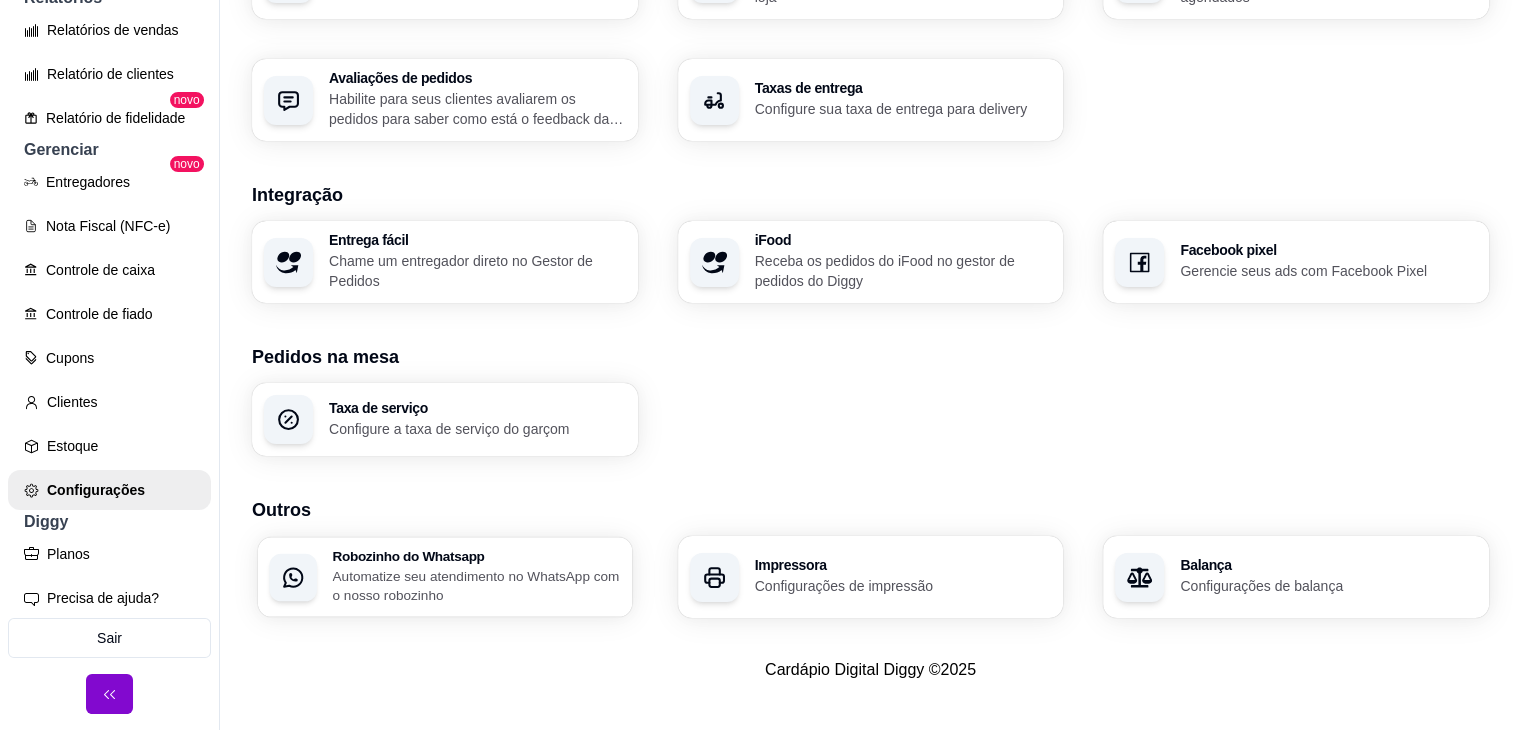 click on "Automatize seu atendimento no WhatsApp com o nosso robozinho" at bounding box center [476, 585] 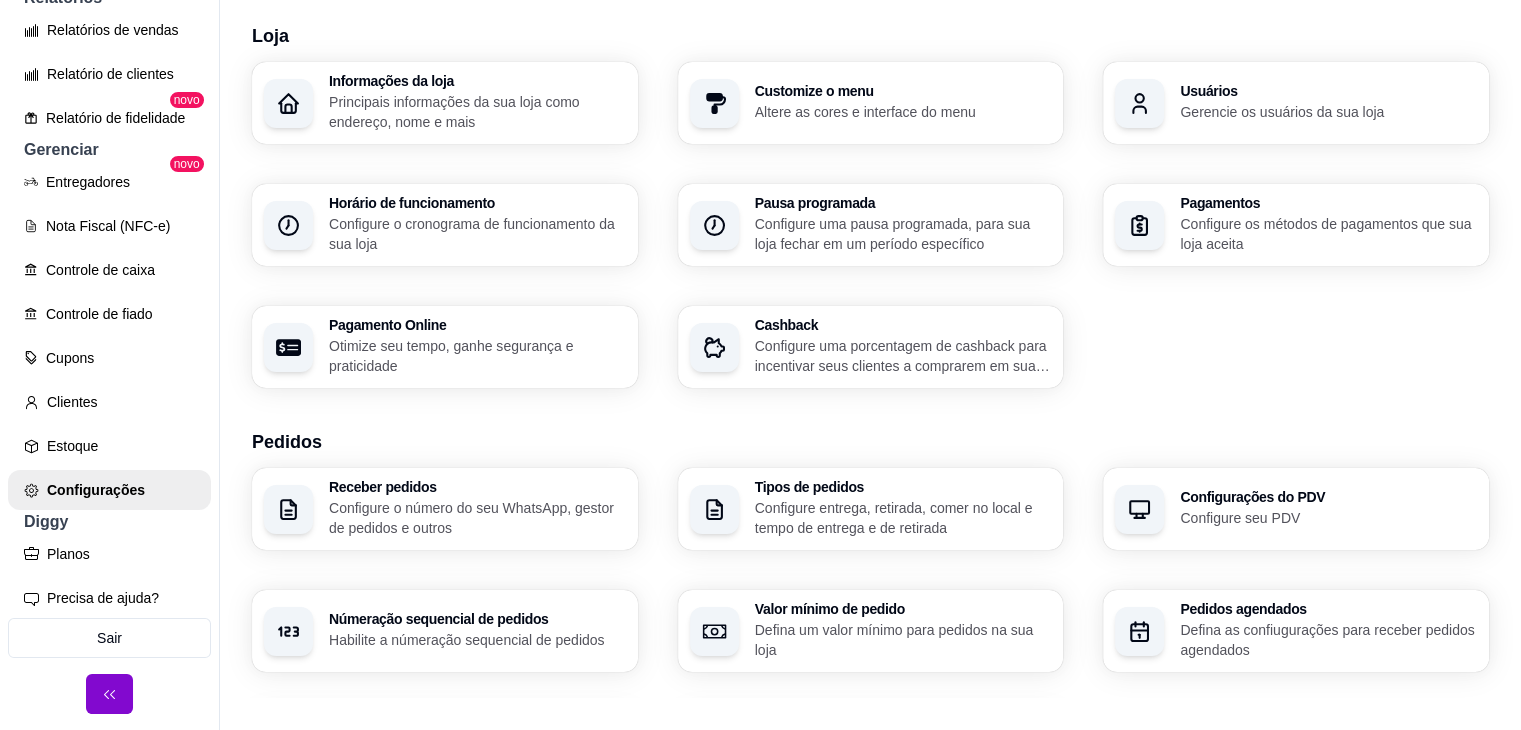 scroll, scrollTop: 0, scrollLeft: 0, axis: both 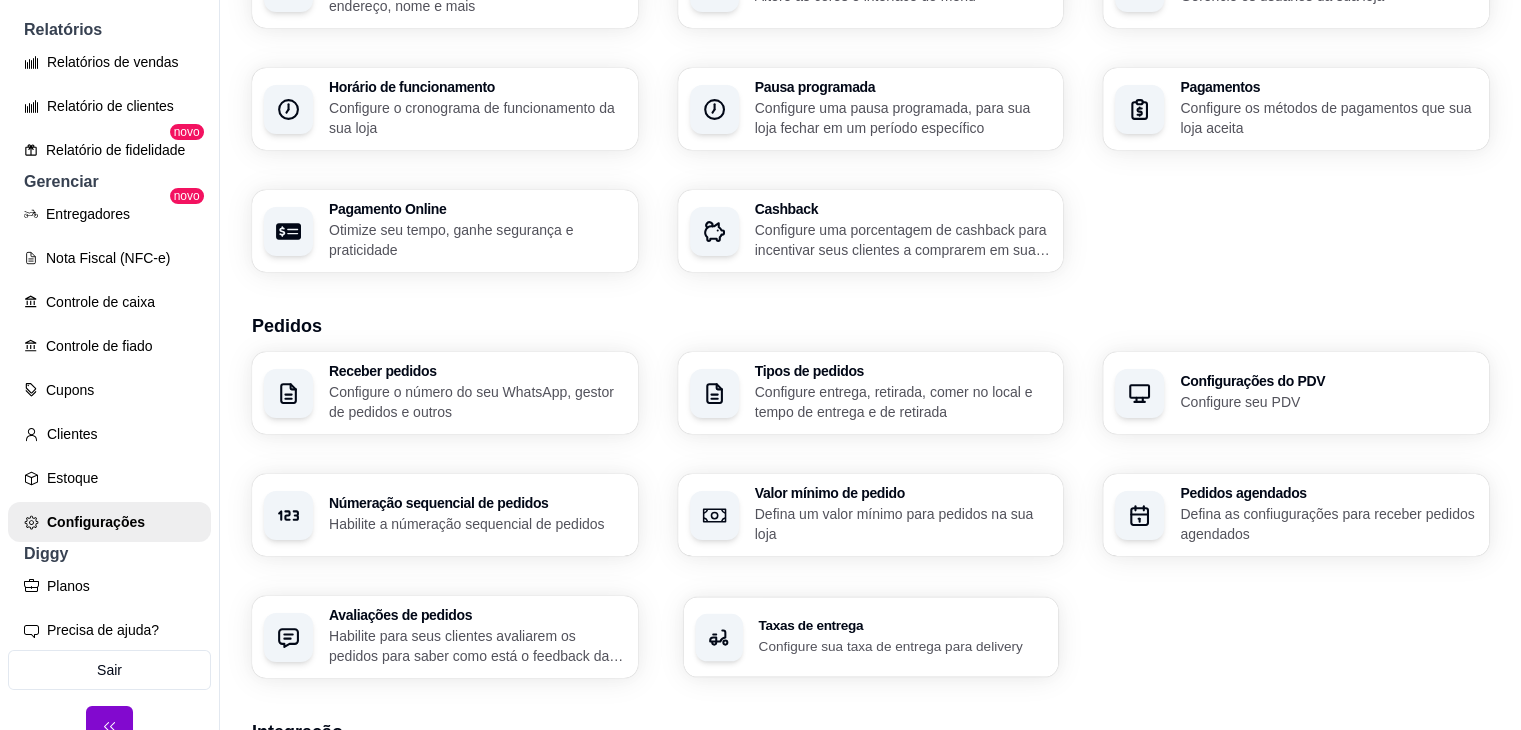 click on "Taxas de entrega Configure sua taxa de entrega para delivery" at bounding box center [870, 637] 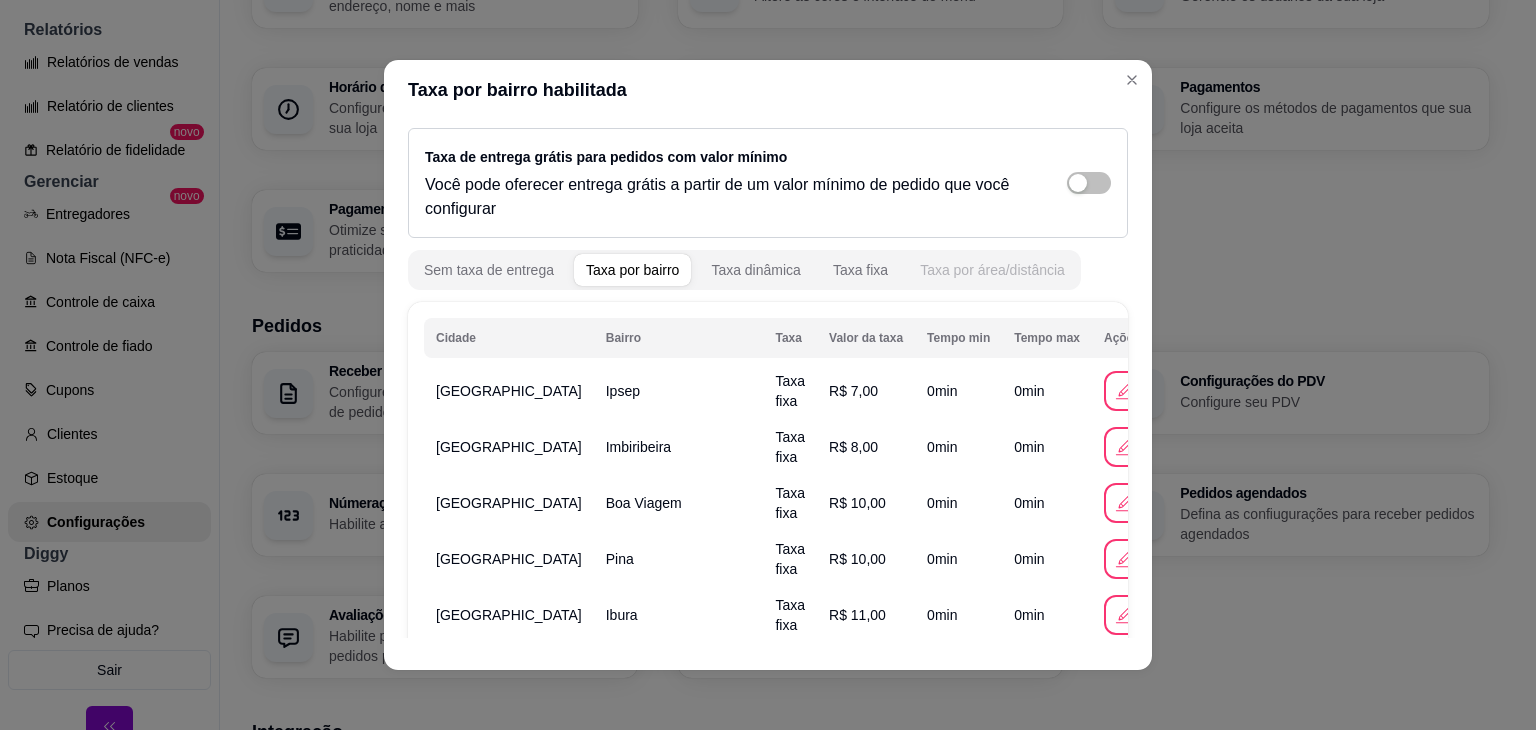 click on "Taxa por área/distância" at bounding box center [992, 270] 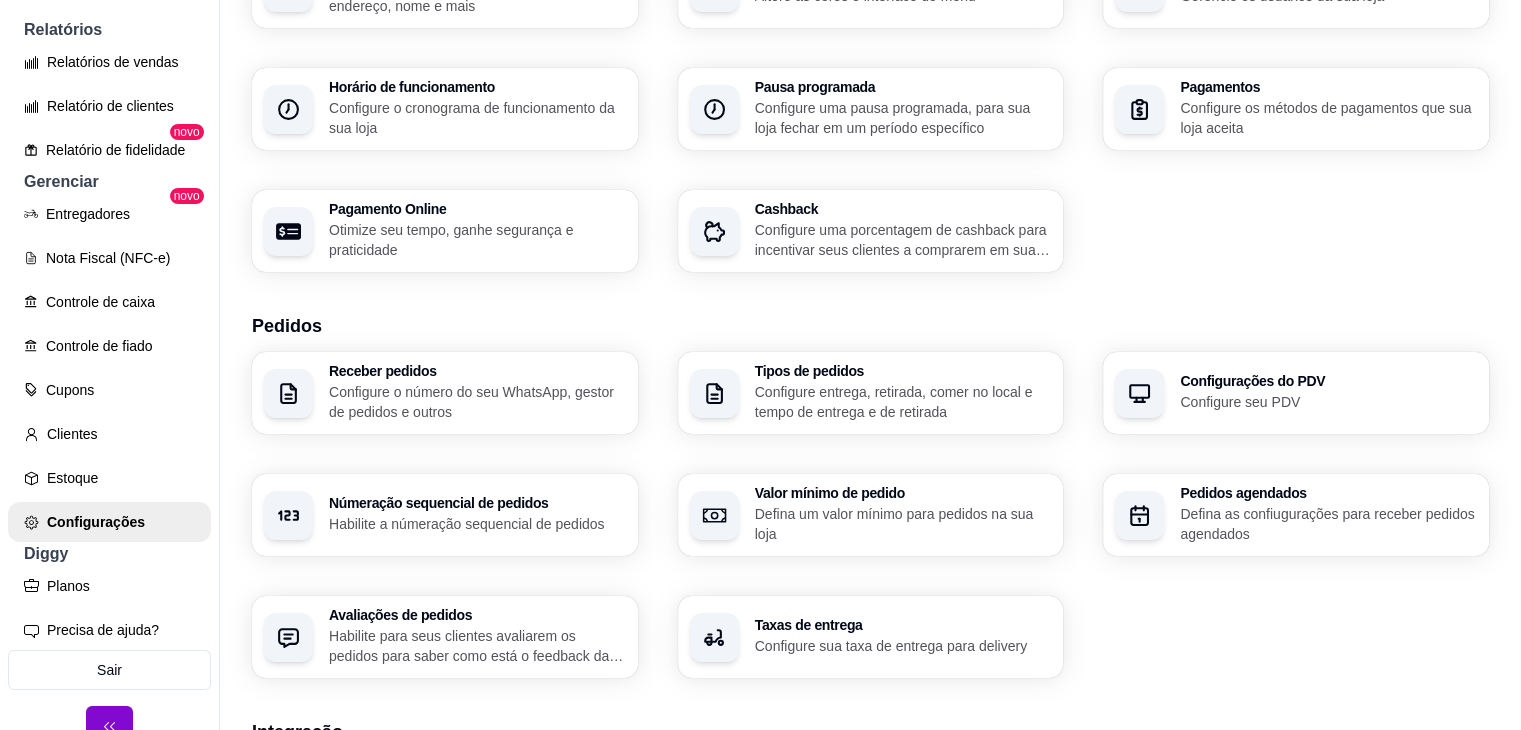 scroll, scrollTop: 563, scrollLeft: 0, axis: vertical 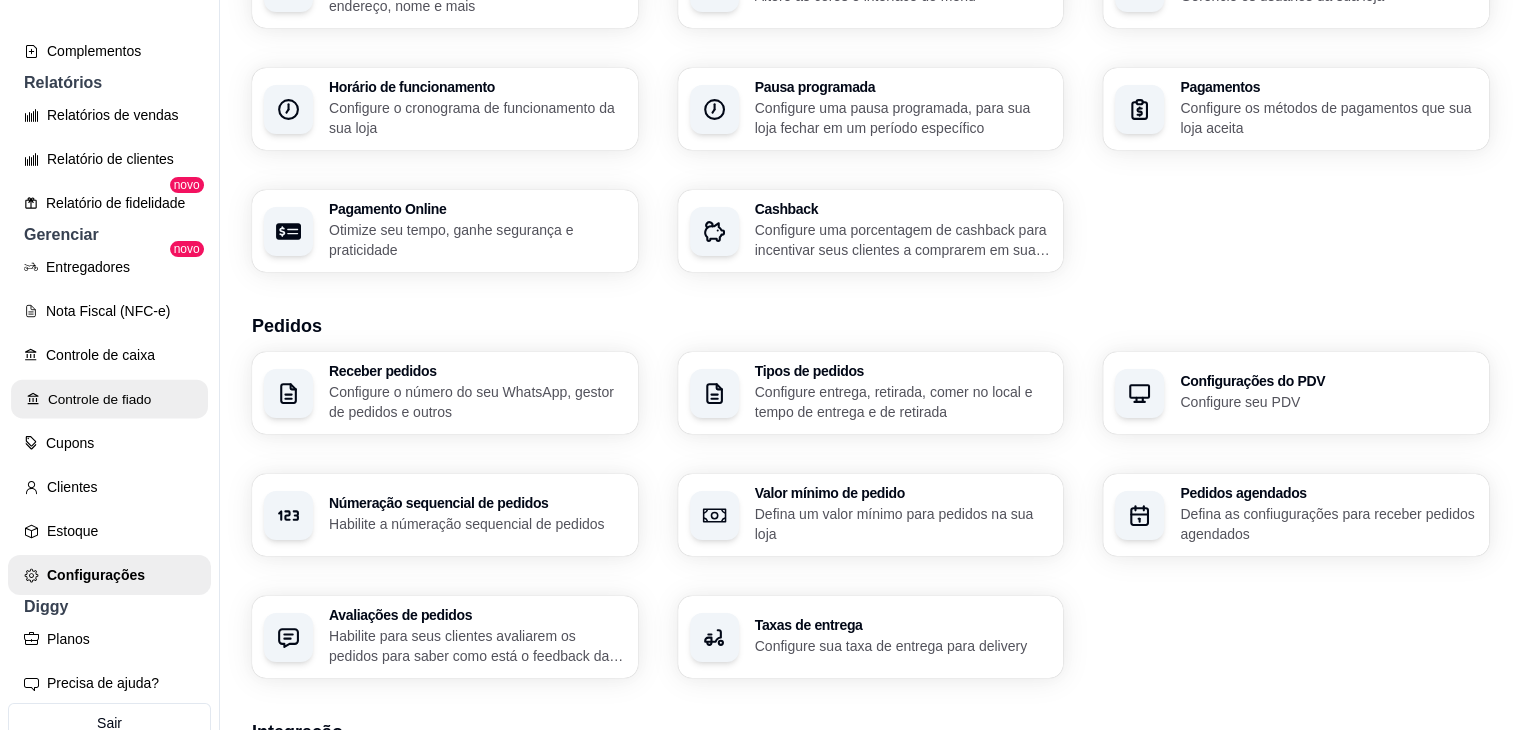 click on "Controle de fiado" at bounding box center (109, 399) 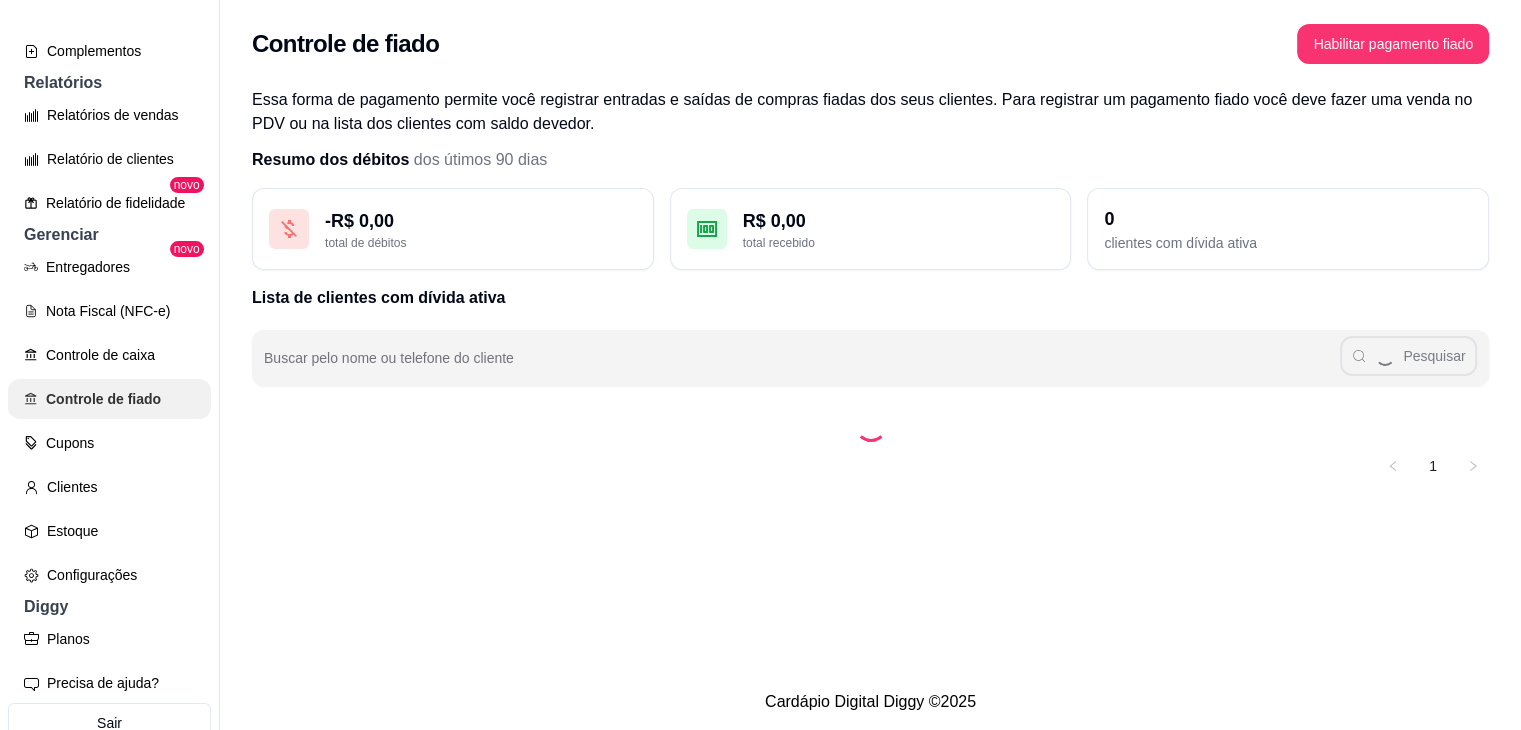 scroll, scrollTop: 0, scrollLeft: 0, axis: both 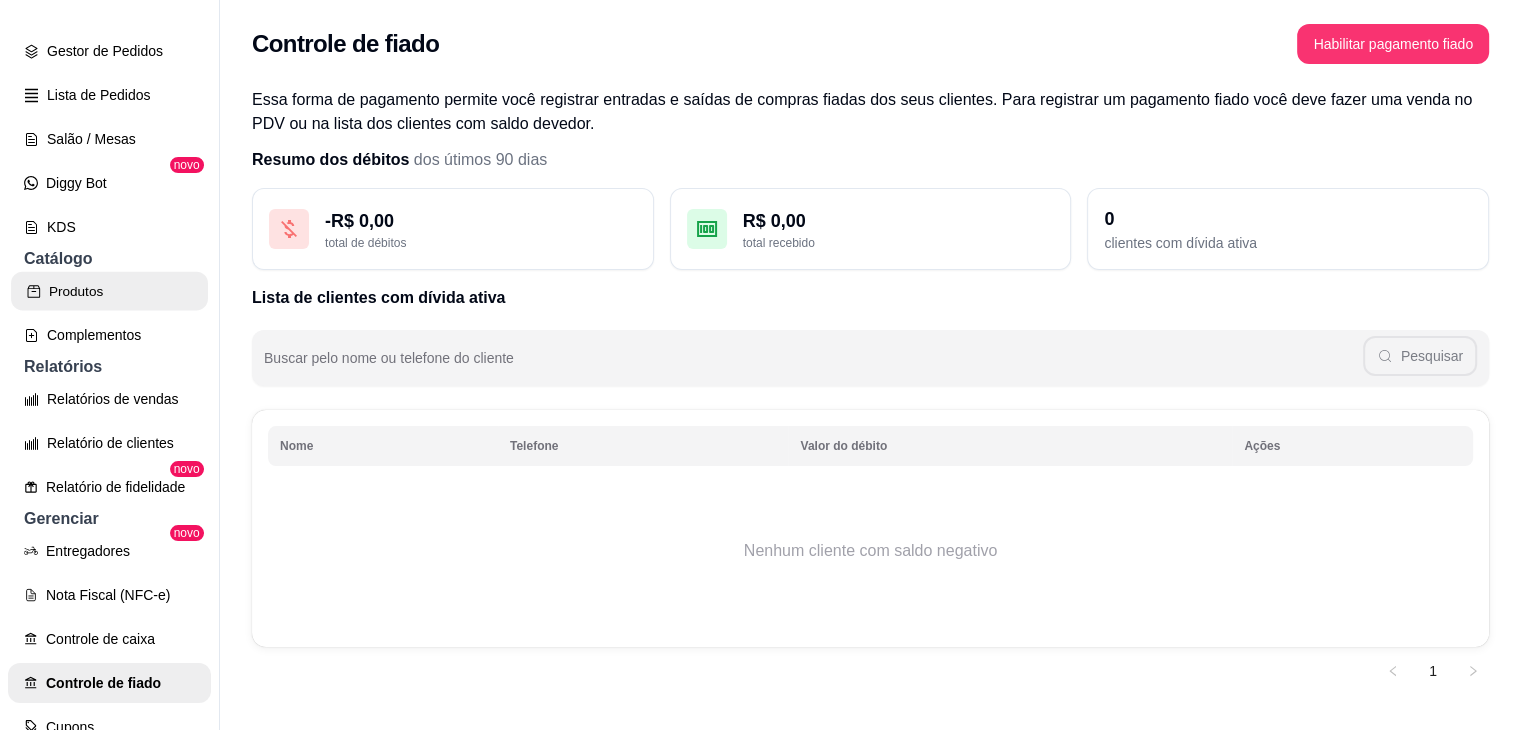click on "Produtos" at bounding box center (109, 291) 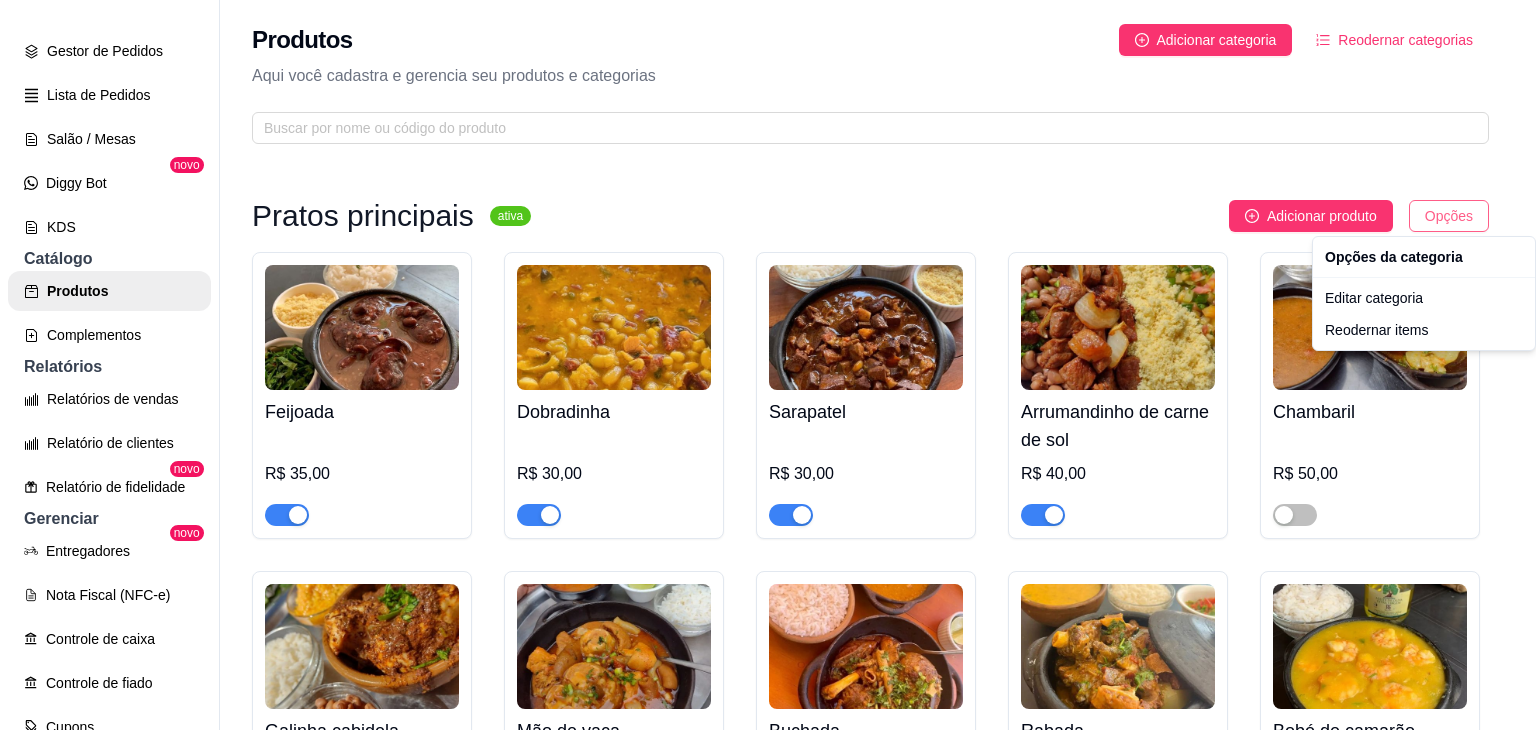 click on "P Panela de bar ... Loja Aberta Loja Diggy Pro + 30 até 22/07   Dia a dia Pedidos balcão (PDV) Gestor de Pedidos Lista de Pedidos Salão / Mesas Diggy Bot novo KDS Catálogo Produtos Complementos Relatórios Relatórios de vendas Relatório de clientes Relatório de fidelidade novo Gerenciar Entregadores novo Nota Fiscal (NFC-e) Controle de caixa Controle de fiado Cupons Clientes Estoque Configurações Diggy Planos Precisa de ajuda? Sair Produtos Adicionar categoria Reodernar categorias Aqui você cadastra e gerencia seu produtos e categorias Pratos principais  ativa Adicionar produto Opções Feijoada    R$ 35,00 Dobradinha    R$ 30,00 Sarapatel    R$ 30,00 Arrumandinho de carne de sol    R$ 40,00 Chambaril    R$ 50,00 Galinha cabidela    R$ 35,00 Mão de vaca   R$ 50,00 Buchada    R$ 60,00 Rabada    R$ 55,00 Bobó de camarão    R$ 40,00 Caldeirada    R$ 45,00 Caranguejo    R$ 5,00 peixada (cavala)   Para 2 pessoas  R$ 90,00 Para 2 á 3 pessoas R$ 120,00 Sururu   R$ 30,00   R$ 45,00" at bounding box center [768, 365] 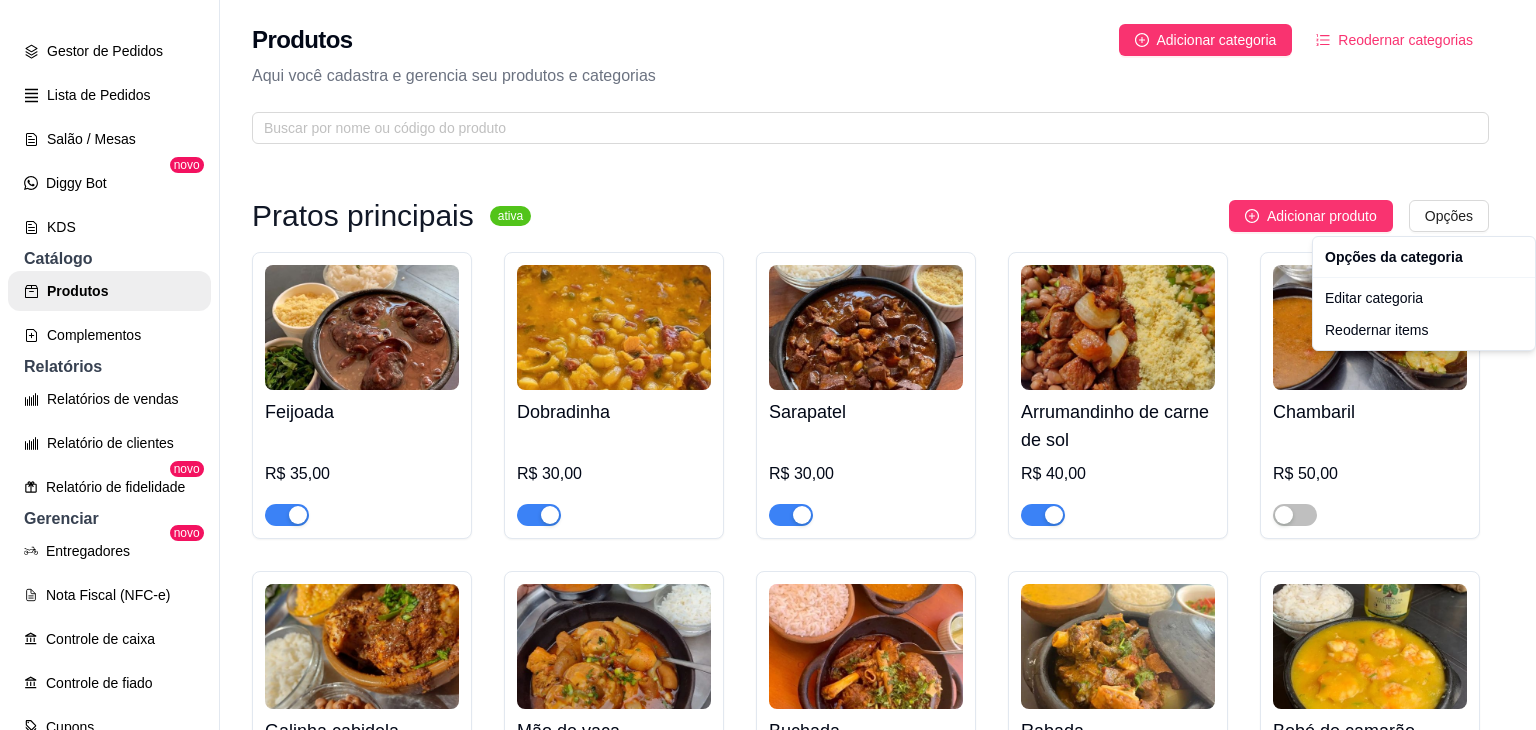 click on "P Panela de bar ... Loja Aberta Loja Diggy Pro + 30 até 22/07   Dia a dia Pedidos balcão (PDV) Gestor de Pedidos Lista de Pedidos Salão / Mesas Diggy Bot novo KDS Catálogo Produtos Complementos Relatórios Relatórios de vendas Relatório de clientes Relatório de fidelidade novo Gerenciar Entregadores novo Nota Fiscal (NFC-e) Controle de caixa Controle de fiado Cupons Clientes Estoque Configurações Diggy Planos Precisa de ajuda? Sair Produtos Adicionar categoria Reodernar categorias Aqui você cadastra e gerencia seu produtos e categorias Pratos principais  ativa Adicionar produto Opções Feijoada    R$ 35,00 Dobradinha    R$ 30,00 Sarapatel    R$ 30,00 Arrumandinho de carne de sol    R$ 40,00 Chambaril    R$ 50,00 Galinha cabidela    R$ 35,00 Mão de vaca   R$ 50,00 Buchada    R$ 60,00 Rabada    R$ 55,00 Bobó de camarão    R$ 40,00 Caldeirada    R$ 45,00 Caranguejo    R$ 5,00 peixada (cavala)   Para 2 pessoas  R$ 90,00 Para 2 á 3 pessoas R$ 120,00 Sururu   R$ 30,00   R$ 45,00" at bounding box center (768, 365) 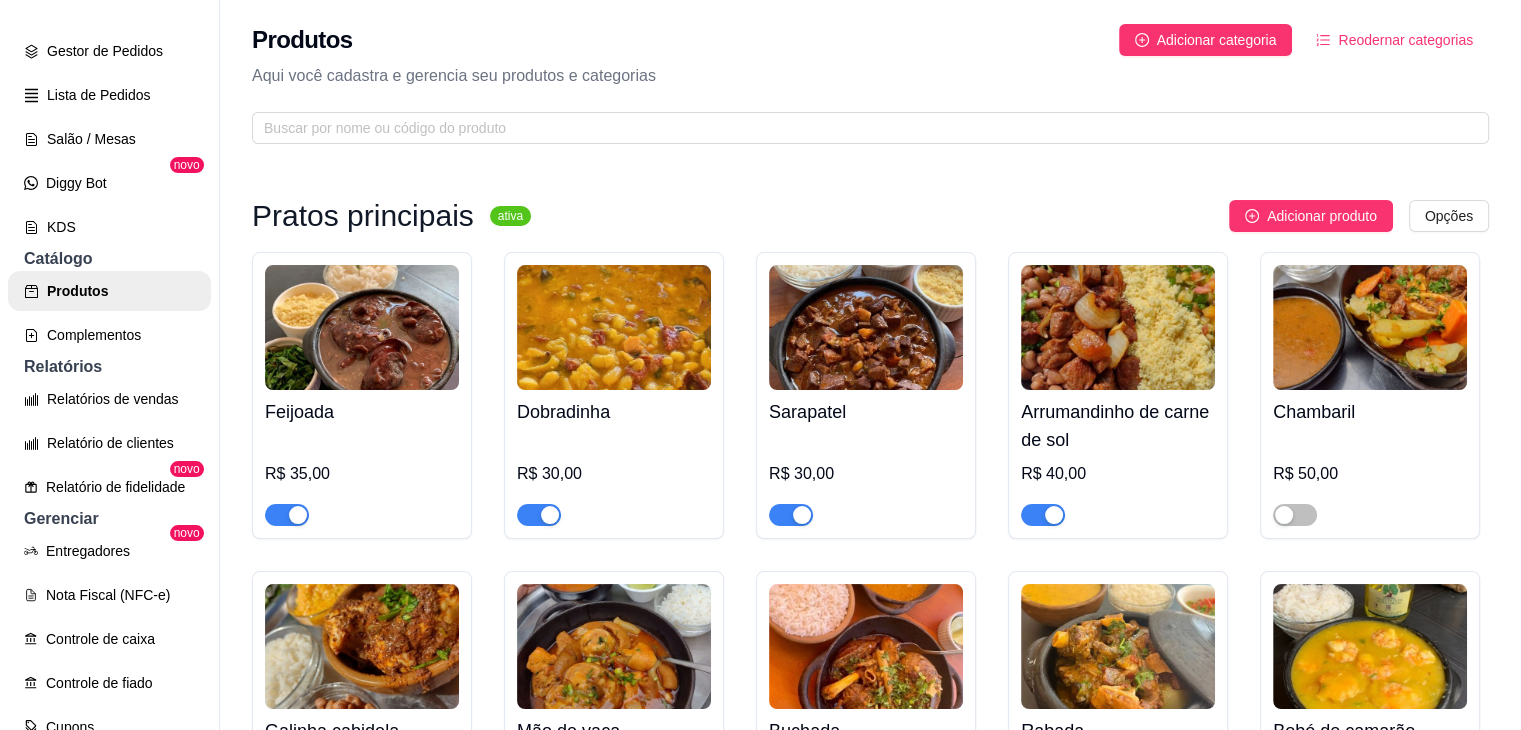 click on "Pratos principais  ativa Adicionar produto Opções Feijoada    R$ 35,00 Dobradinha    R$ 30,00 Sarapatel    R$ 30,00 Arrumandinho de carne de sol    R$ 40,00 Chambaril    R$ 50,00 Galinha cabidela    R$ 35,00 Mão de vaca   R$ 50,00 Buchada    R$ 60,00 Rabada    R$ 55,00 Bobó de camarão    R$ 40,00 Caldeirada    R$ 45,00 Caranguejo    R$ 5,00 peixada (cavala)   Para 2 pessoas  R$ 90,00 Para 2 á 3 pessoas R$ 120,00 Sururu   R$ 30,00 Escondidinho de camarão    R$ 45,00 Cioba recheado ao forno    R$ 100,00 Ensopado de carne de aratu    R$ 45,00 Ensopado de carne de caranguejo    R$ 40,00 Camarão alho e óleo    R$ 35,00 Moela   R$ 28,00 Bacalhoada    M R$ 120,00 G  R$ 150,00 Muqueca de camarão    R$ 45,00 Fava    R$ 30,00 Peixe frito    G  ( serve 2/3) R$ 120,00 Escondidinho de charque    R$ 50,00 Cioba recheada ao forno    g ( 3 a 4 pessoas) R$ 120,00 M ( 2 pessoas)  R$ 100,00 Guisado de porco    R$ 35,00 Marisco   R$ 35,00 Peixe frito - MECA (posta)    R$ 160,00 Cozido" at bounding box center (870, 1641) 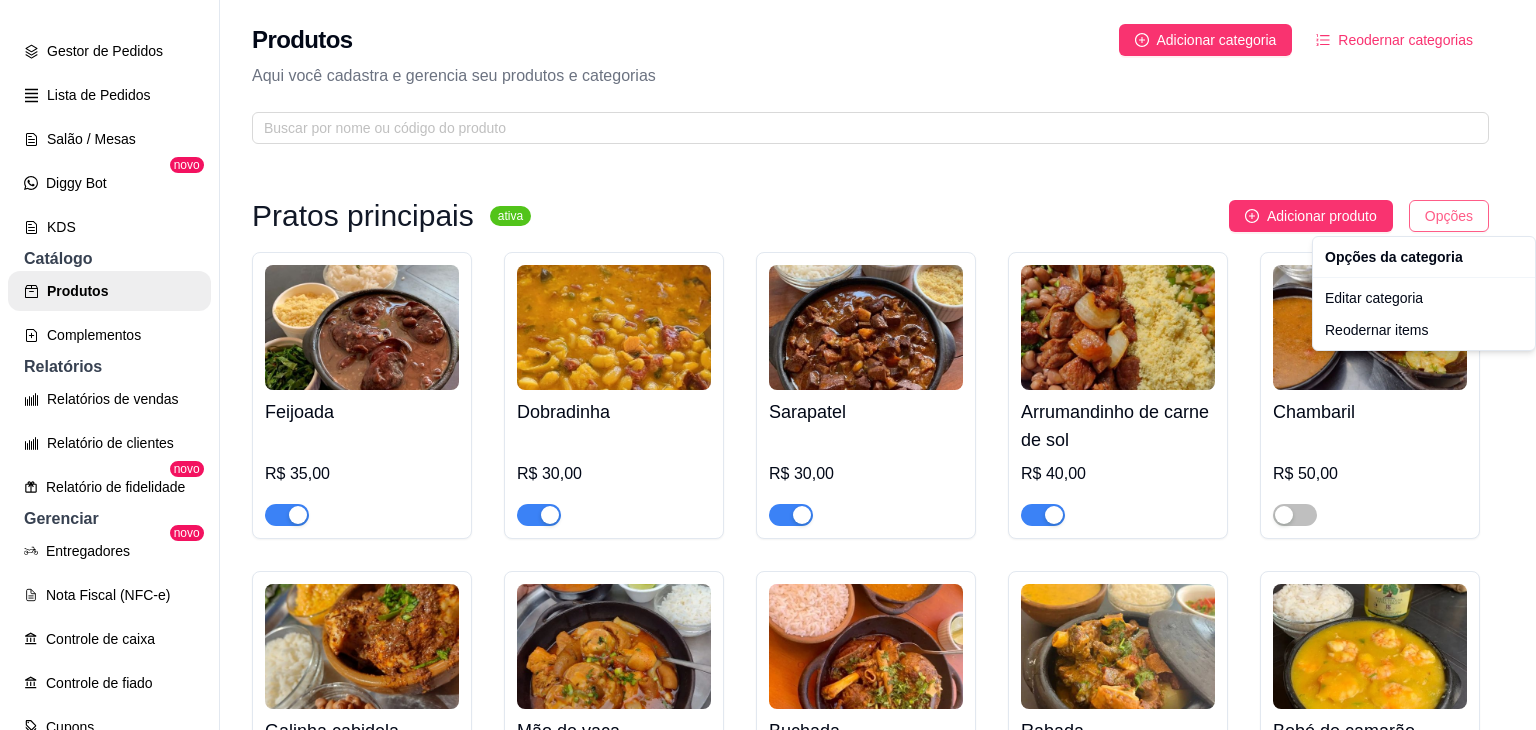 click on "P Panela de bar ... Loja Aberta Loja Diggy Pro + 30 até 22/07   Dia a dia Pedidos balcão (PDV) Gestor de Pedidos Lista de Pedidos Salão / Mesas Diggy Bot novo KDS Catálogo Produtos Complementos Relatórios Relatórios de vendas Relatório de clientes Relatório de fidelidade novo Gerenciar Entregadores novo Nota Fiscal (NFC-e) Controle de caixa Controle de fiado Cupons Clientes Estoque Configurações Diggy Planos Precisa de ajuda? Sair Produtos Adicionar categoria Reodernar categorias Aqui você cadastra e gerencia seu produtos e categorias Pratos principais  ativa Adicionar produto Opções Feijoada    R$ 35,00 Dobradinha    R$ 30,00 Sarapatel    R$ 30,00 Arrumandinho de carne de sol    R$ 40,00 Chambaril    R$ 50,00 Galinha cabidela    R$ 35,00 Mão de vaca   R$ 50,00 Buchada    R$ 60,00 Rabada    R$ 55,00 Bobó de camarão    R$ 40,00 Caldeirada    R$ 45,00 Caranguejo    R$ 5,00 peixada (cavala)   Para 2 pessoas  R$ 90,00 Para 2 á 3 pessoas R$ 120,00 Sururu   R$ 30,00   R$ 45,00" at bounding box center (768, 365) 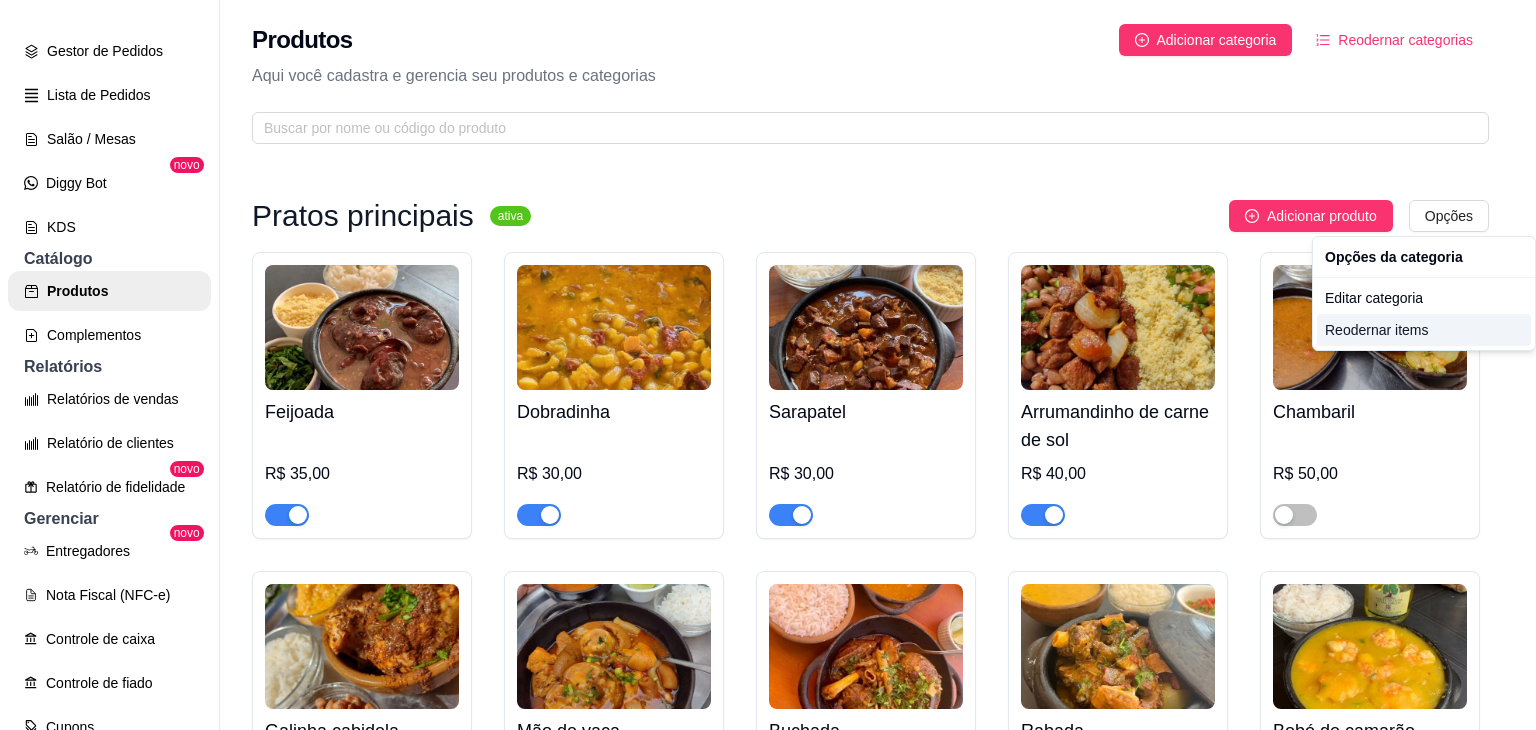 click on "Reodernar items" at bounding box center (1424, 330) 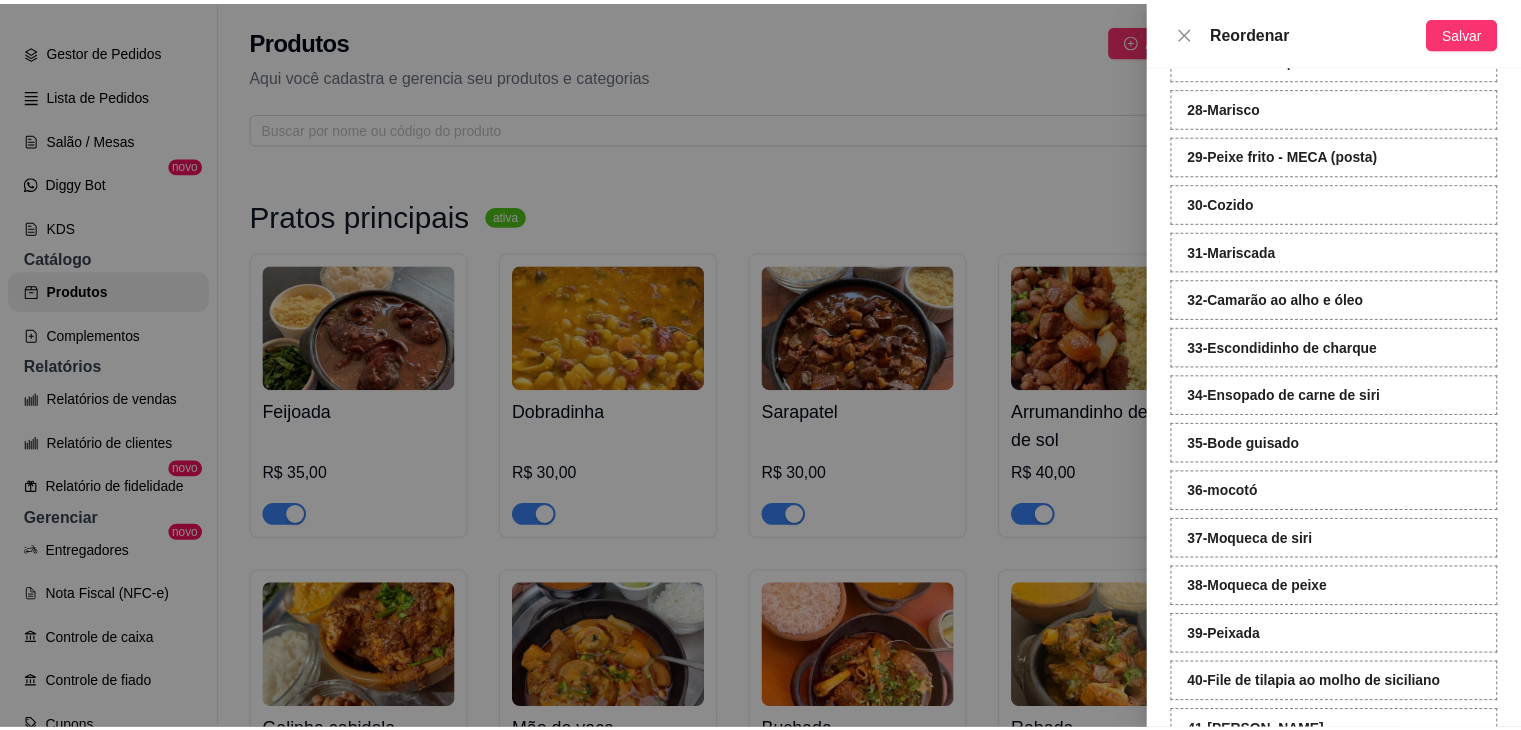 scroll, scrollTop: 1420, scrollLeft: 0, axis: vertical 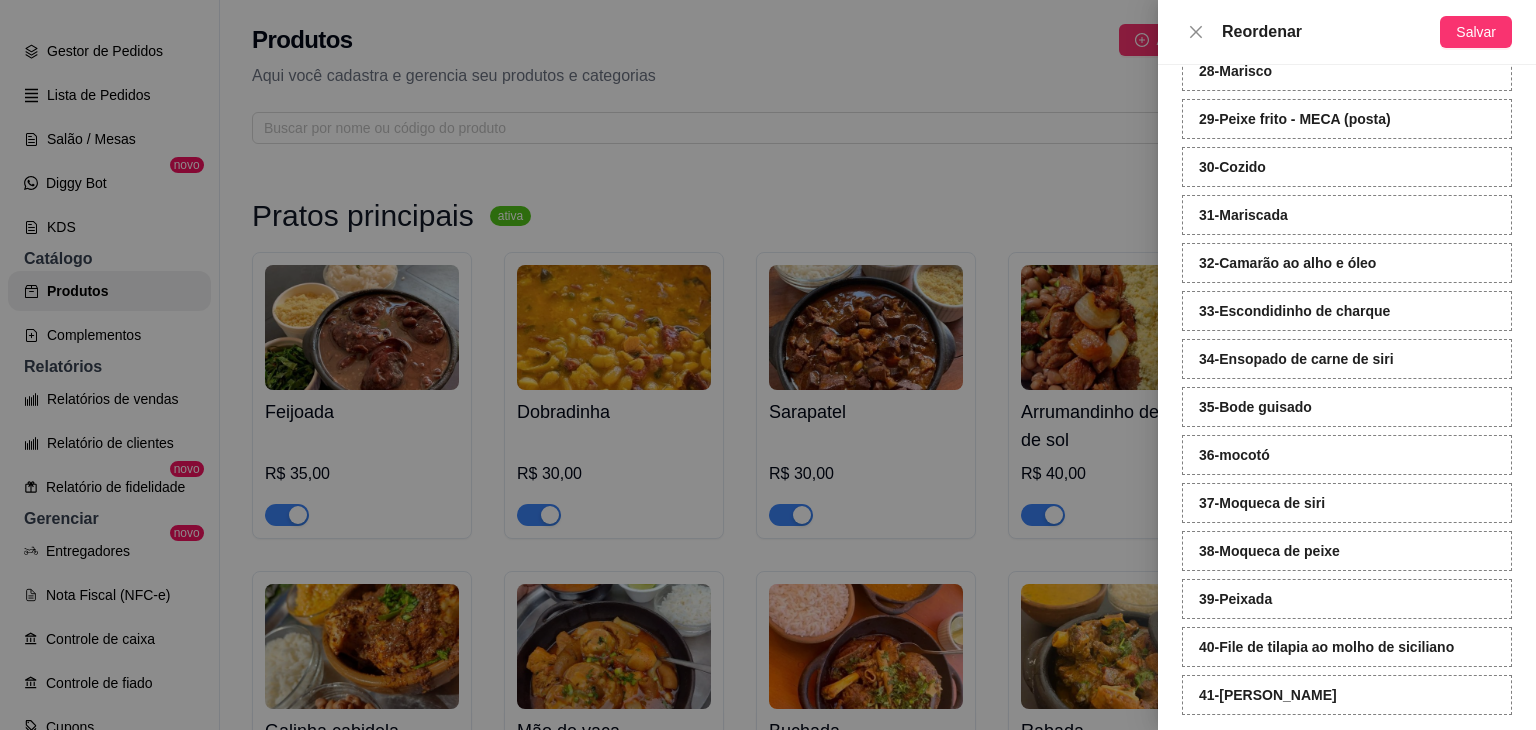 click at bounding box center (768, 365) 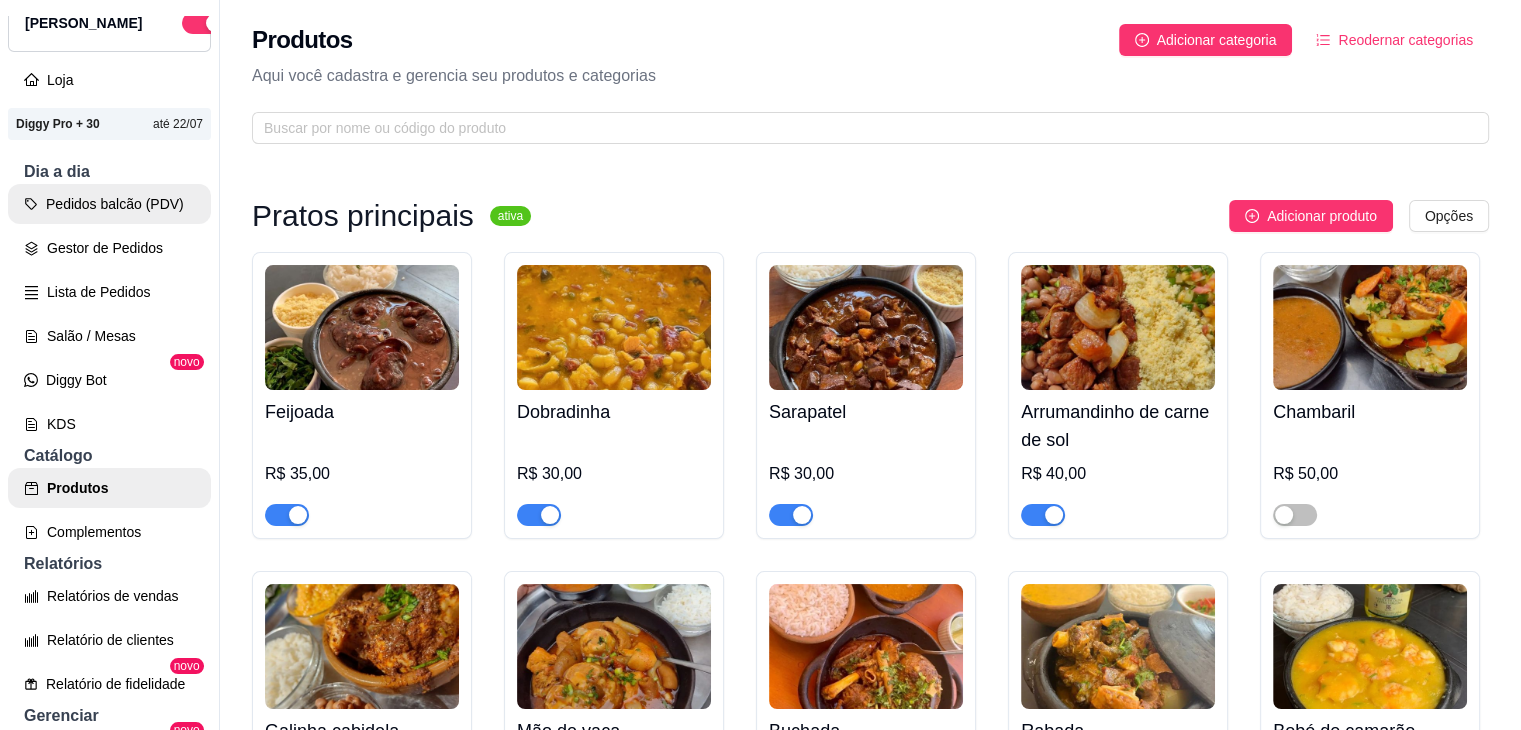 scroll, scrollTop: 35, scrollLeft: 0, axis: vertical 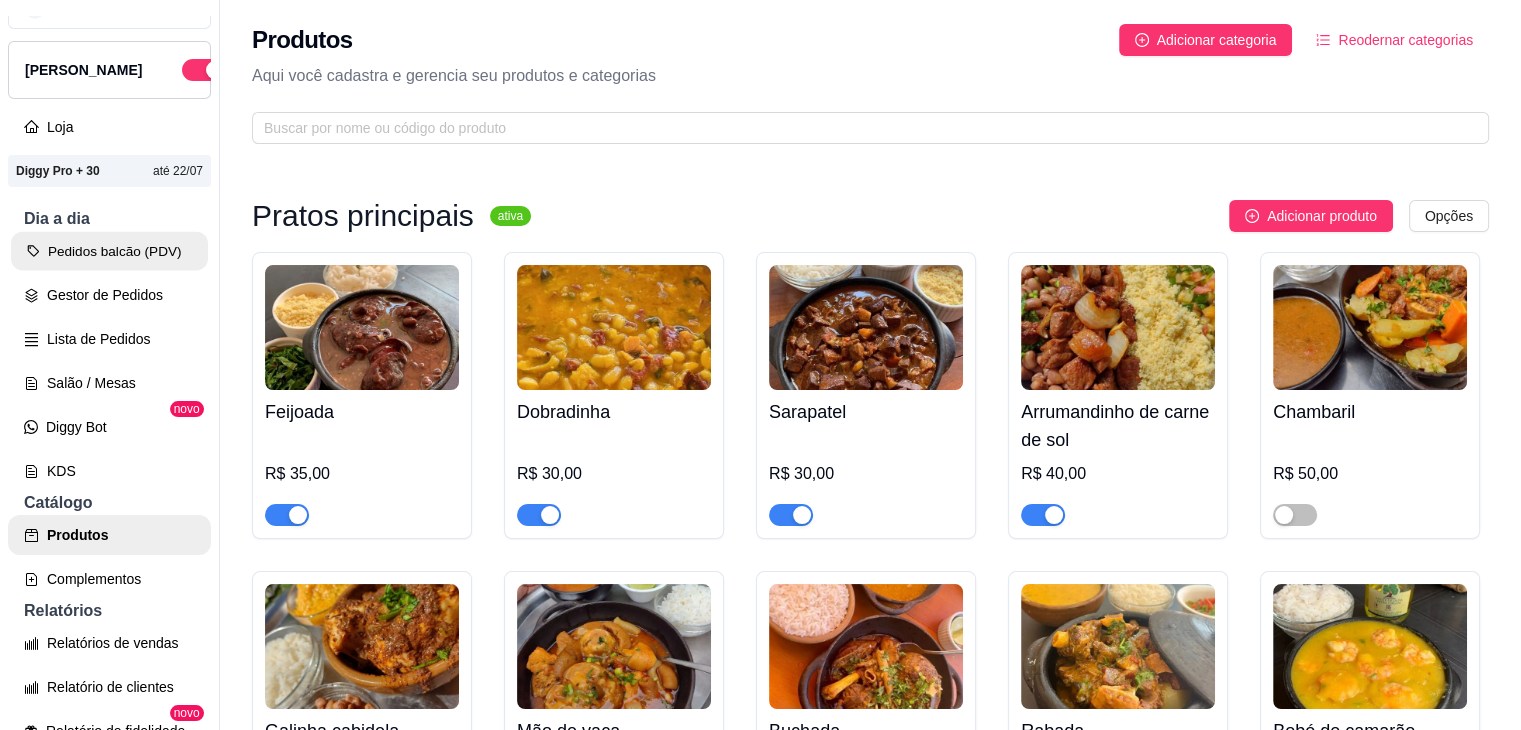 click on "Pedidos balcão (PDV)" at bounding box center [109, 251] 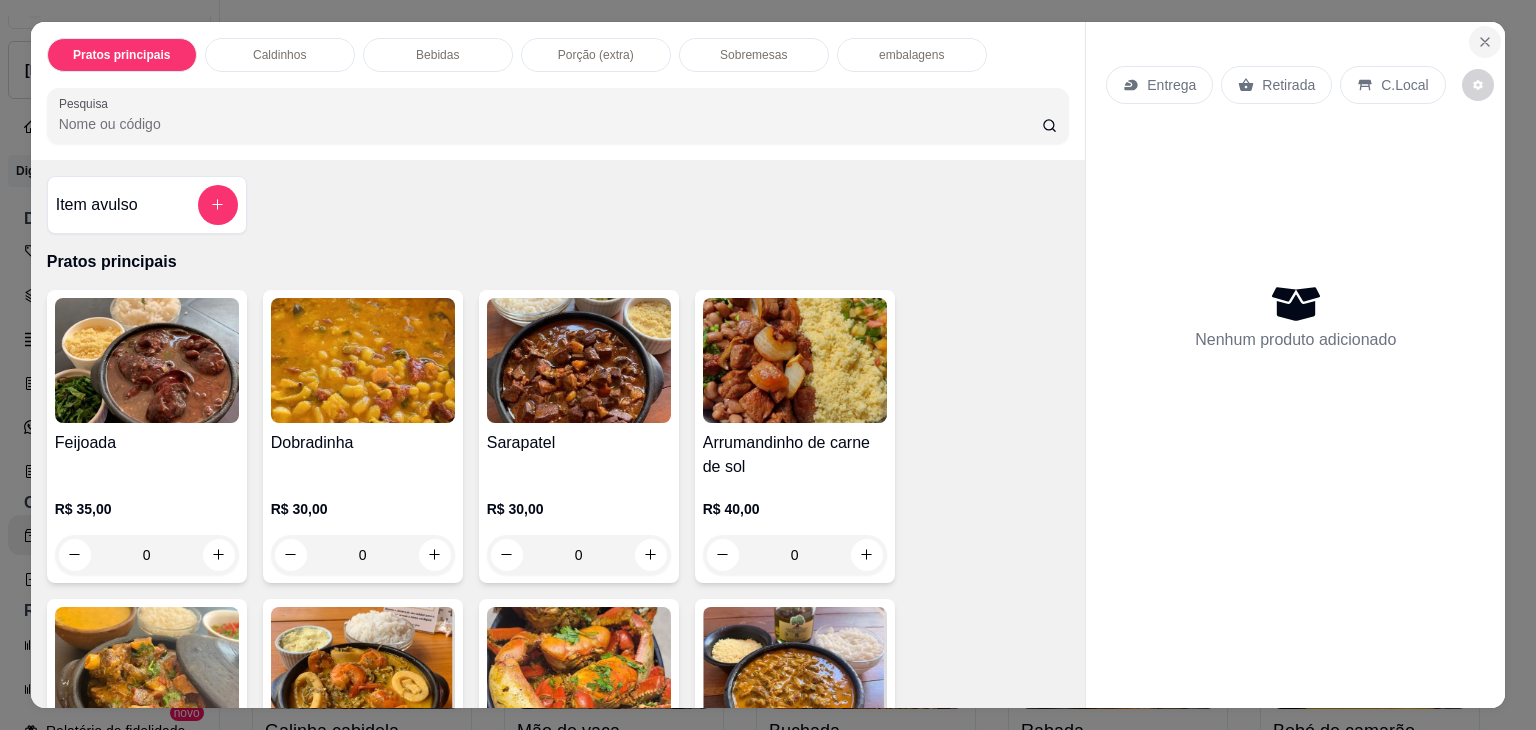 click at bounding box center (1485, 42) 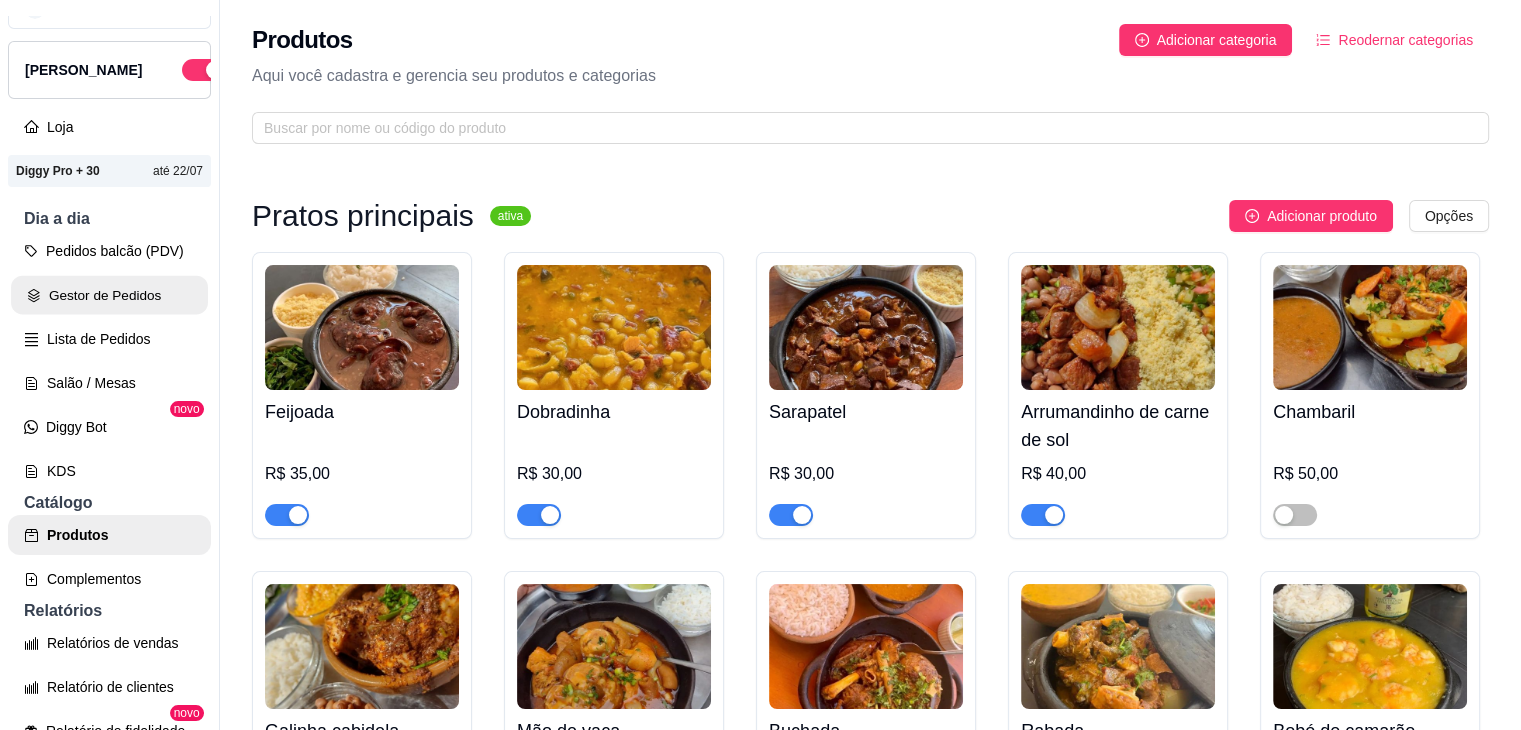 click on "Gestor de Pedidos" at bounding box center [109, 295] 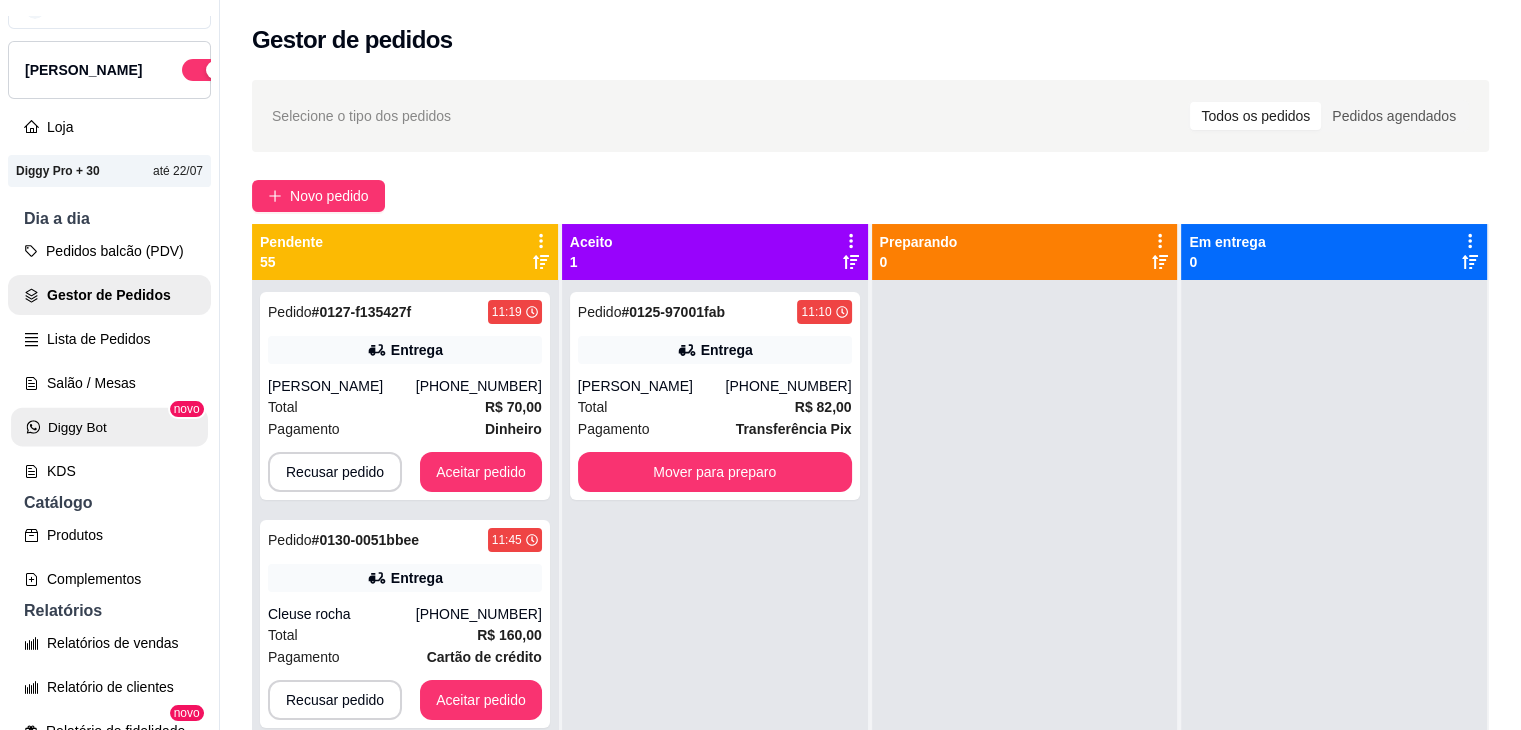 click on "Diggy Bot" at bounding box center (109, 427) 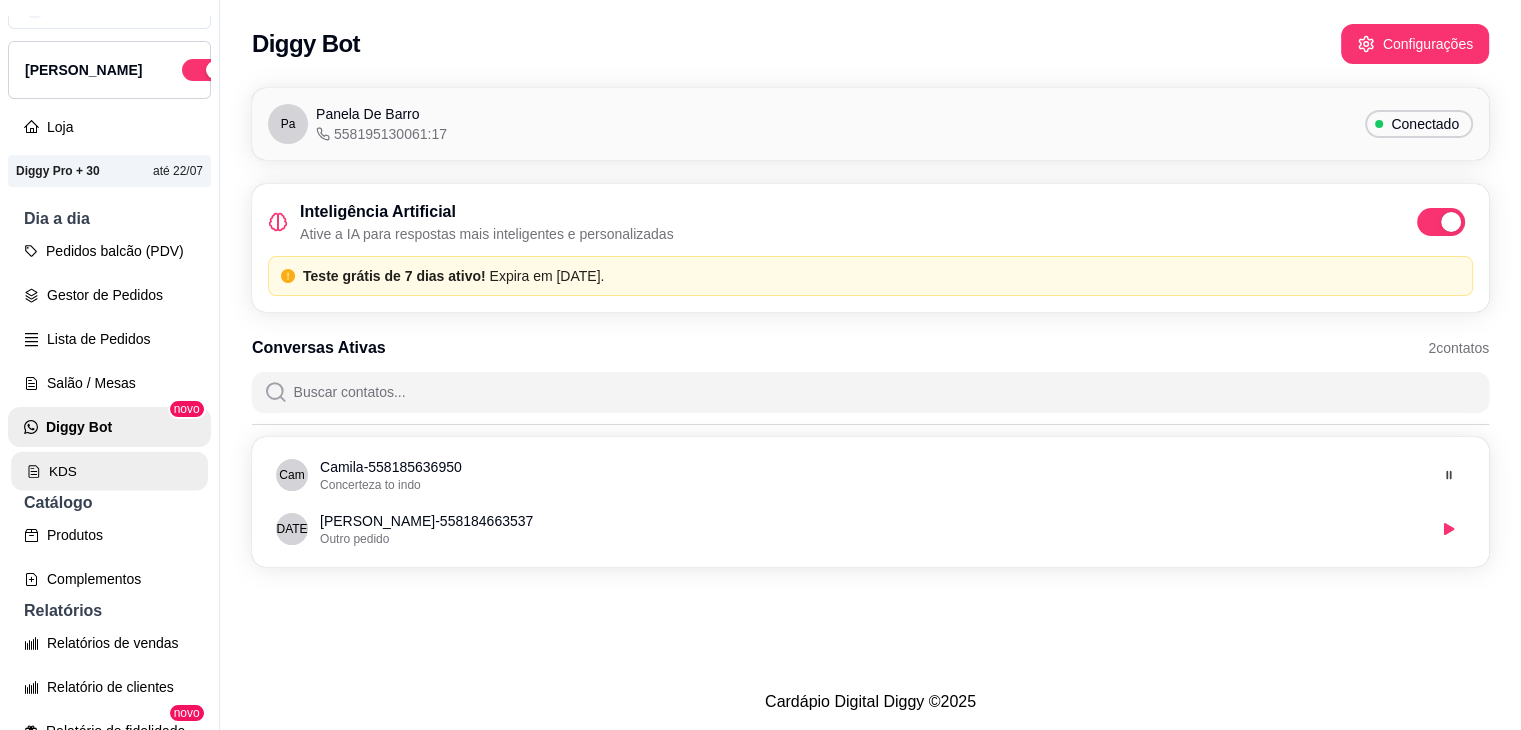 click on "KDS" at bounding box center [109, 471] 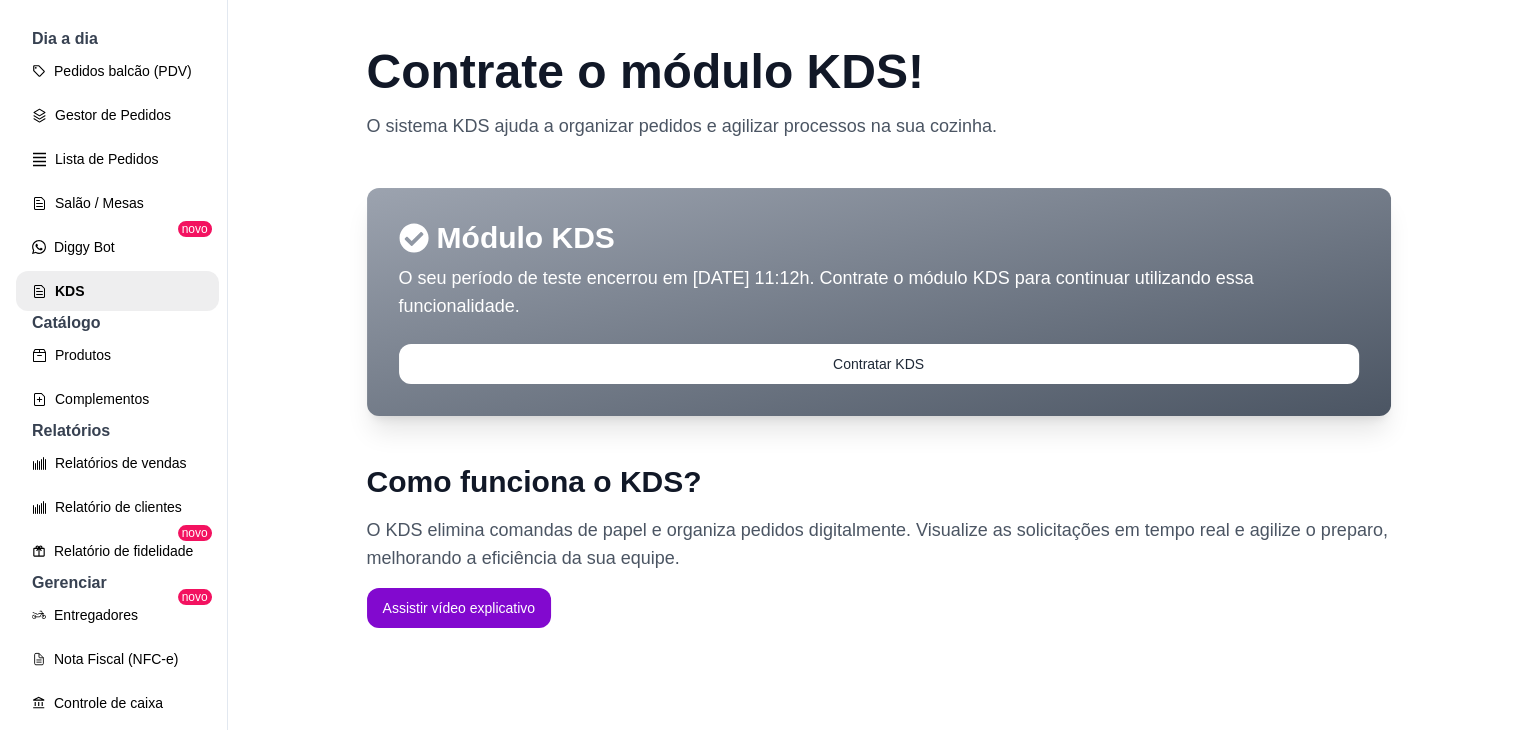 scroll, scrollTop: 219, scrollLeft: 0, axis: vertical 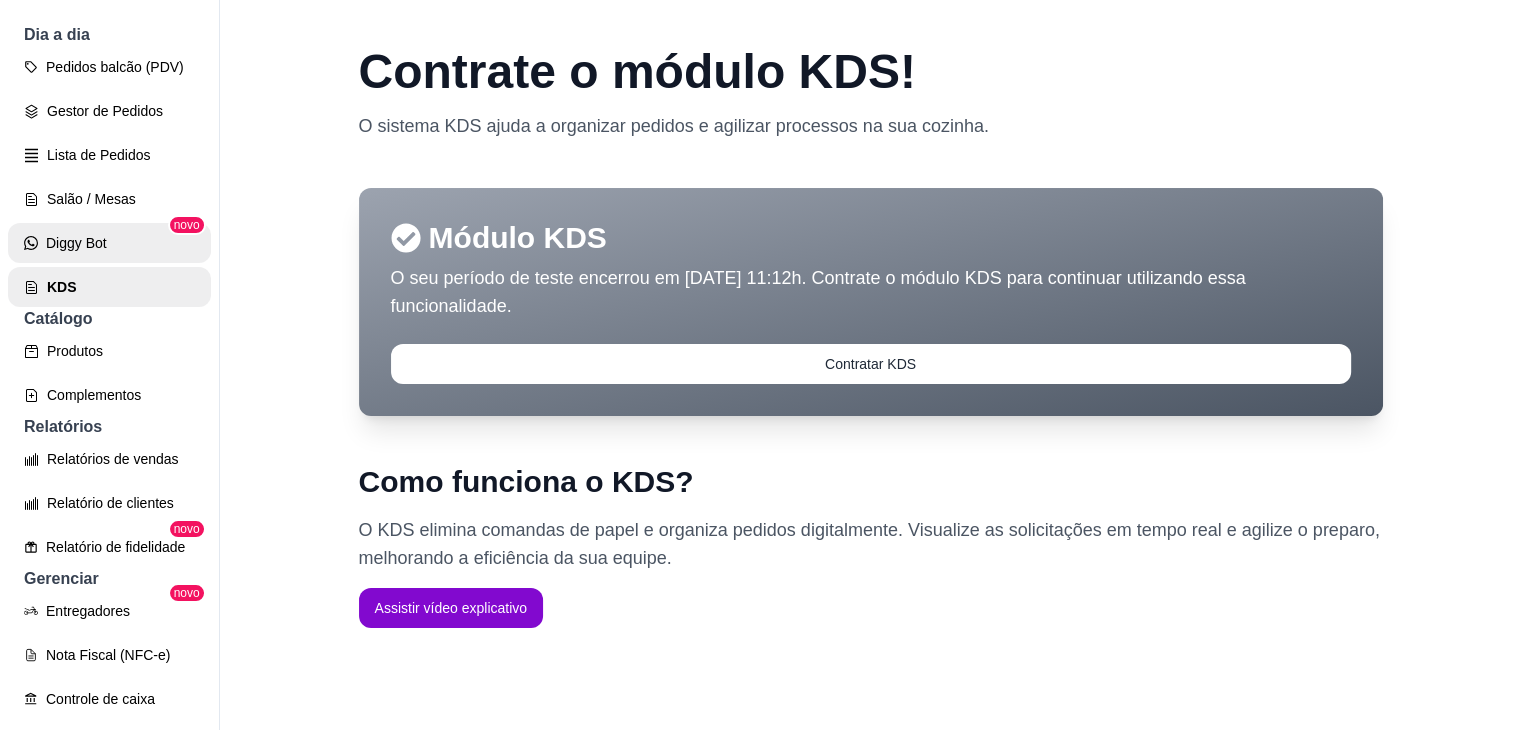 click on "Diggy Bot" at bounding box center (109, 243) 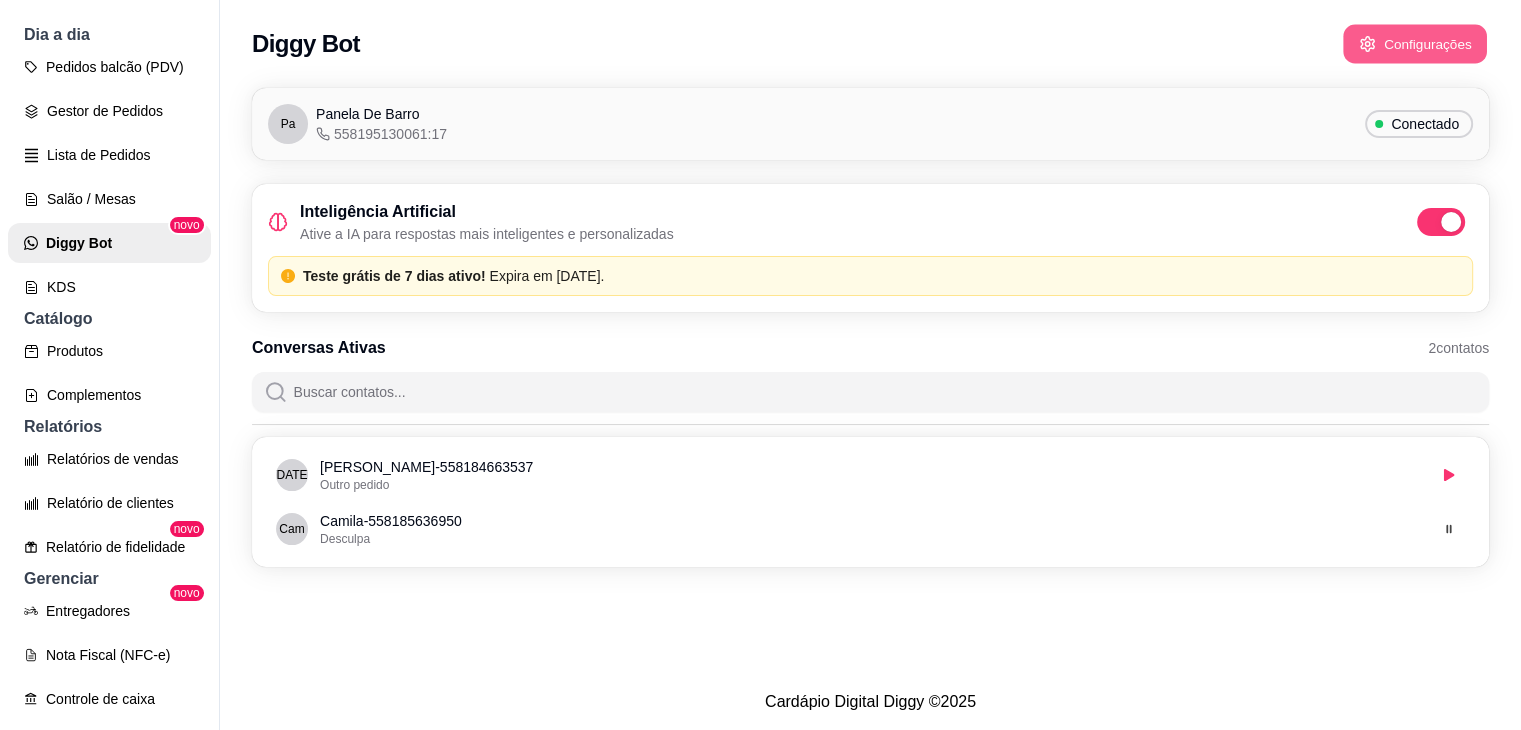 click on "Configurações" at bounding box center [1415, 44] 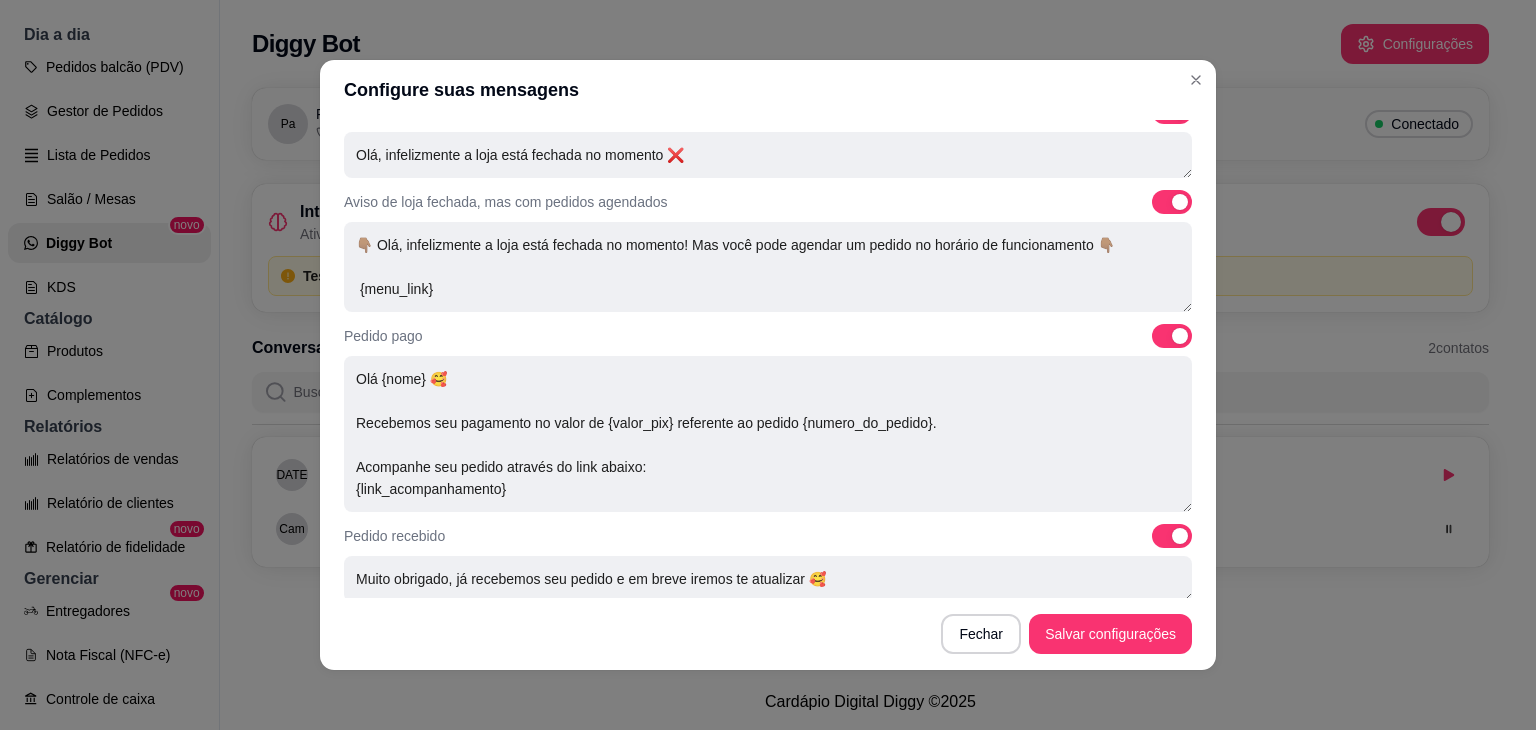 scroll, scrollTop: 311, scrollLeft: 0, axis: vertical 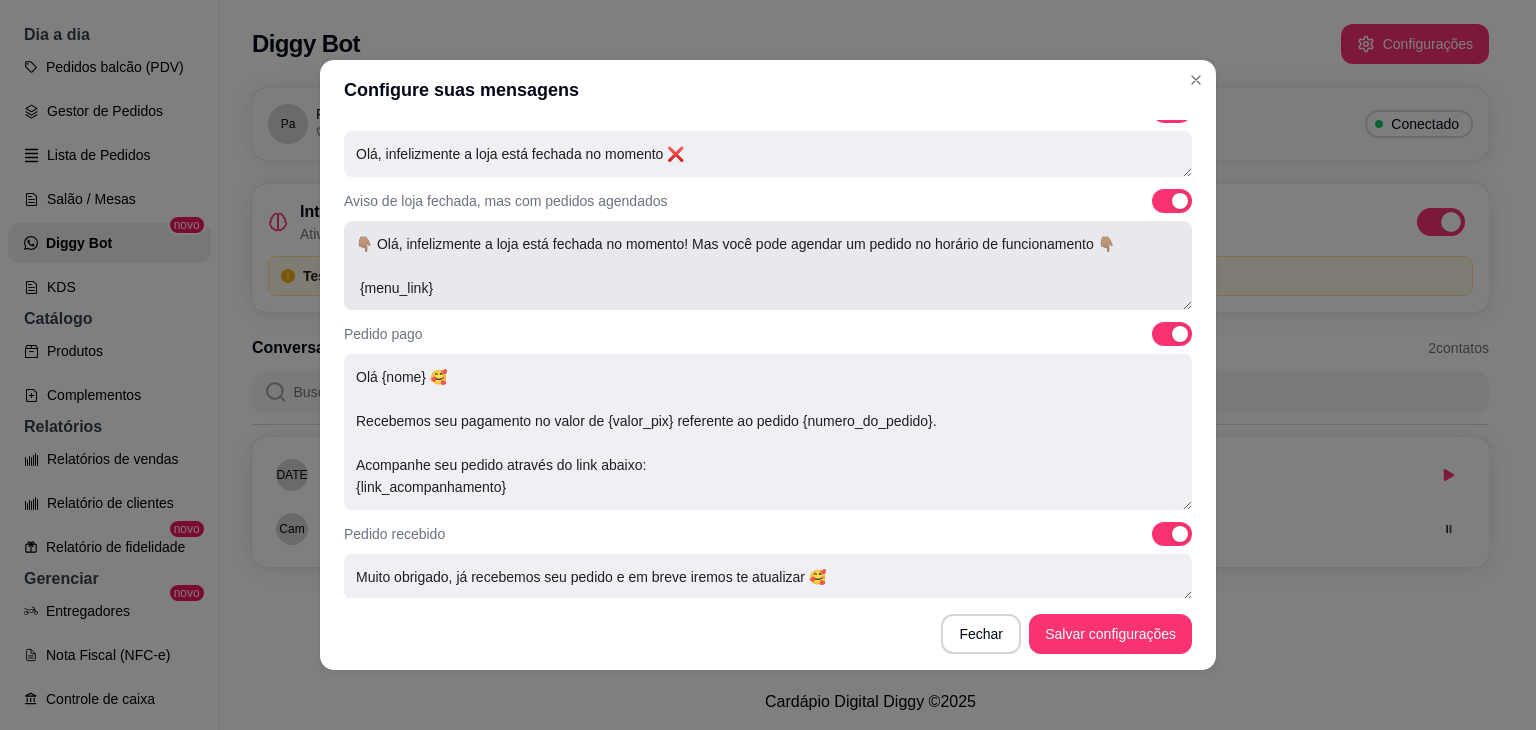drag, startPoint x: 1165, startPoint y: 305, endPoint x: 1134, endPoint y: 304, distance: 31.016125 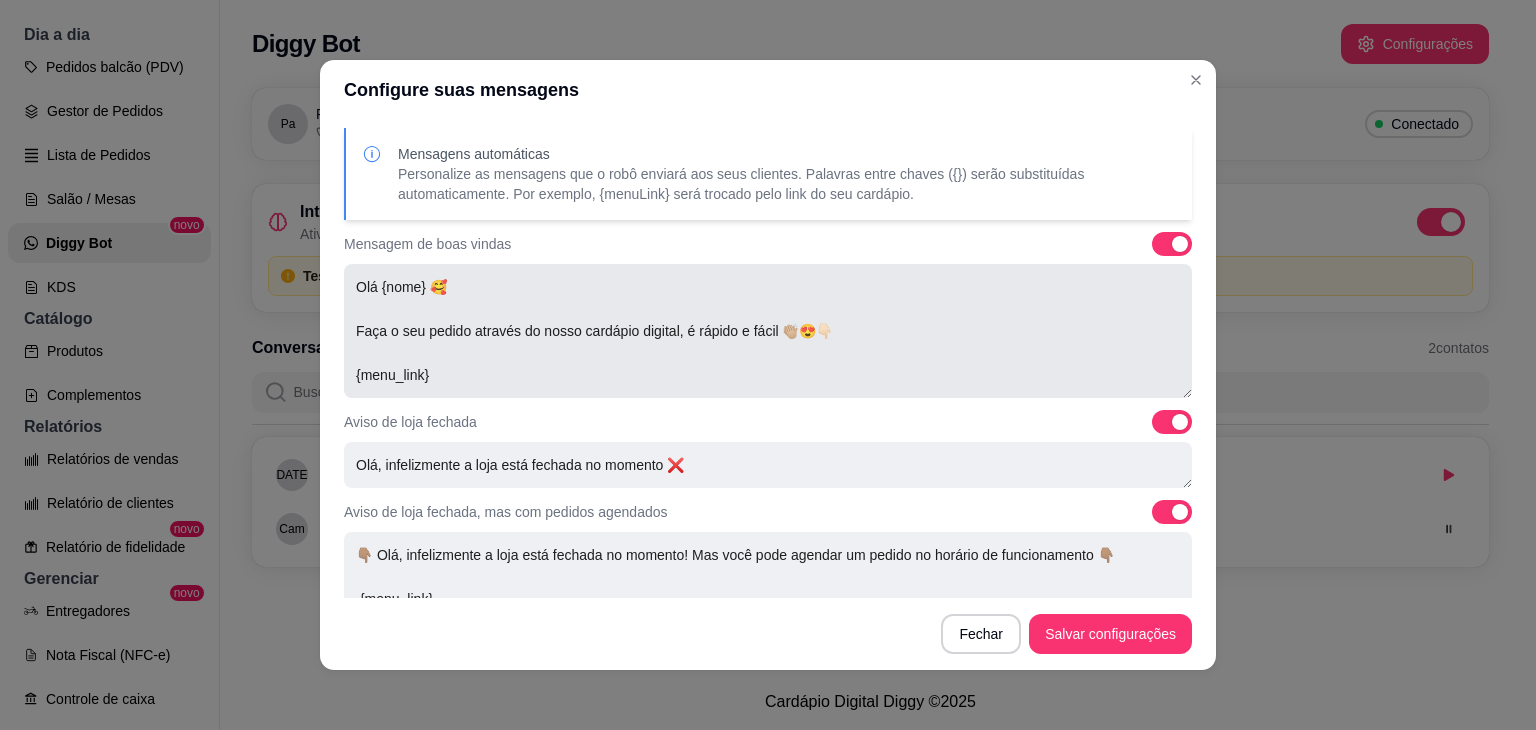 scroll, scrollTop: 132, scrollLeft: 0, axis: vertical 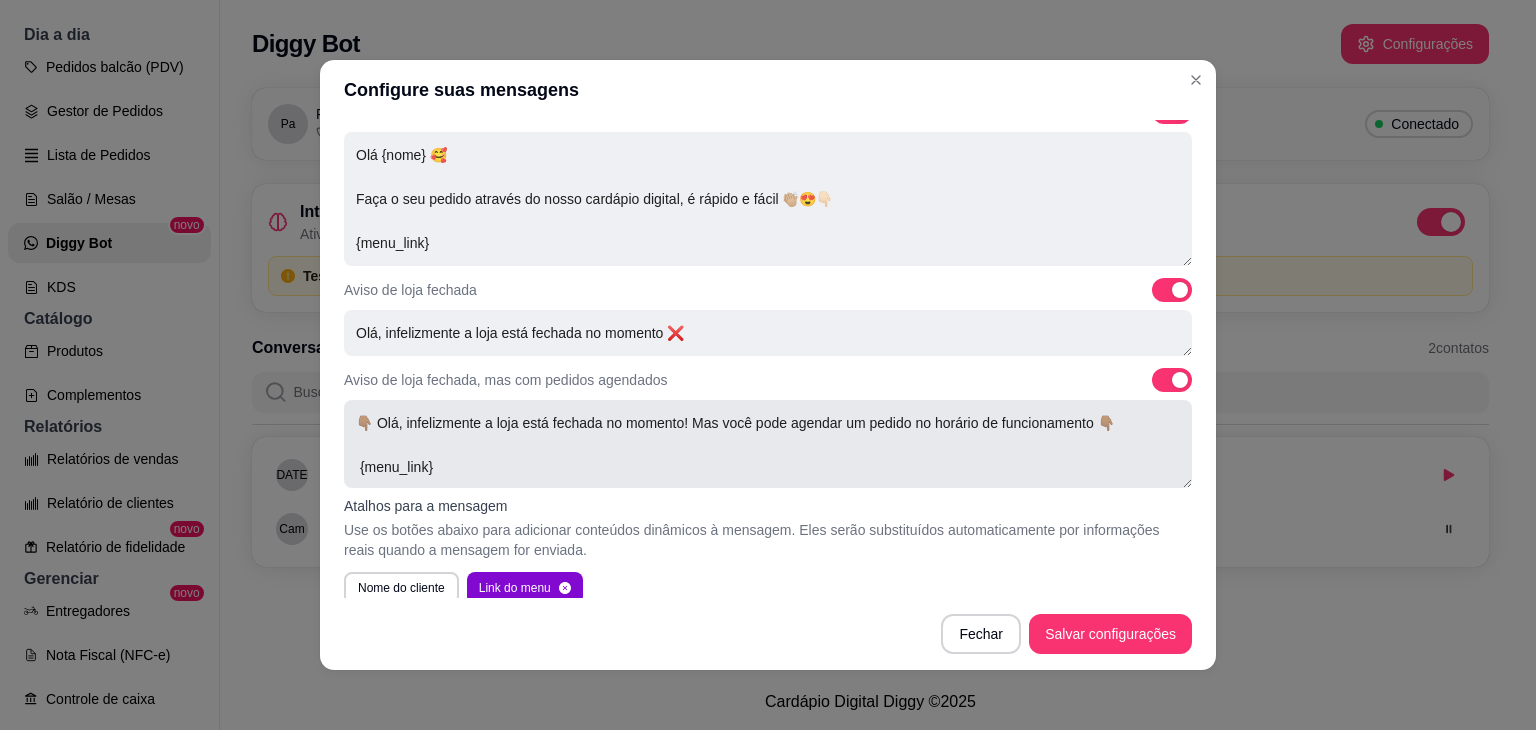 click on "👇🏽 Olá, infelizmente a loja está fechada no momento! Mas você pode agendar um pedido no horário de funcionamento 👇🏽
{menu_link}" at bounding box center [768, 444] 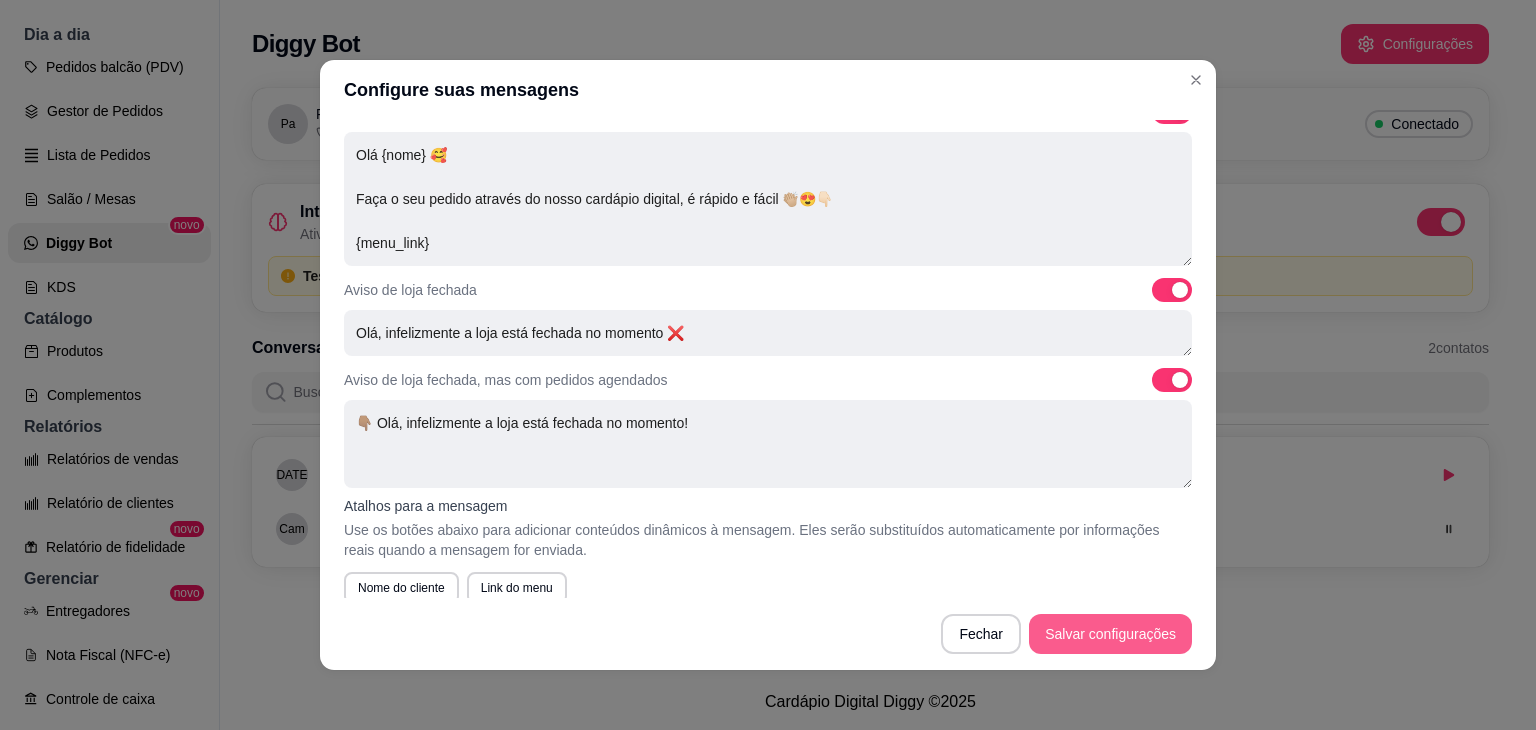 type on "👇🏽 Olá, infelizmente a loja está fechada no momento!" 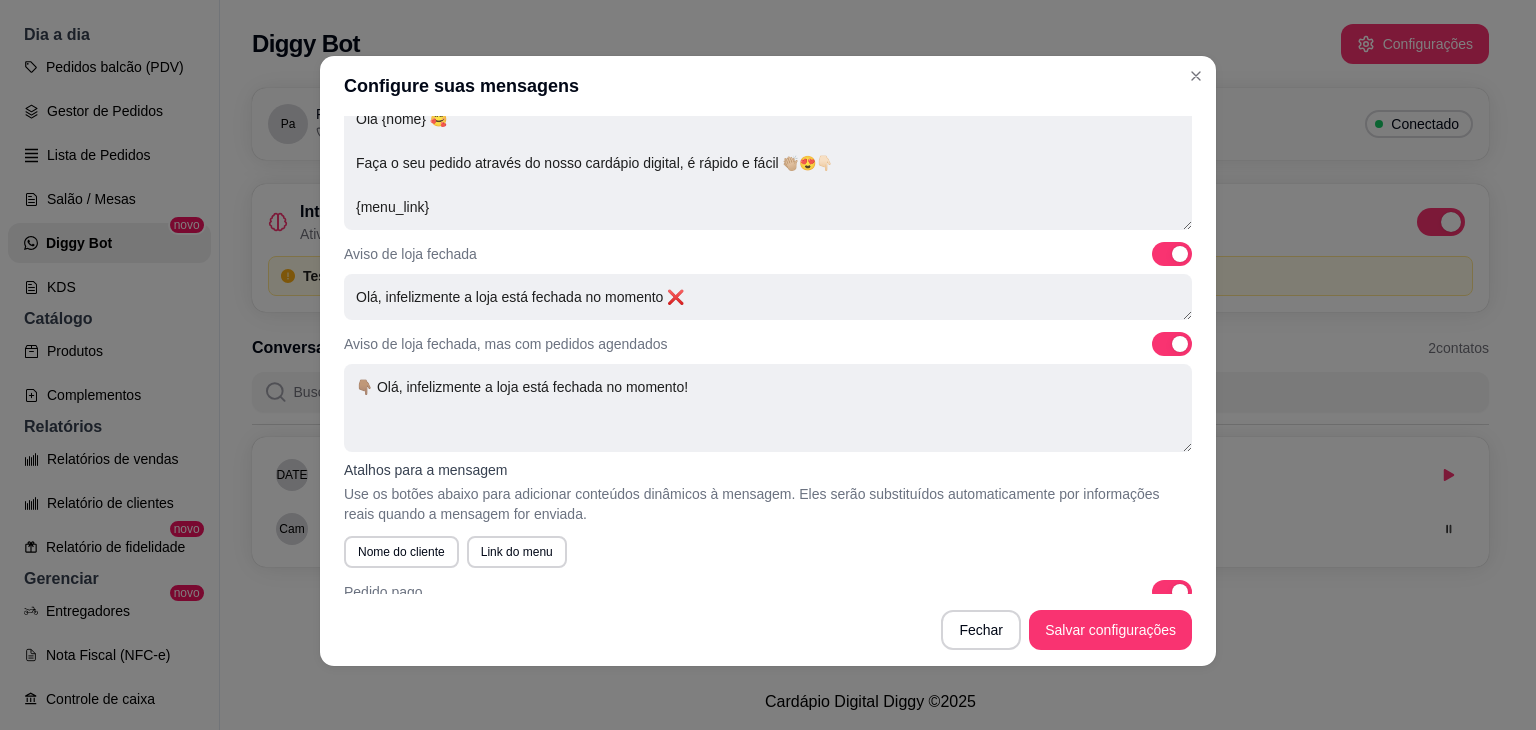 scroll, scrollTop: 0, scrollLeft: 0, axis: both 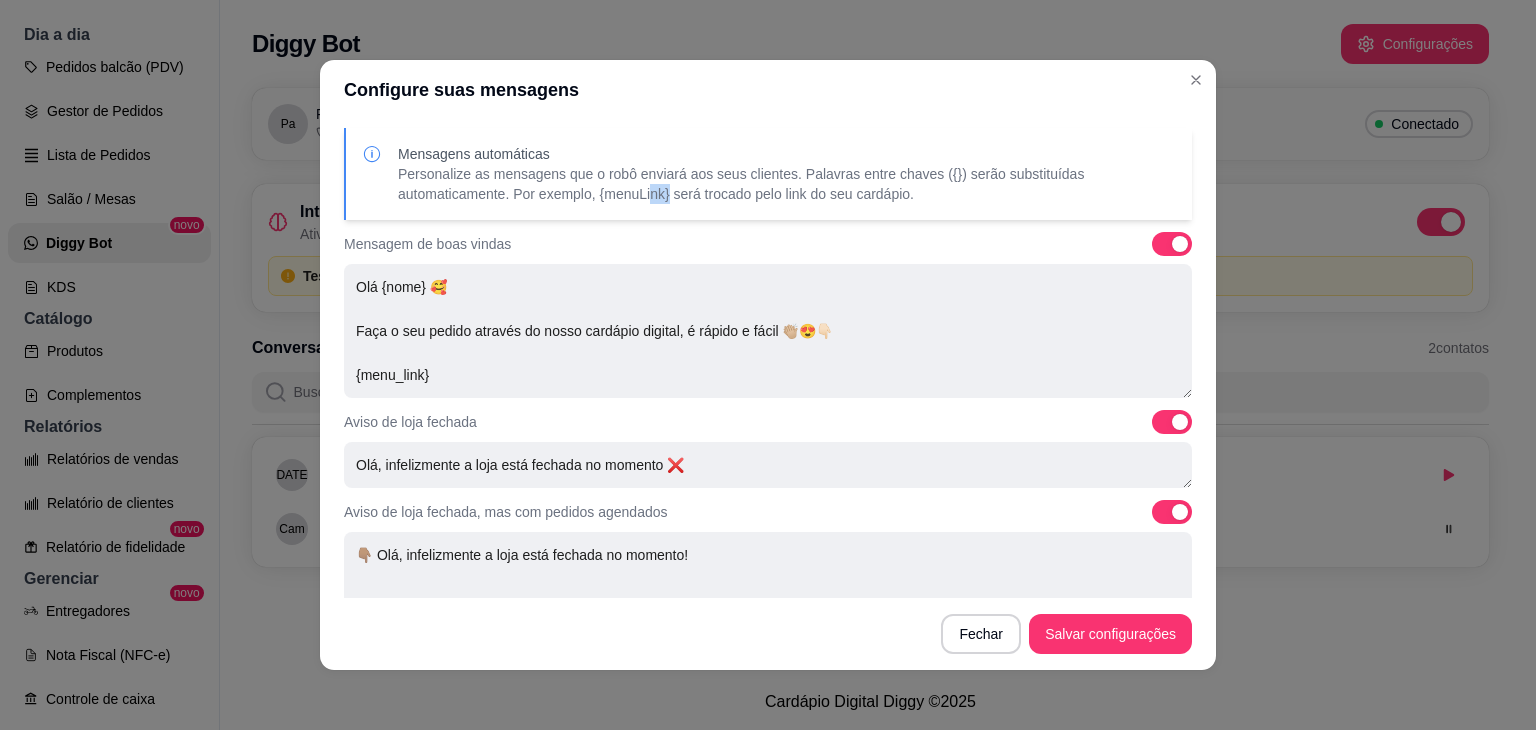 drag, startPoint x: 640, startPoint y: 197, endPoint x: 656, endPoint y: 185, distance: 20 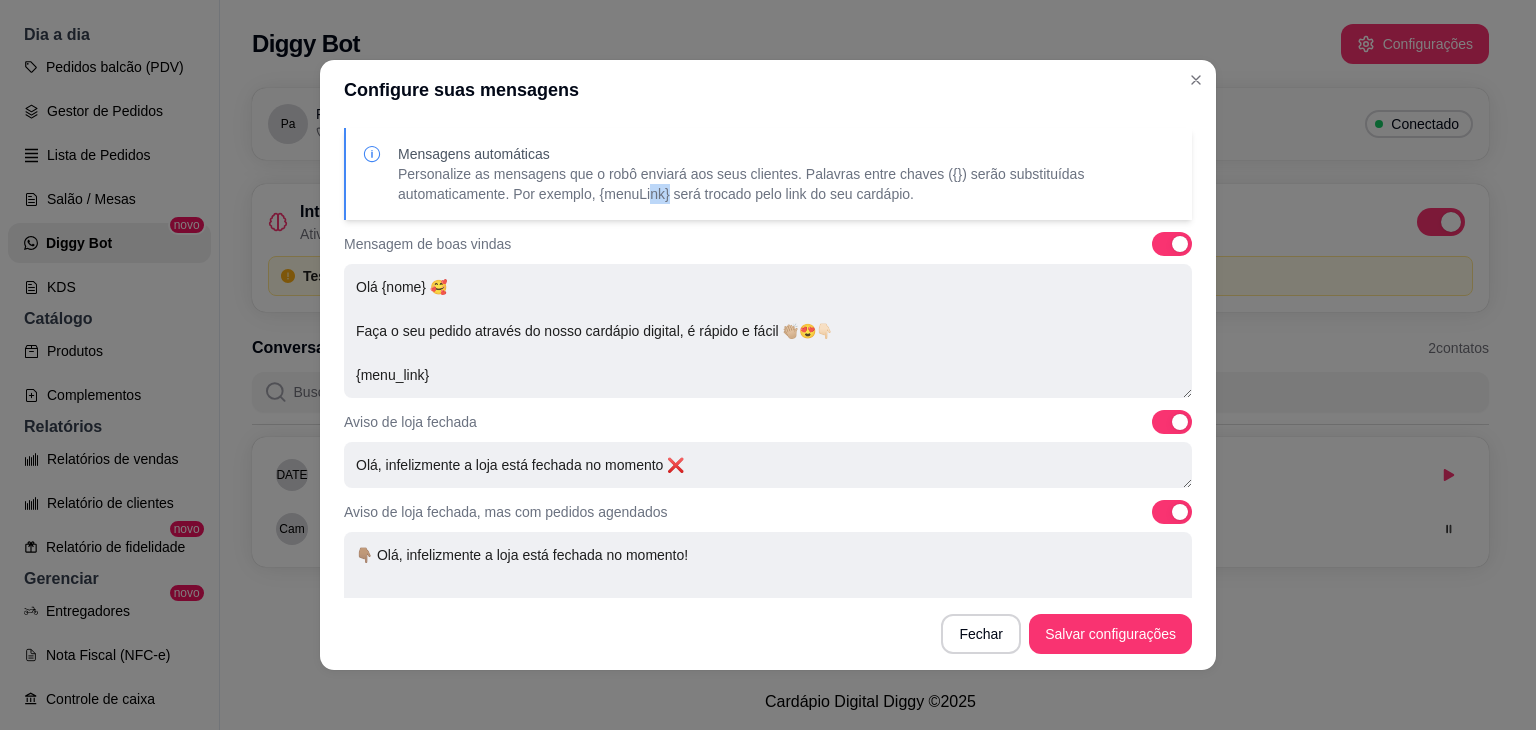 click on "Personalize as mensagens que o robô enviará aos seus clientes. Palavras entre chaves ({}) serão substituídas automaticamente. Por exemplo, {menuLink} será trocado pelo link do seu cardápio." at bounding box center [787, 184] 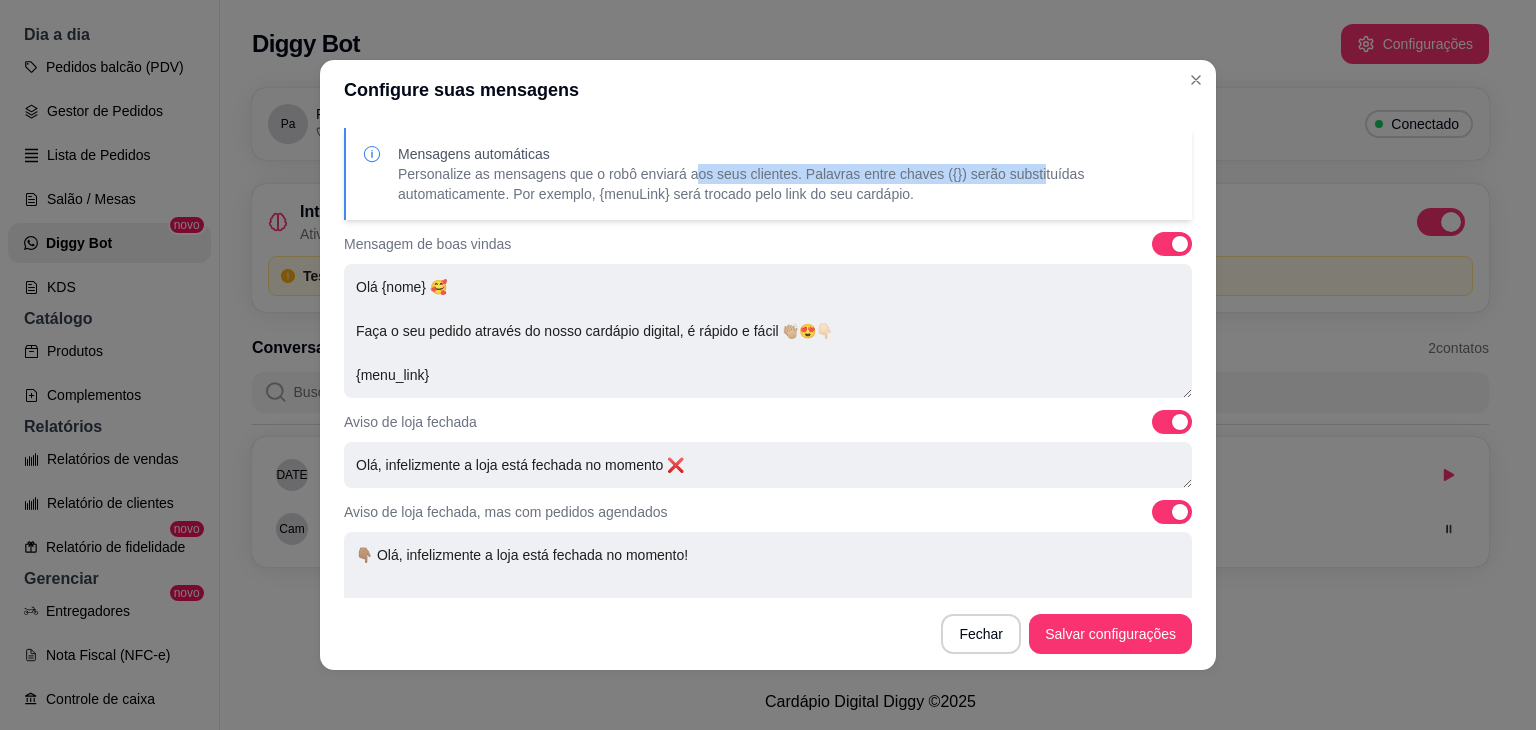 drag, startPoint x: 684, startPoint y: 165, endPoint x: 1015, endPoint y: 173, distance: 331.09665 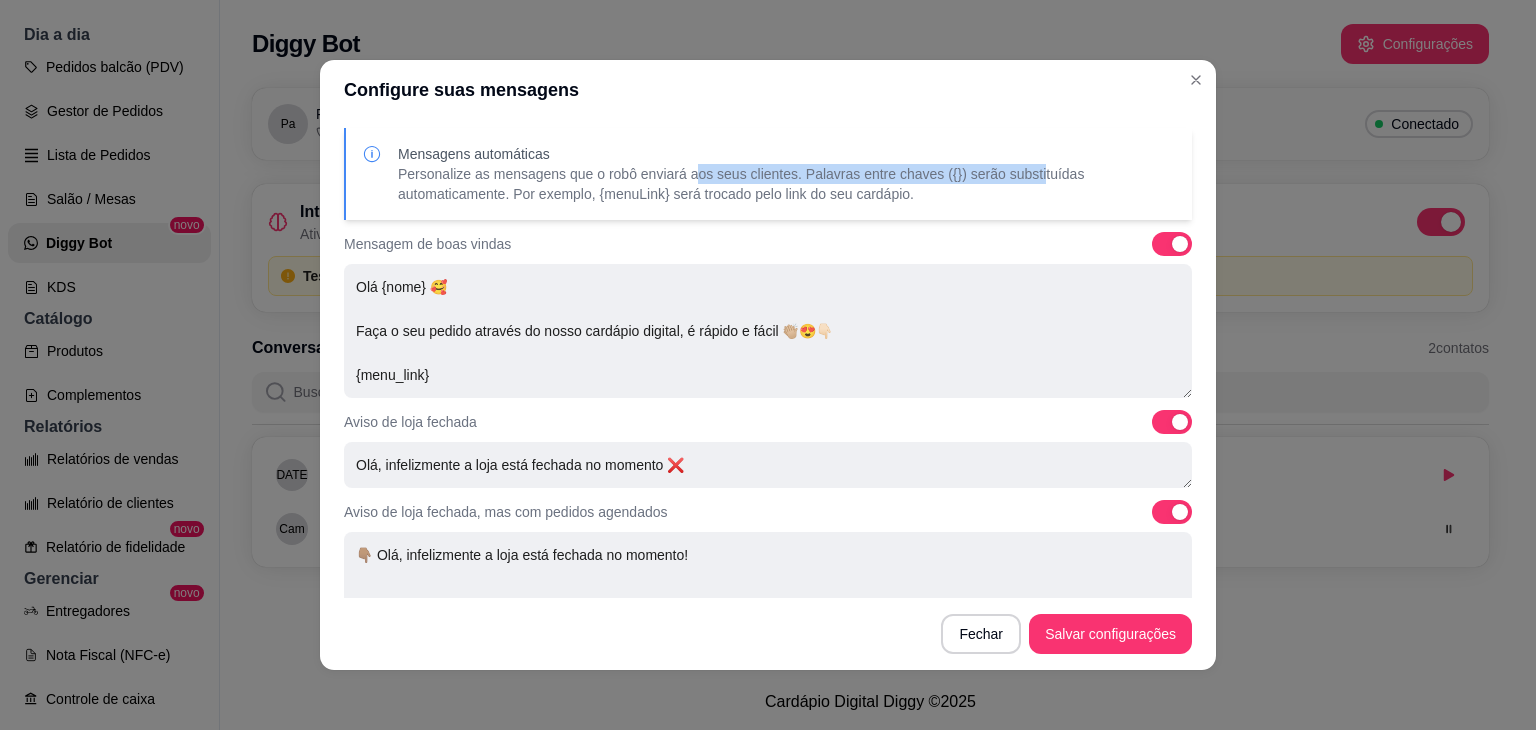 click on "Personalize as mensagens que o robô enviará aos seus clientes. Palavras entre chaves ({}) serão substituídas automaticamente. Por exemplo, {menuLink} será trocado pelo link do seu cardápio." at bounding box center [787, 184] 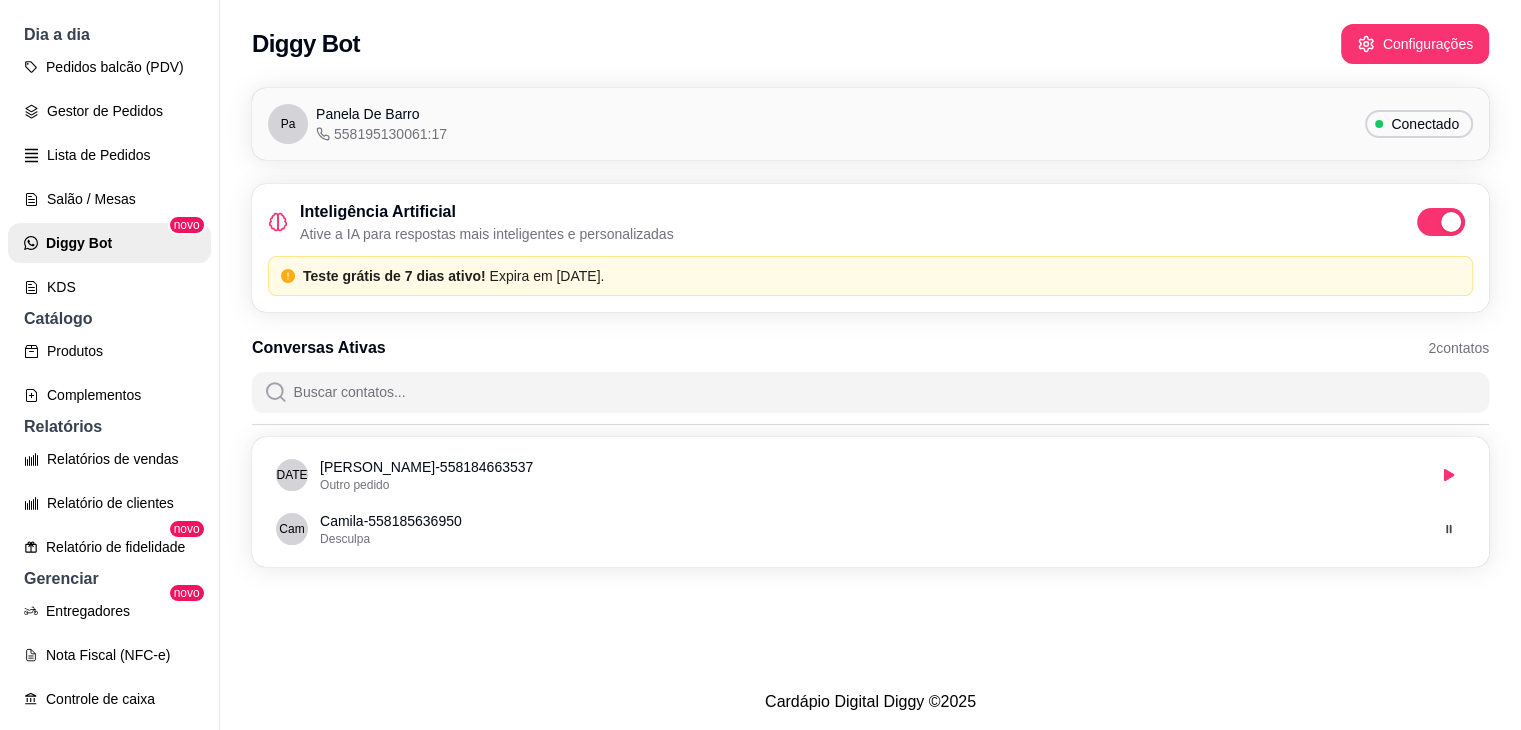 click on "Ative a IA para respostas mais inteligentes e personalizadas" at bounding box center (487, 234) 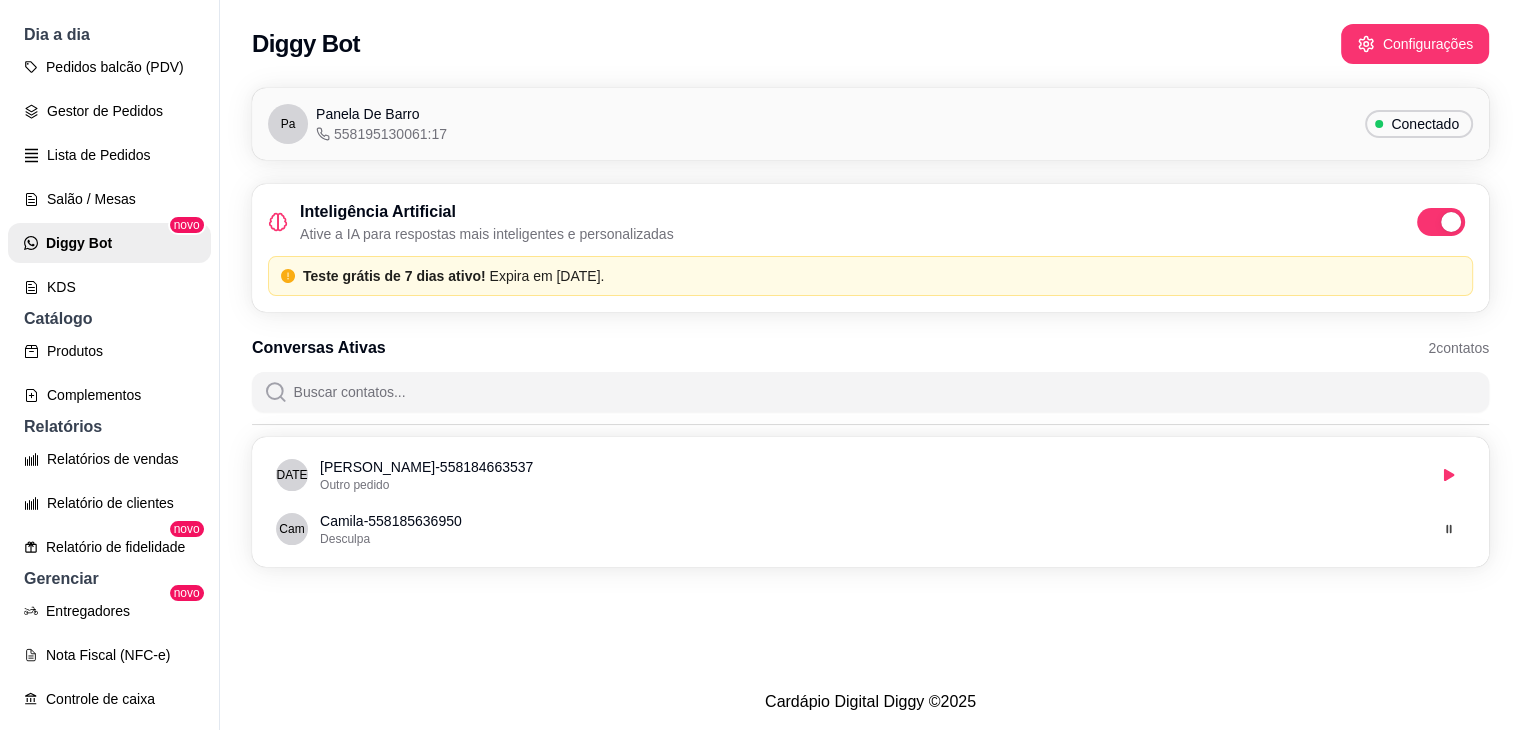 click 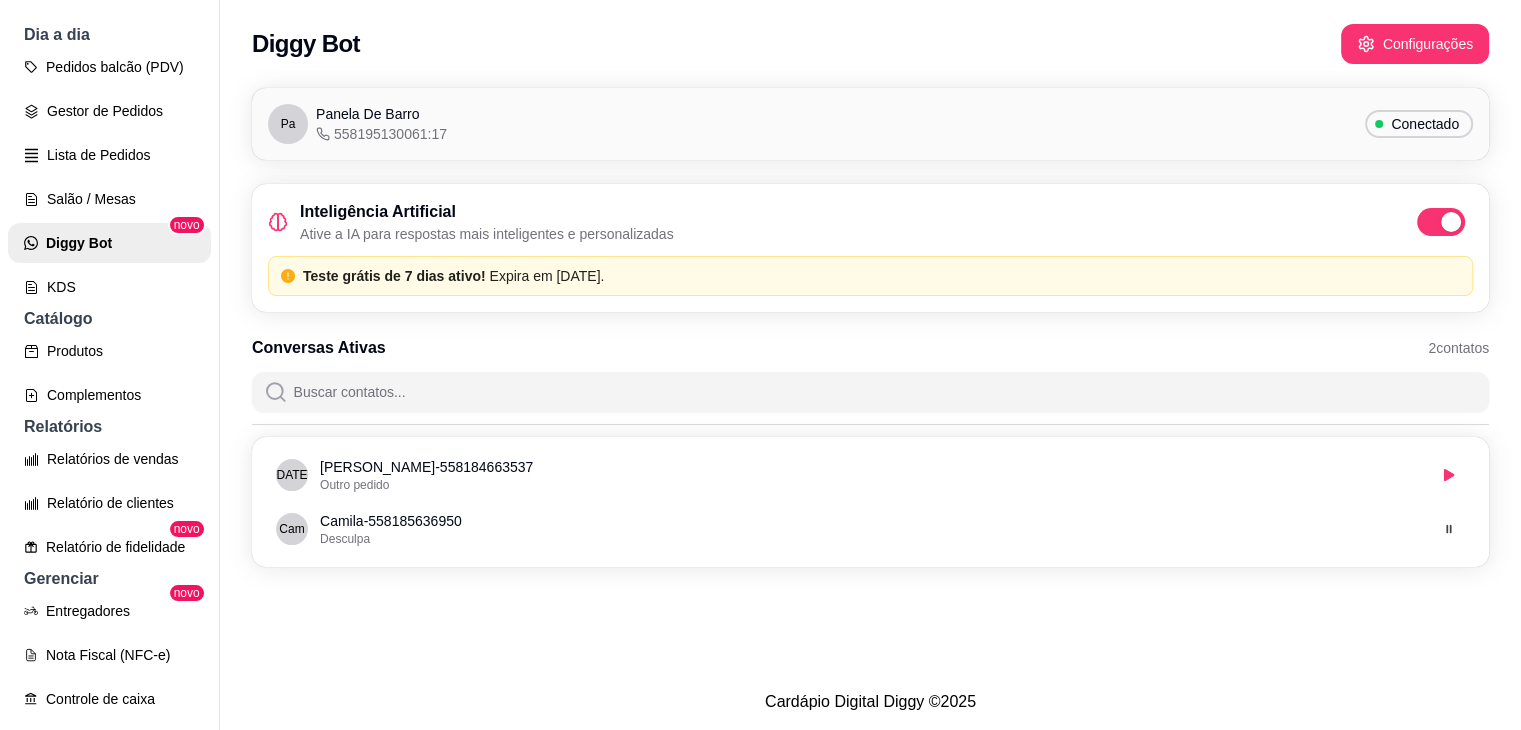 click on "Pa" at bounding box center [288, 124] 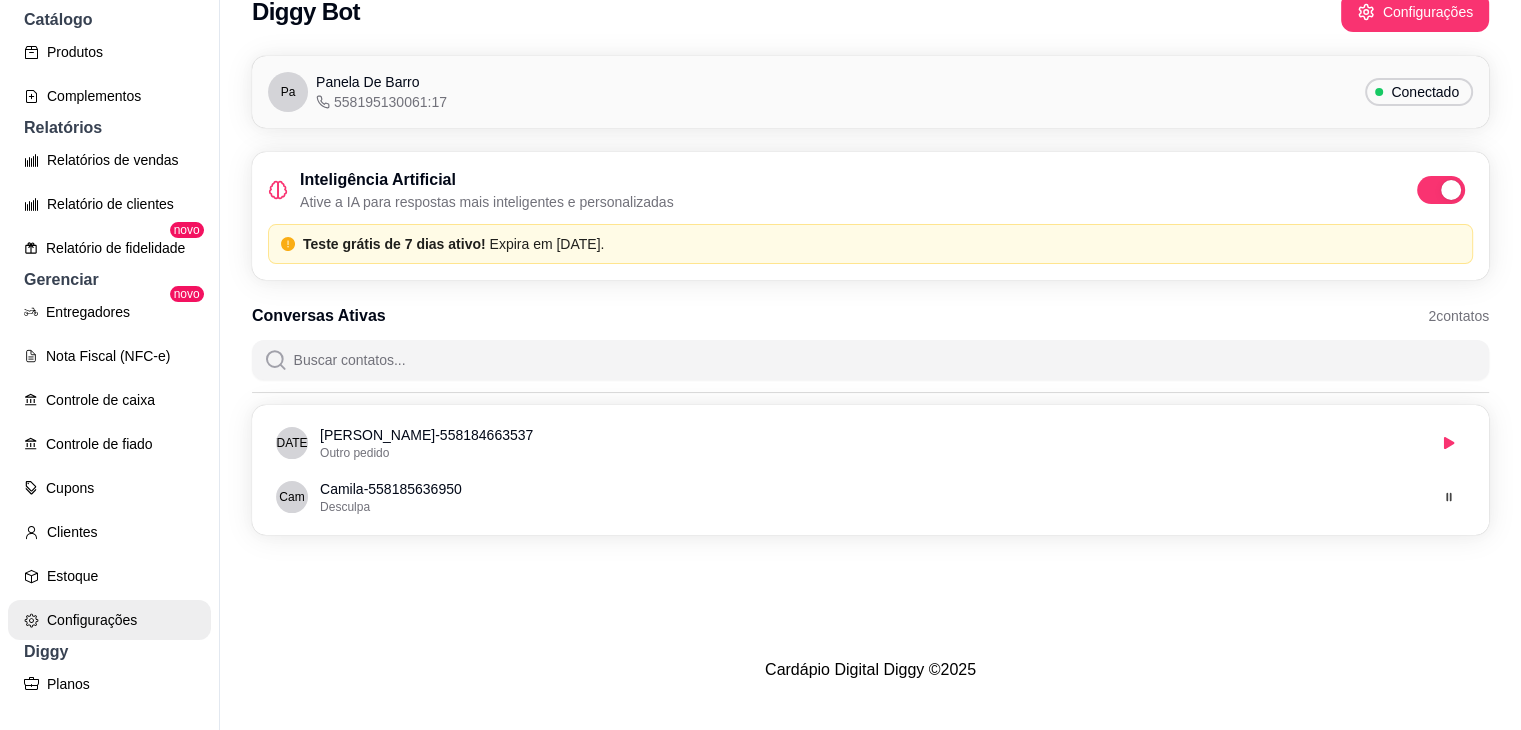 scroll, scrollTop: 564, scrollLeft: 0, axis: vertical 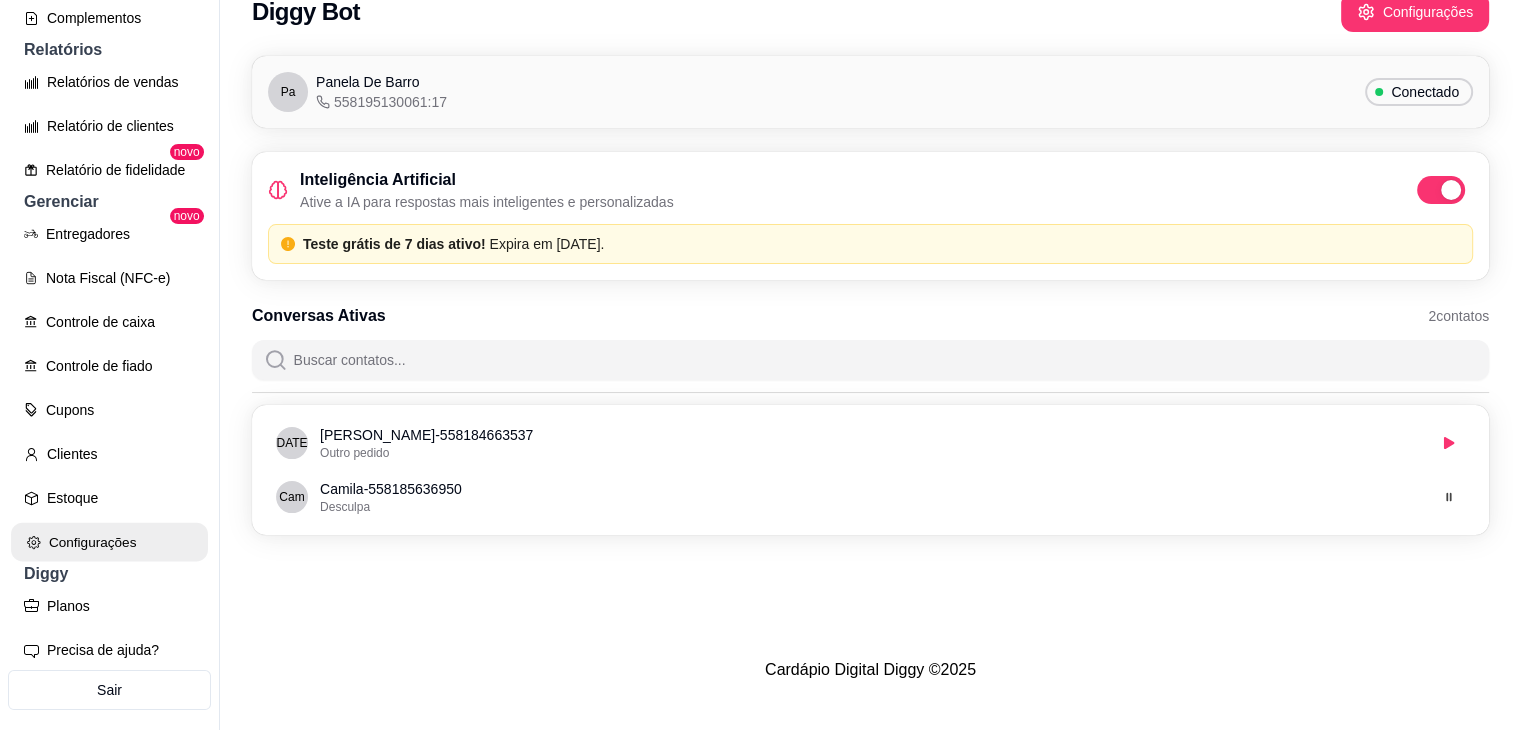 click on "Configurações" at bounding box center (109, 542) 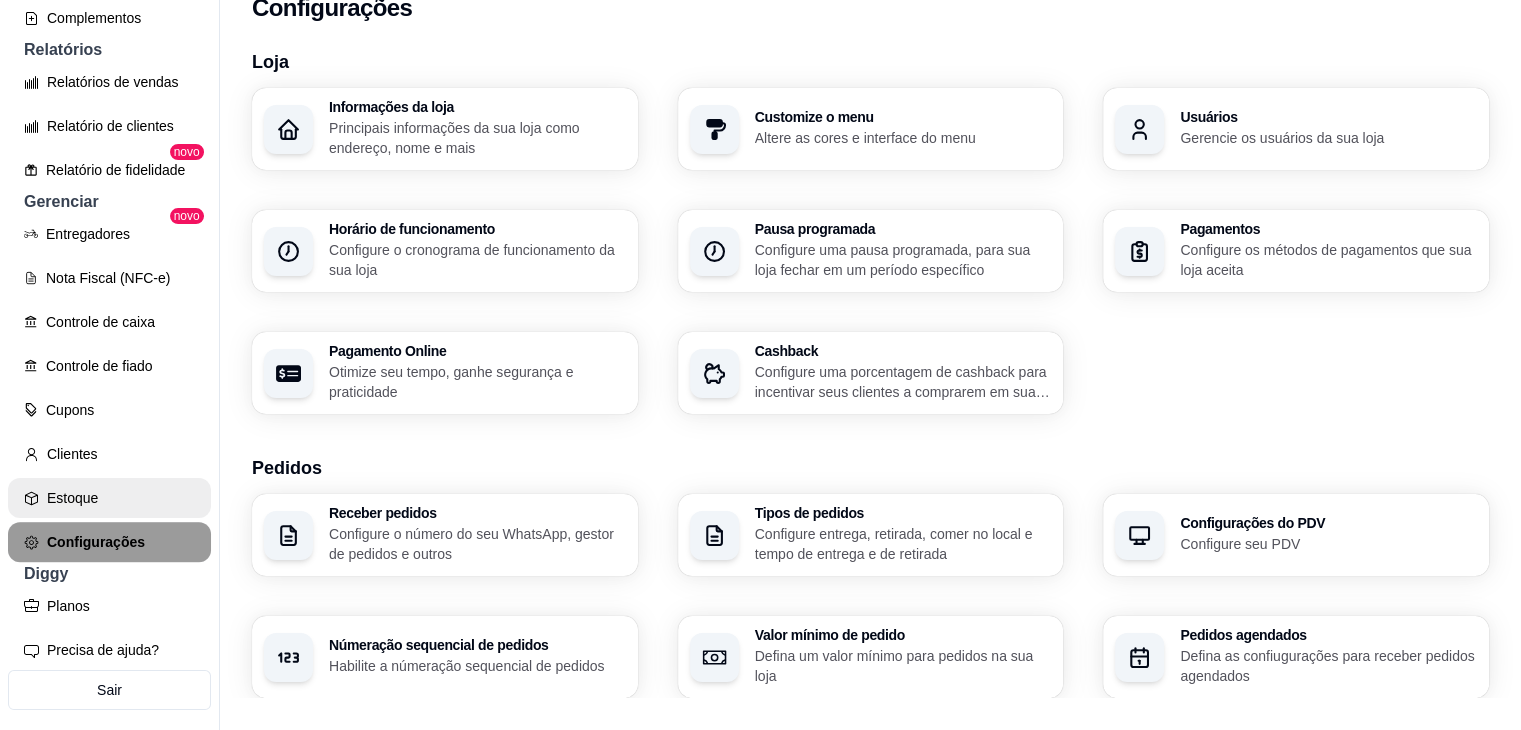scroll, scrollTop: 0, scrollLeft: 0, axis: both 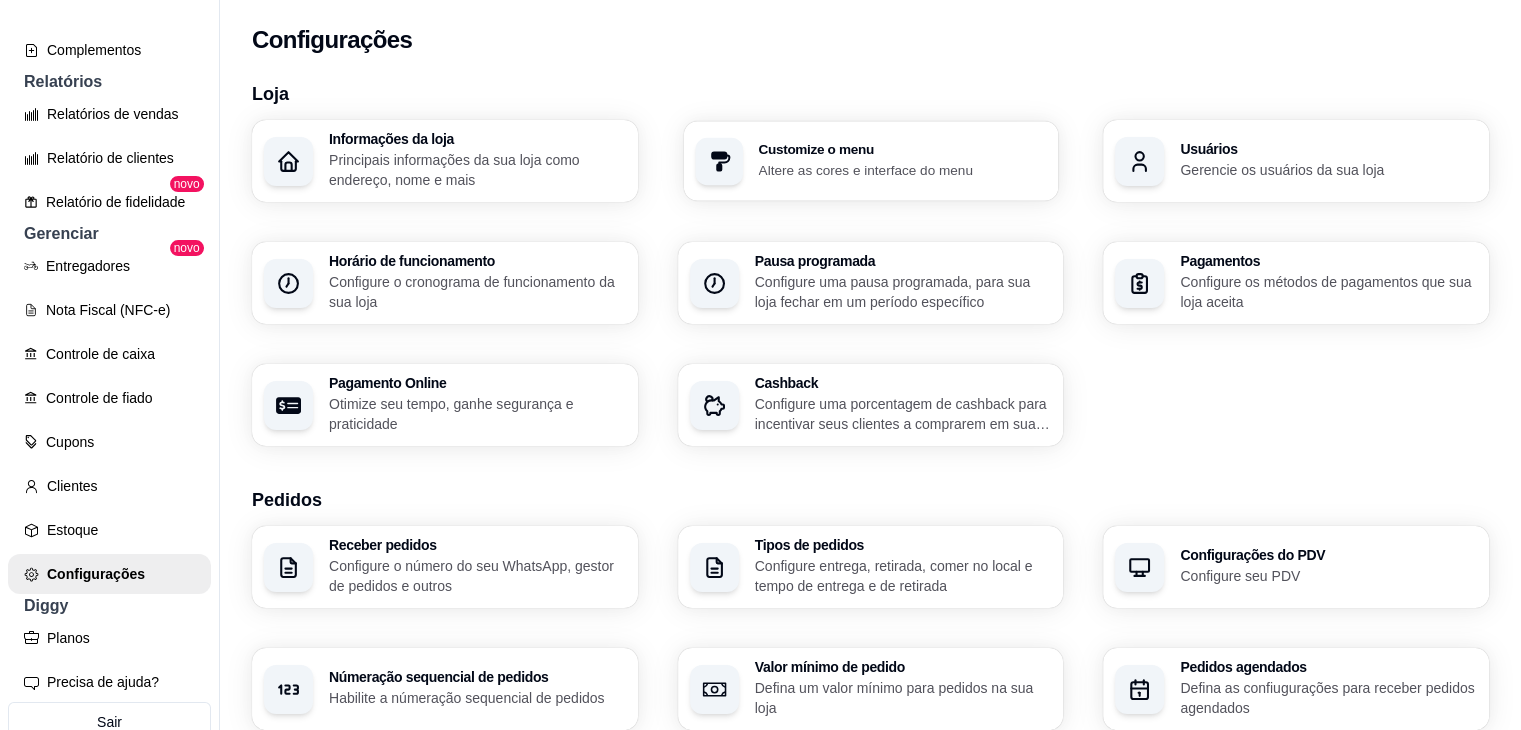 click on "Customize o menu Altere as cores e interface do menu" at bounding box center [870, 161] 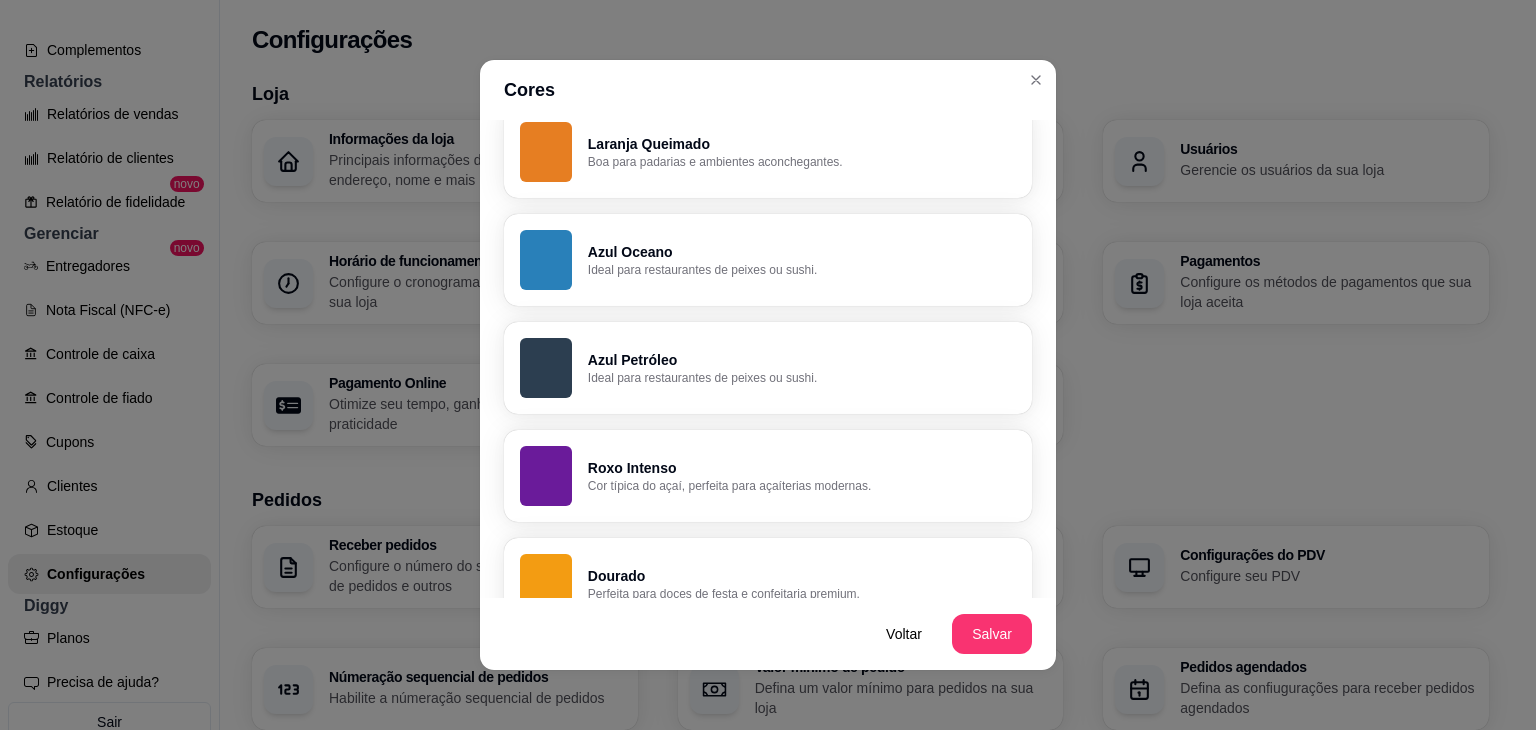 scroll, scrollTop: 614, scrollLeft: 0, axis: vertical 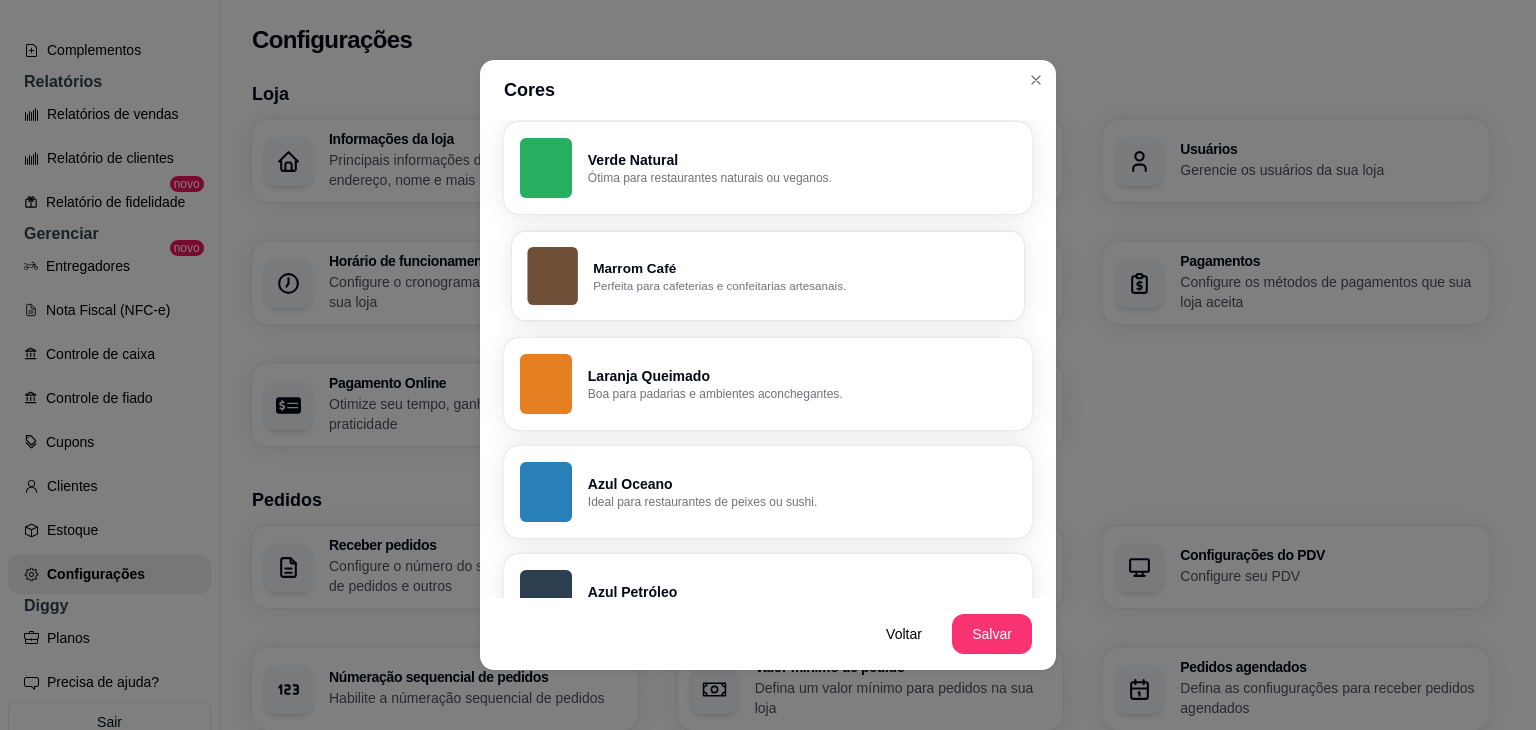 click on "Marrom Café Perfeita para cafeterias e confeitarias artesanais." at bounding box center [768, 275] 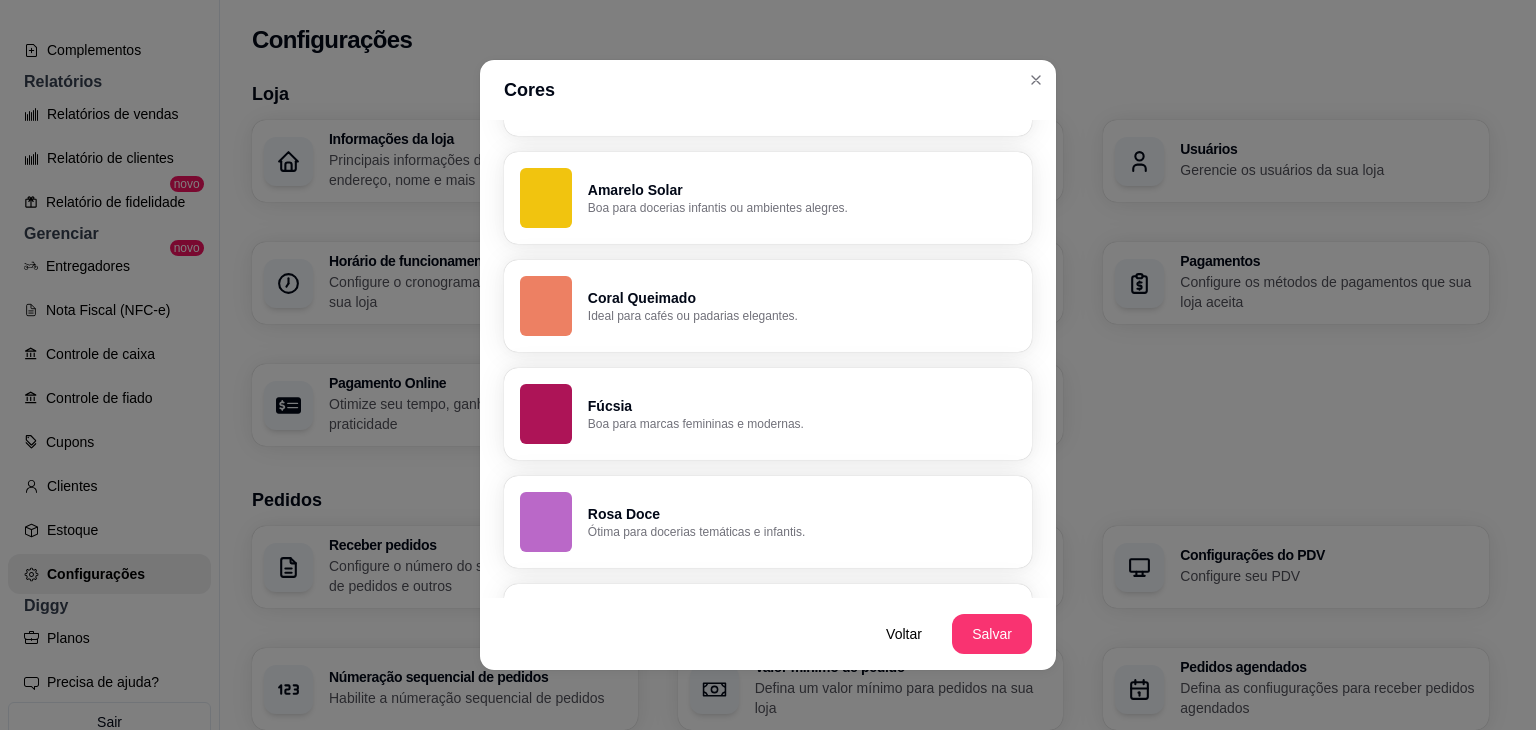 scroll, scrollTop: 1429, scrollLeft: 0, axis: vertical 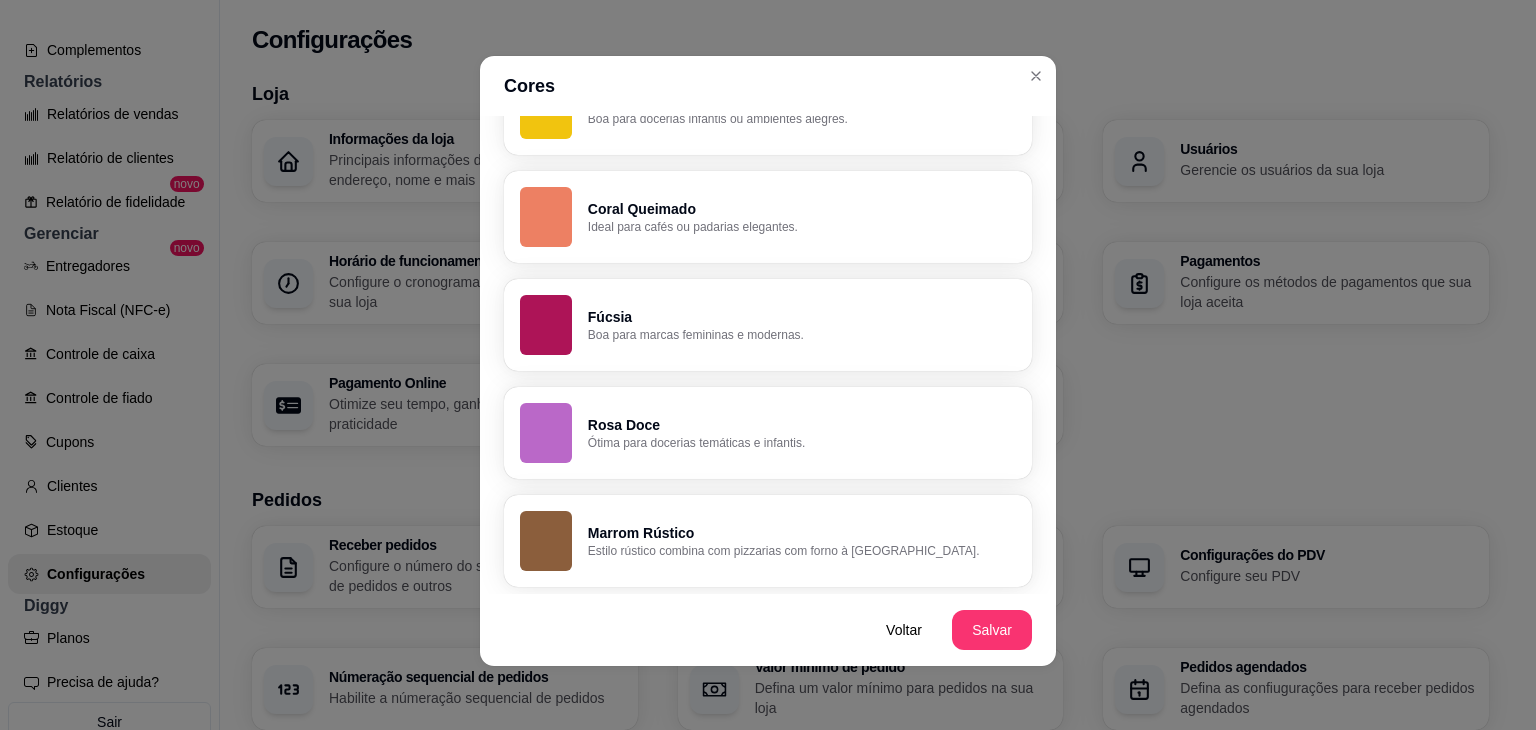 click on "Estilo rústico combina com pizzarias com forno à [GEOGRAPHIC_DATA]." at bounding box center [802, 551] 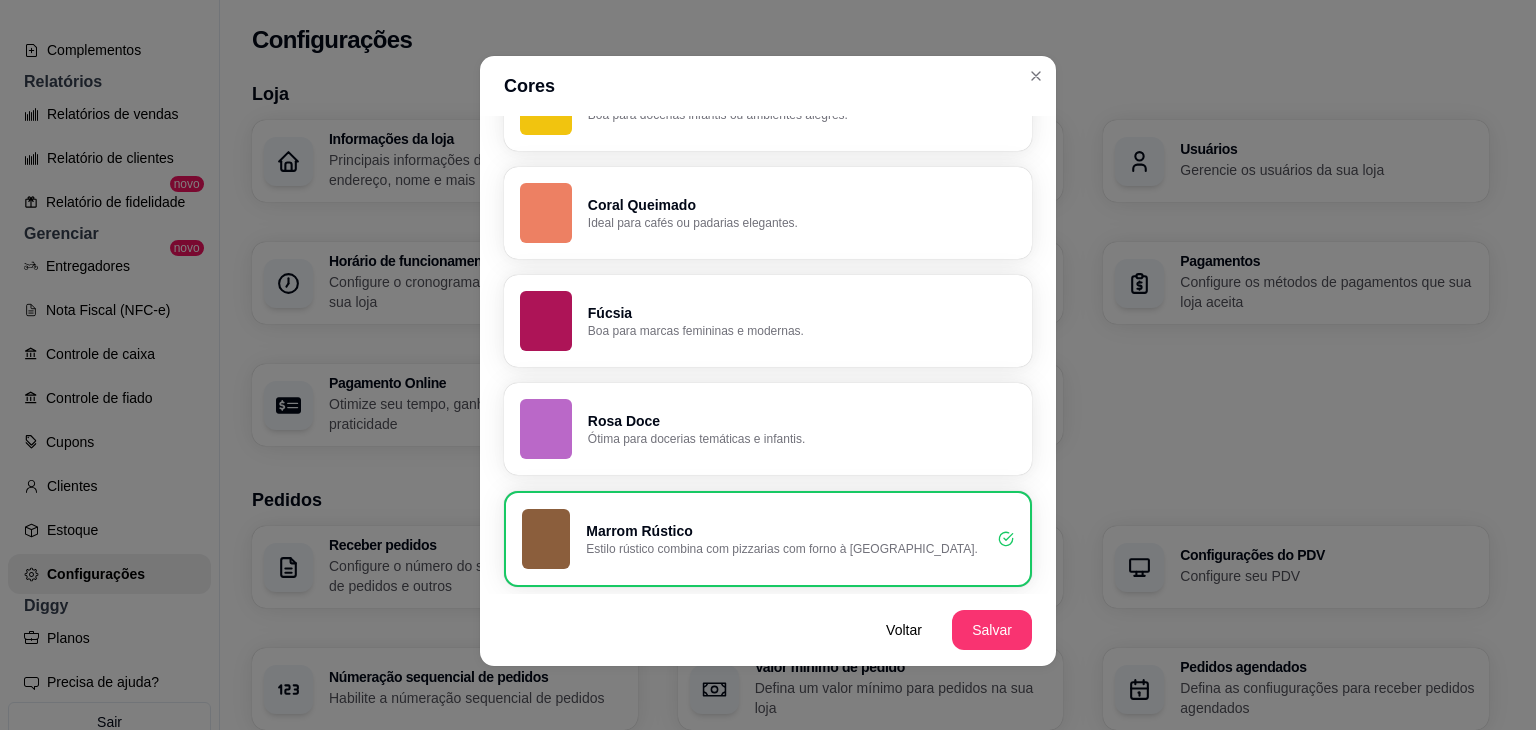 scroll, scrollTop: 1426, scrollLeft: 0, axis: vertical 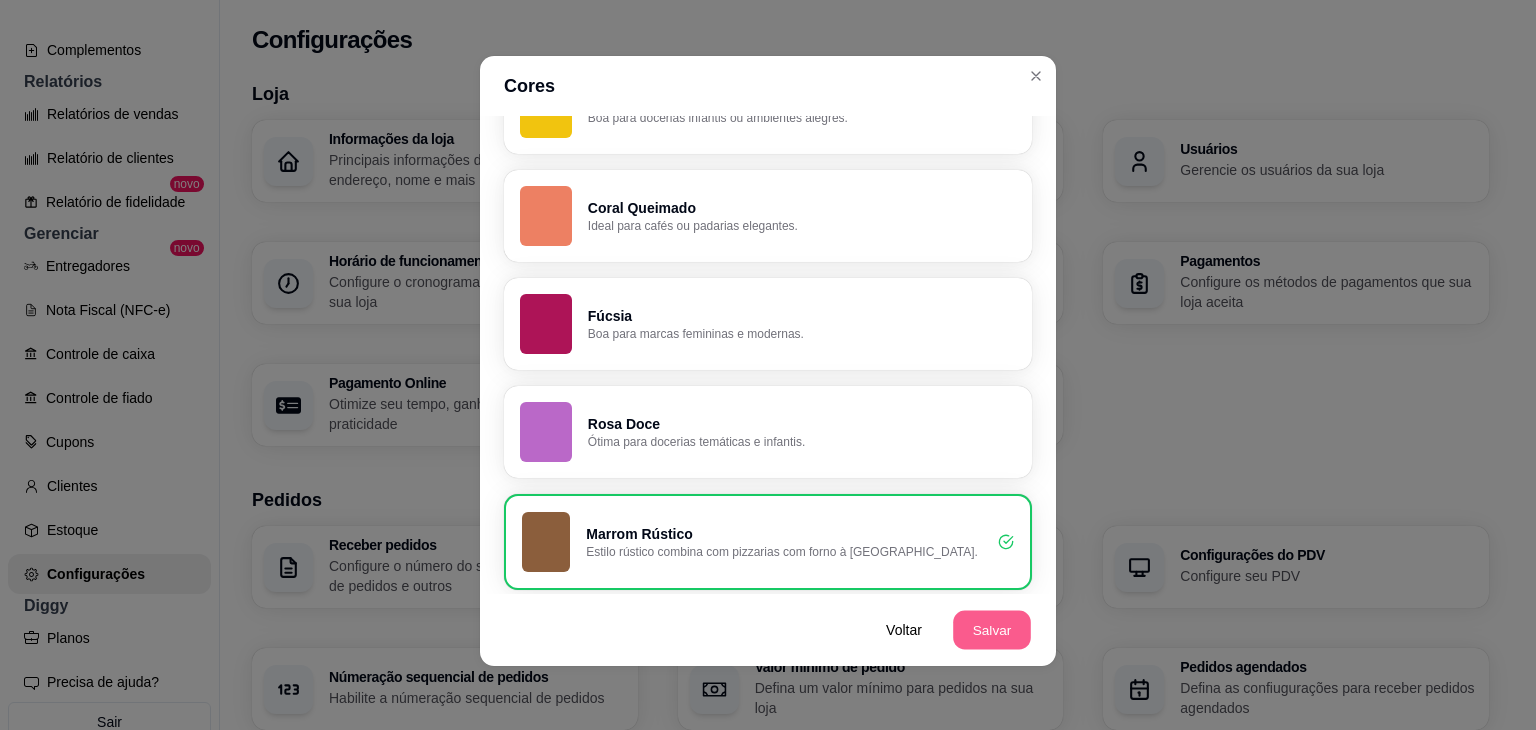 click on "Salvar" at bounding box center (992, 630) 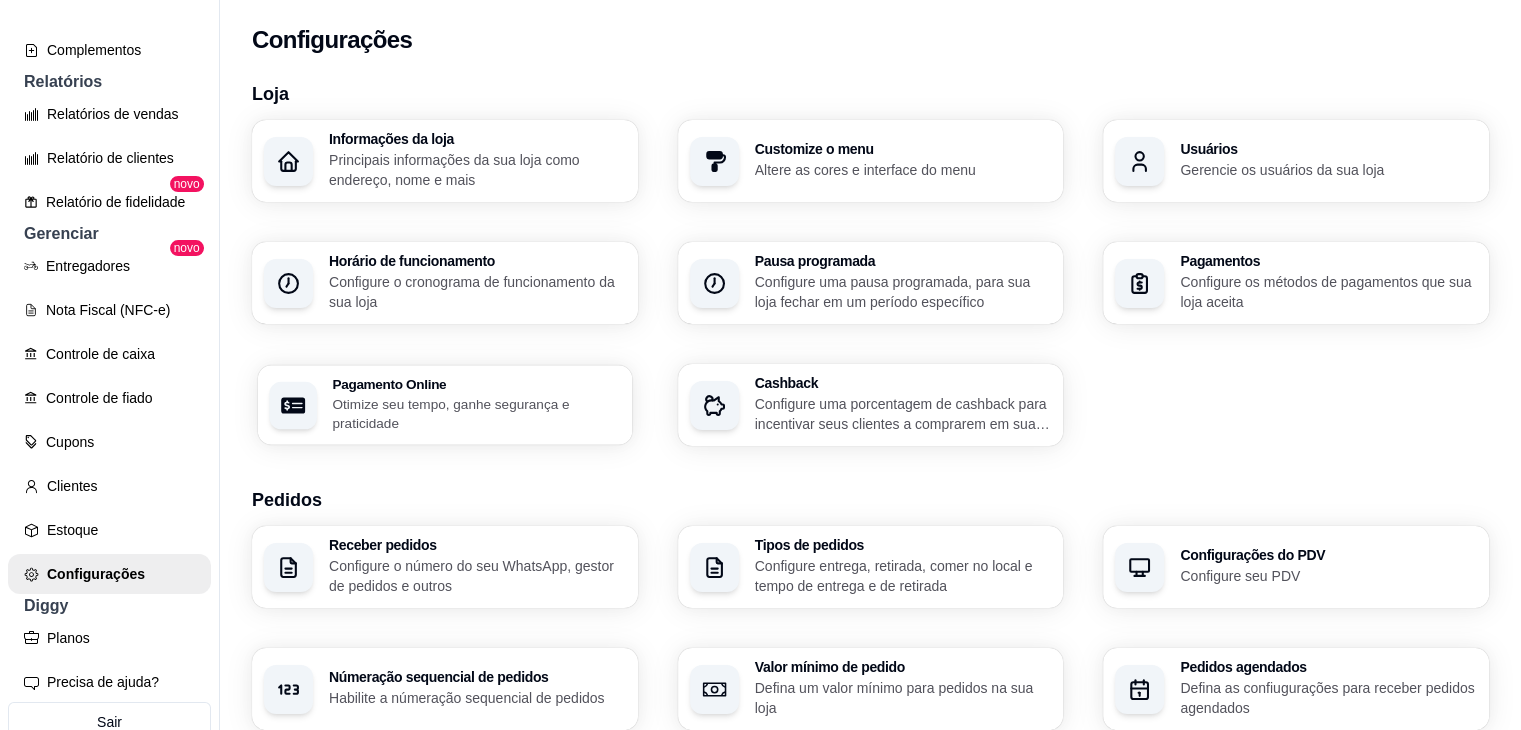 click on "Otimize seu tempo, ganhe segurança e praticidade" at bounding box center (476, 413) 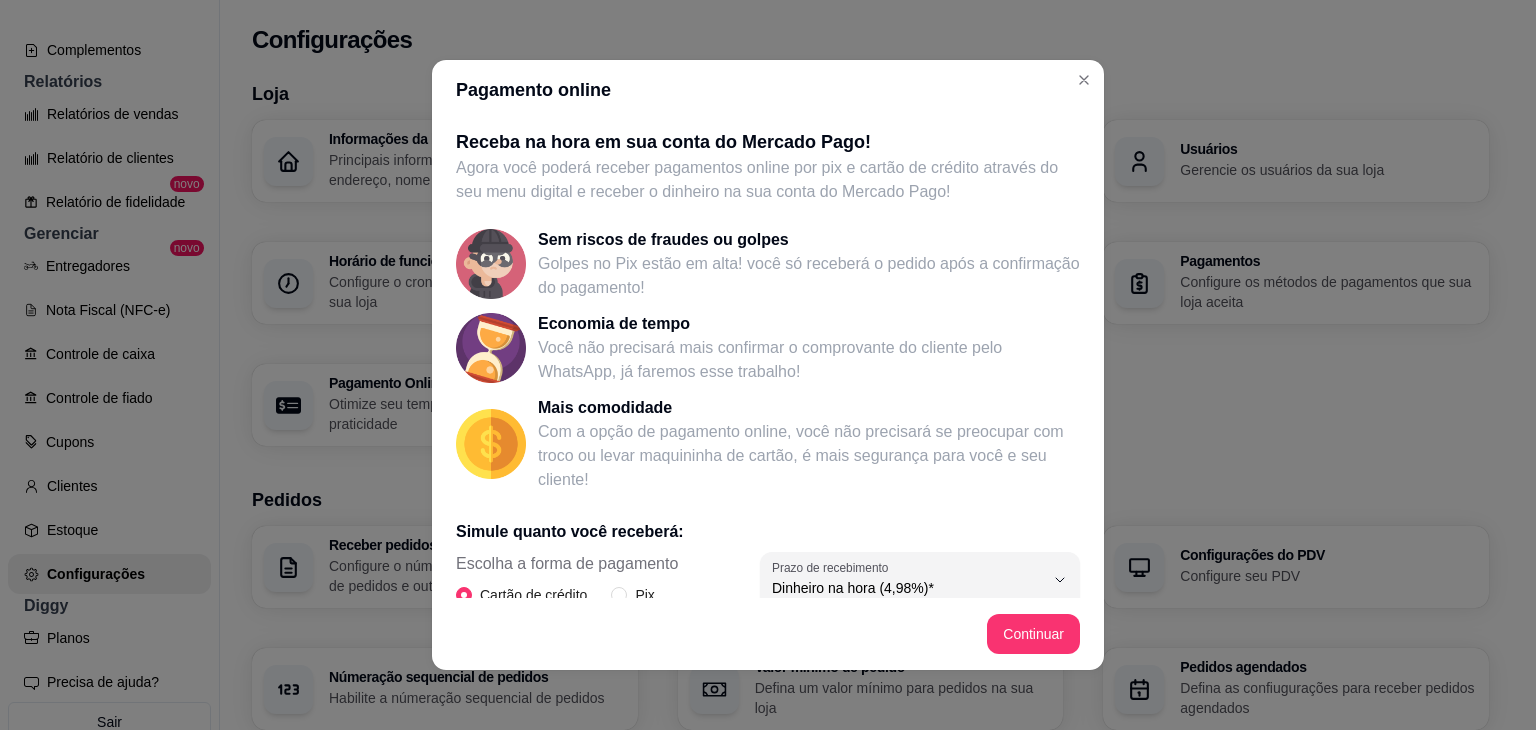 scroll, scrollTop: 327, scrollLeft: 0, axis: vertical 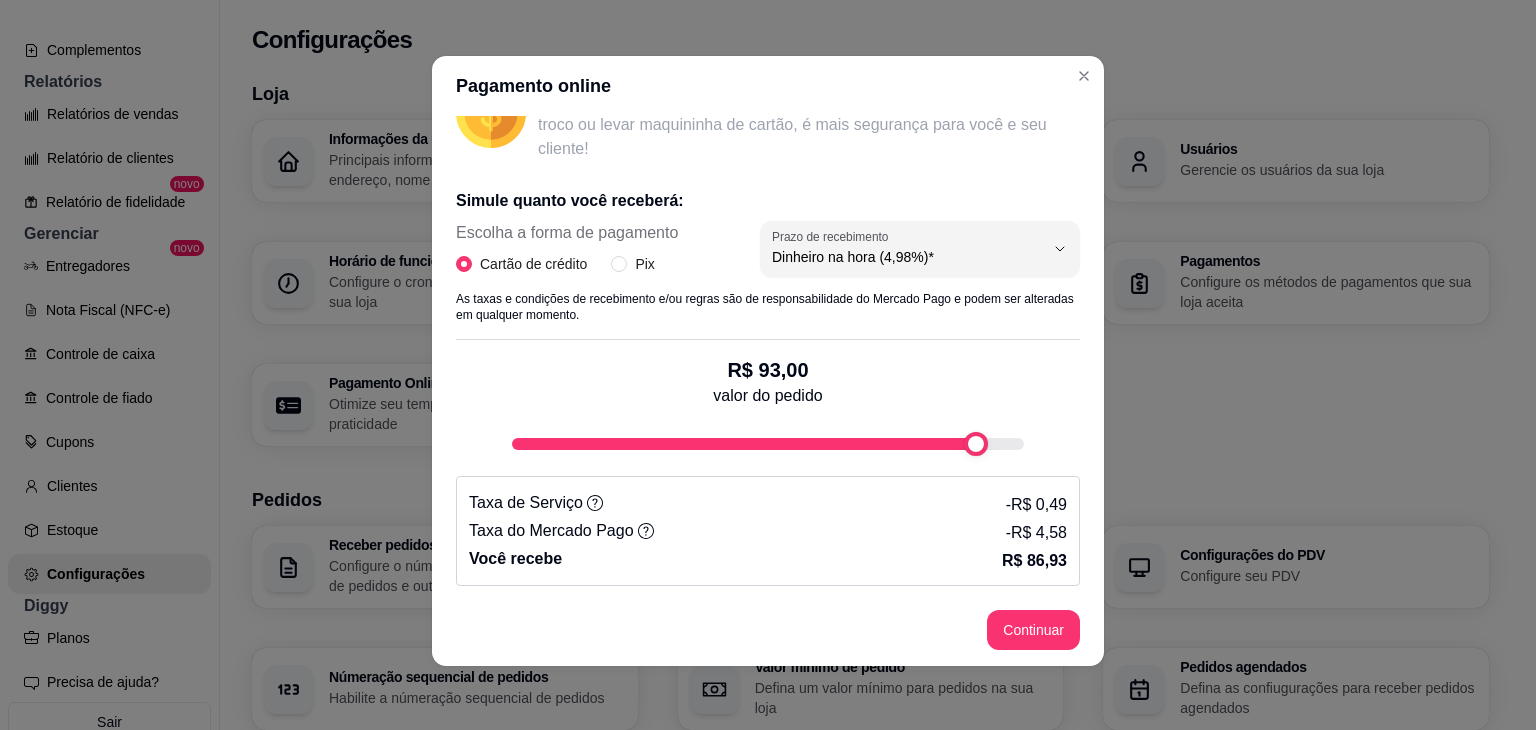 type on "100" 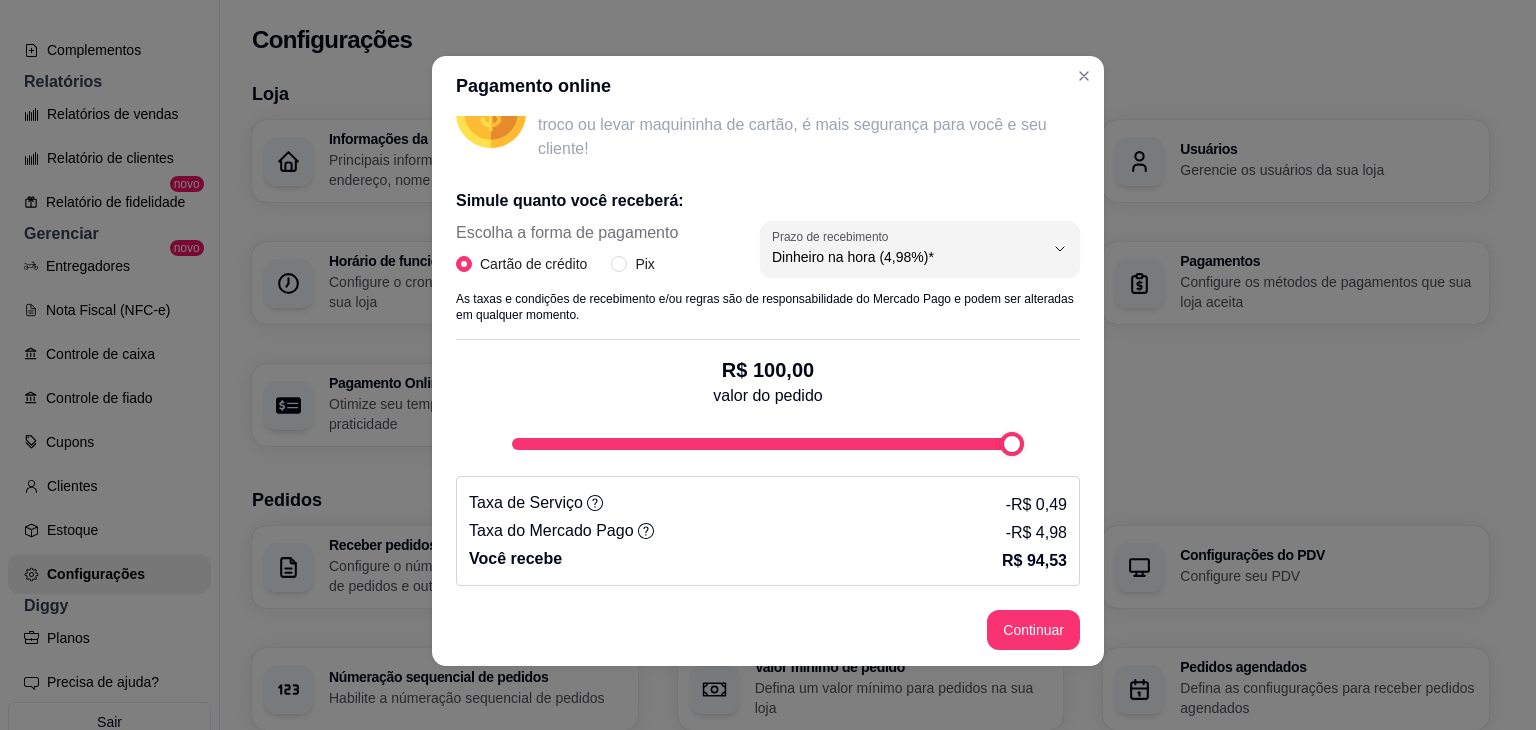 click on "R$ 100,00 valor do pedido" at bounding box center [768, 398] 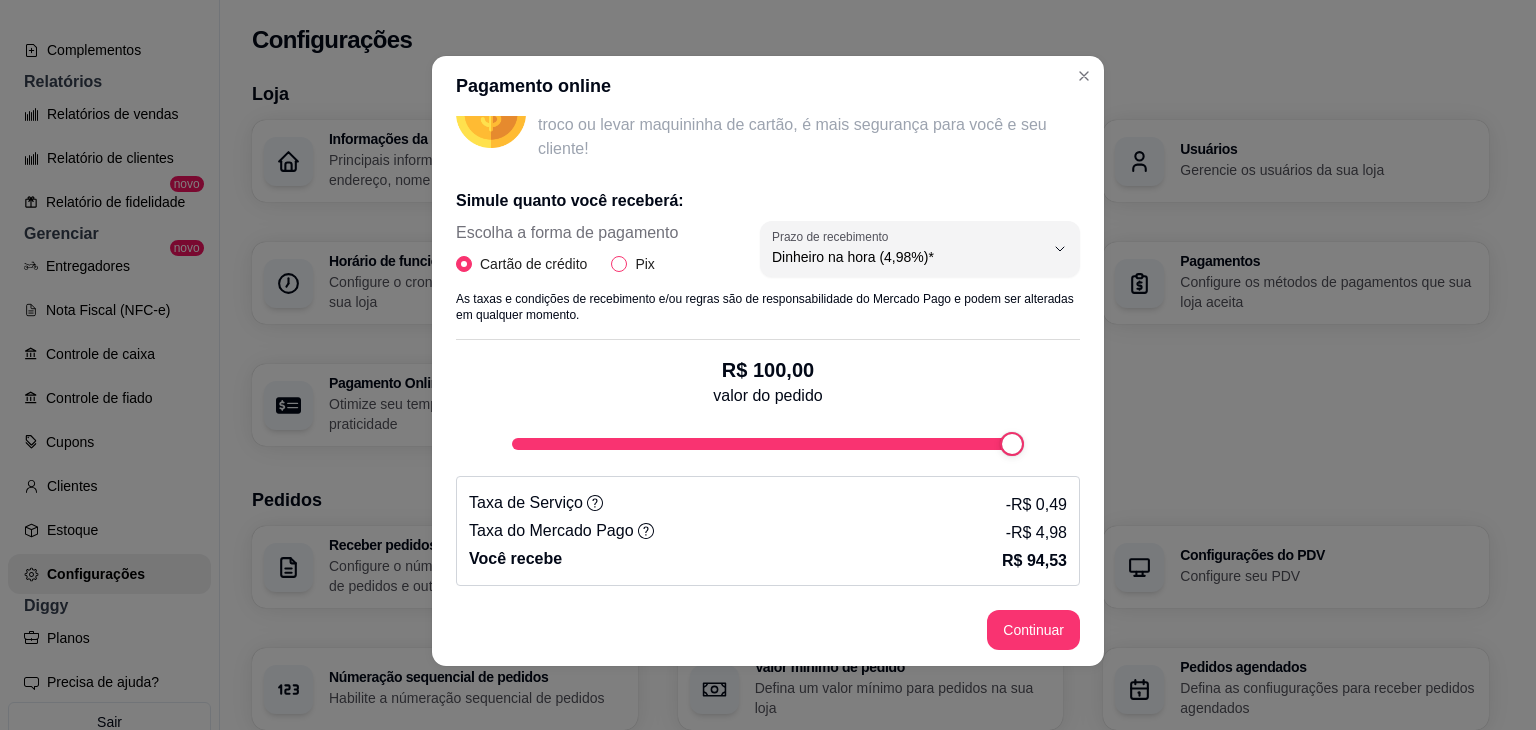 click on "Pix" at bounding box center [619, 264] 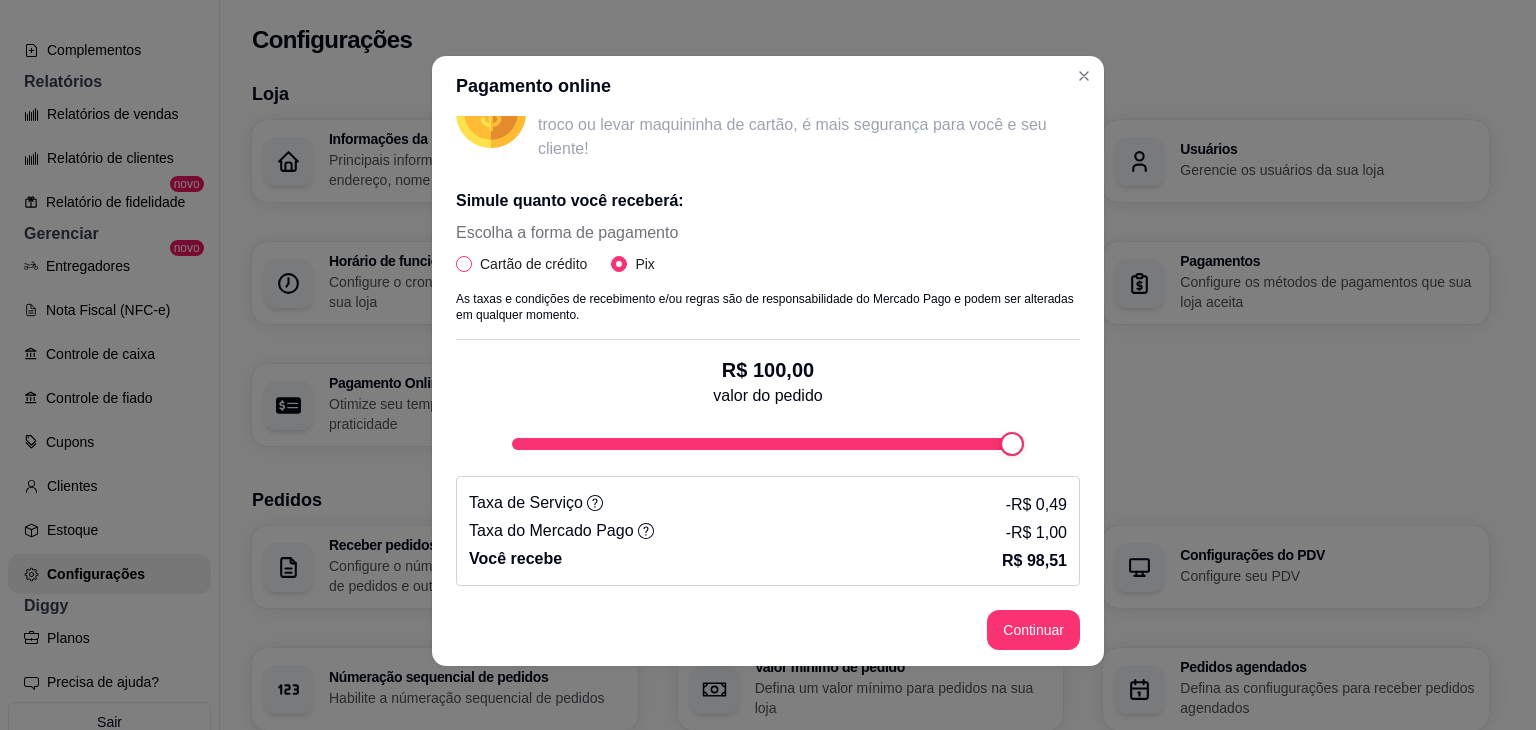 click on "Cartão de crédito" at bounding box center (533, 264) 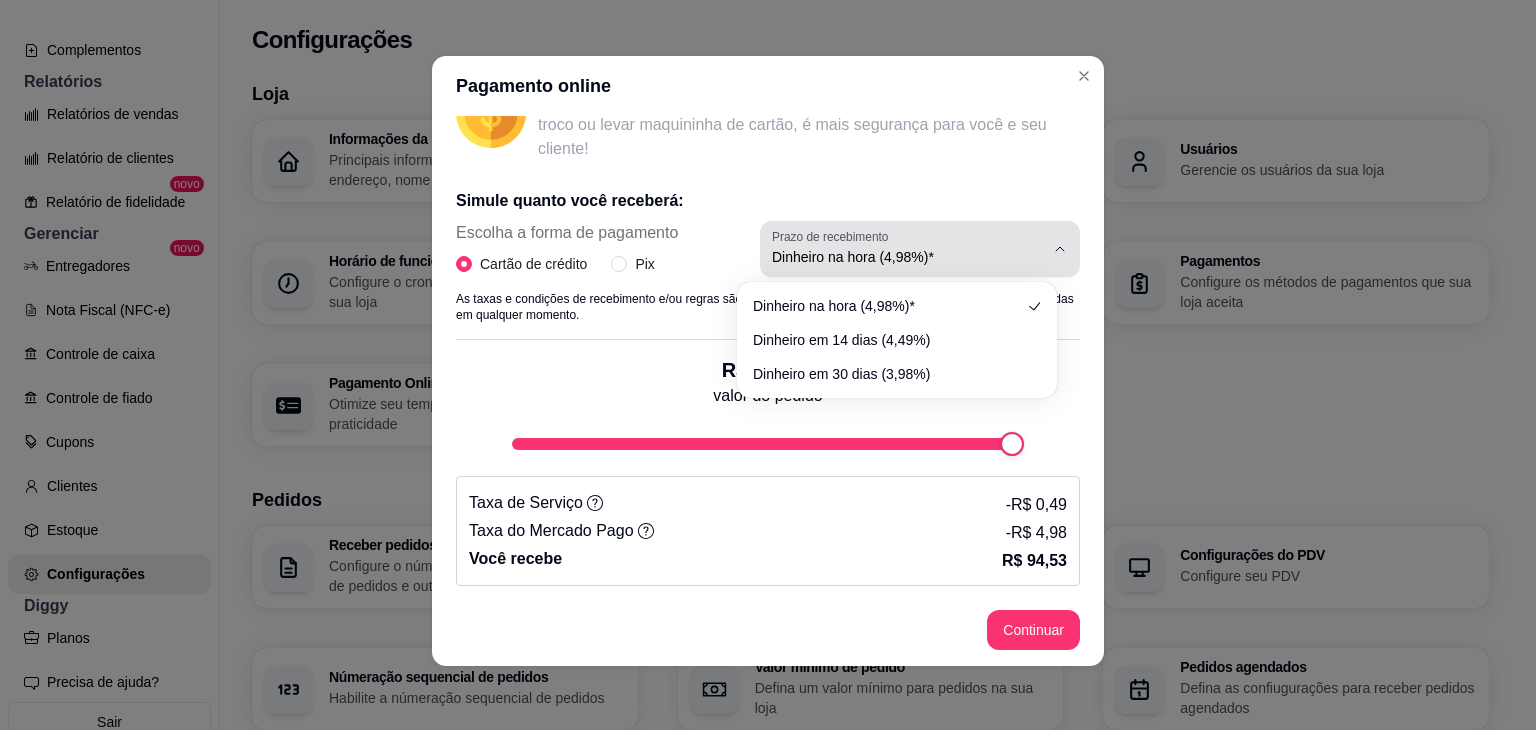click on "Prazo de recebimento Dinheiro na hora (4,98%)*" at bounding box center [920, 249] 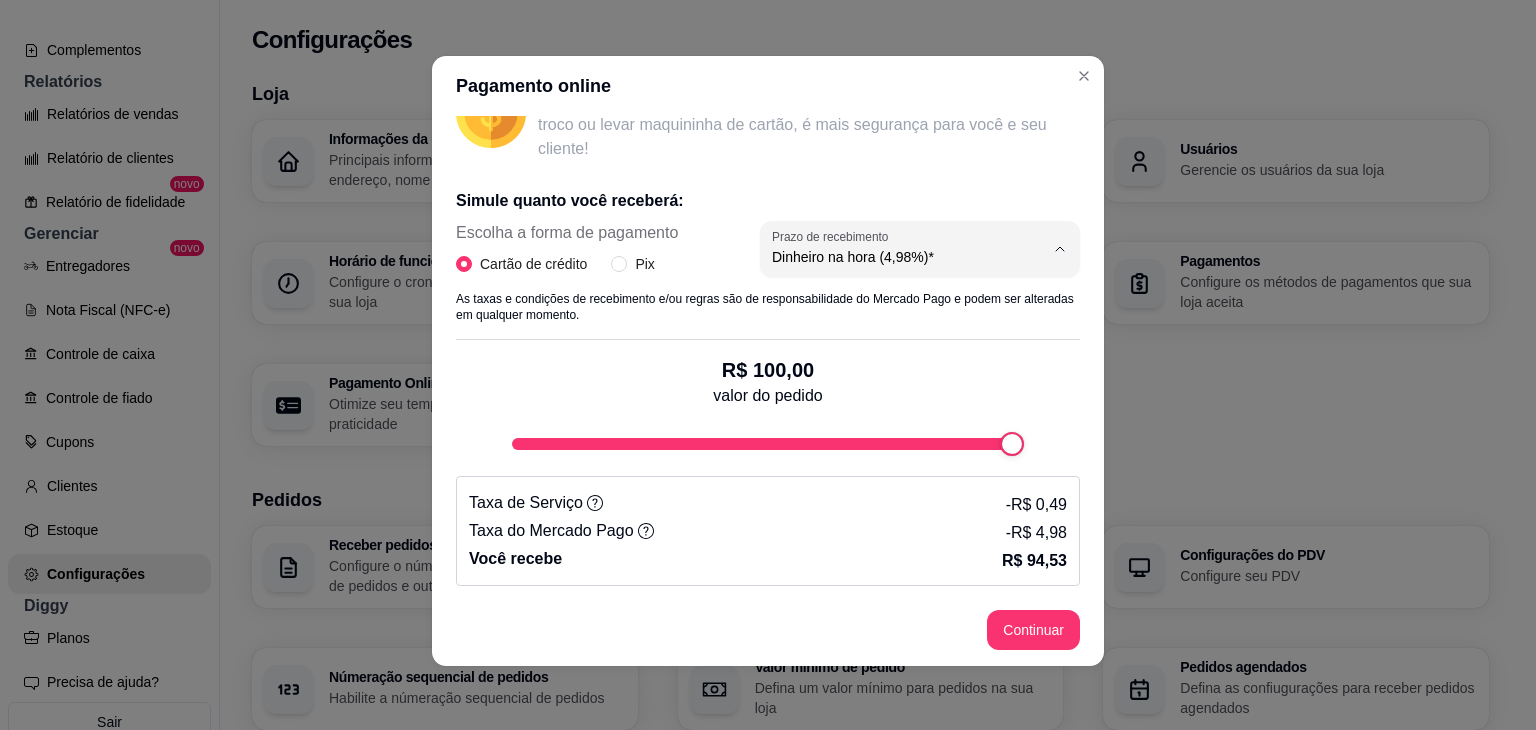 click on "Dinheiro em 14 dias (4,49%)" at bounding box center [897, 337] 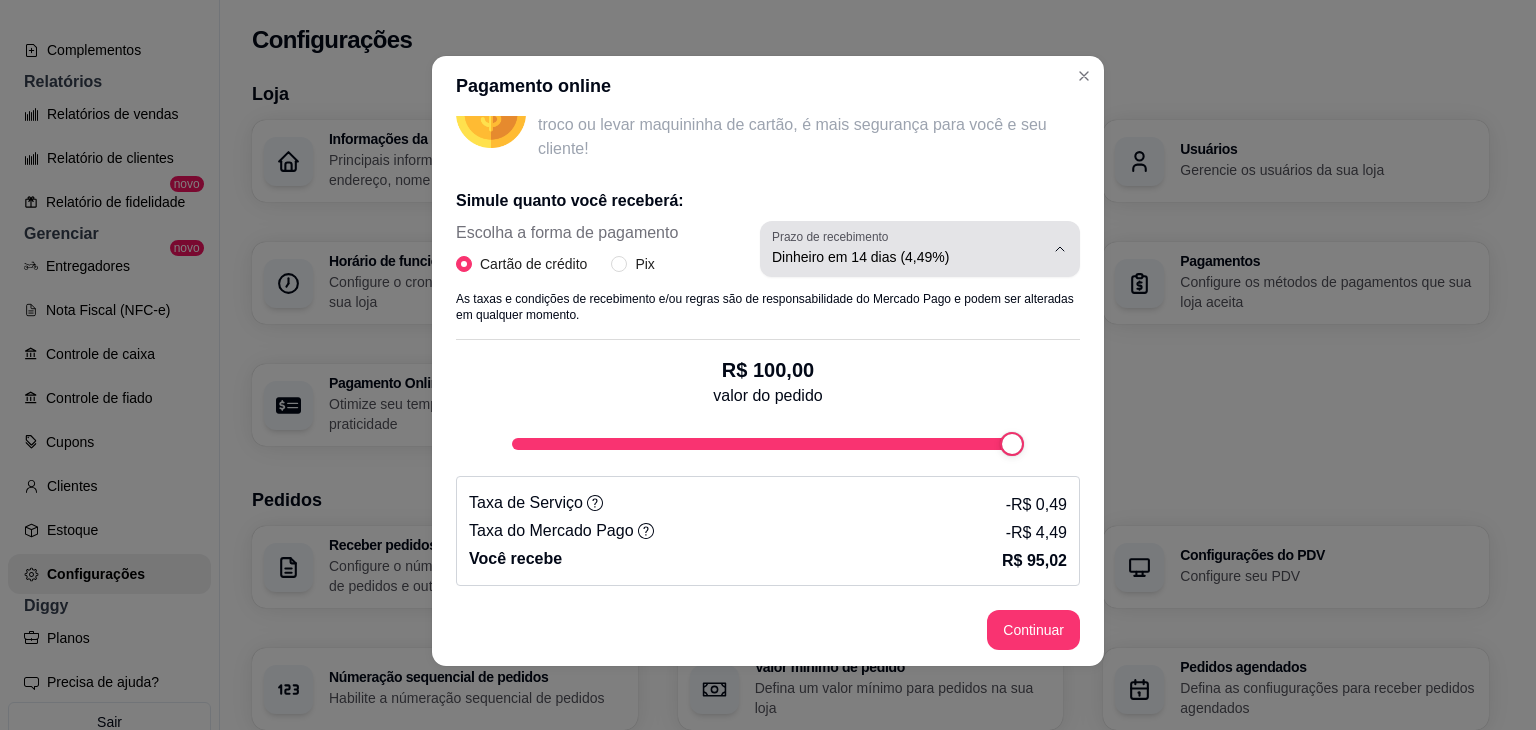 click on "Dinheiro em 14 dias (4,49%)" at bounding box center (908, 257) 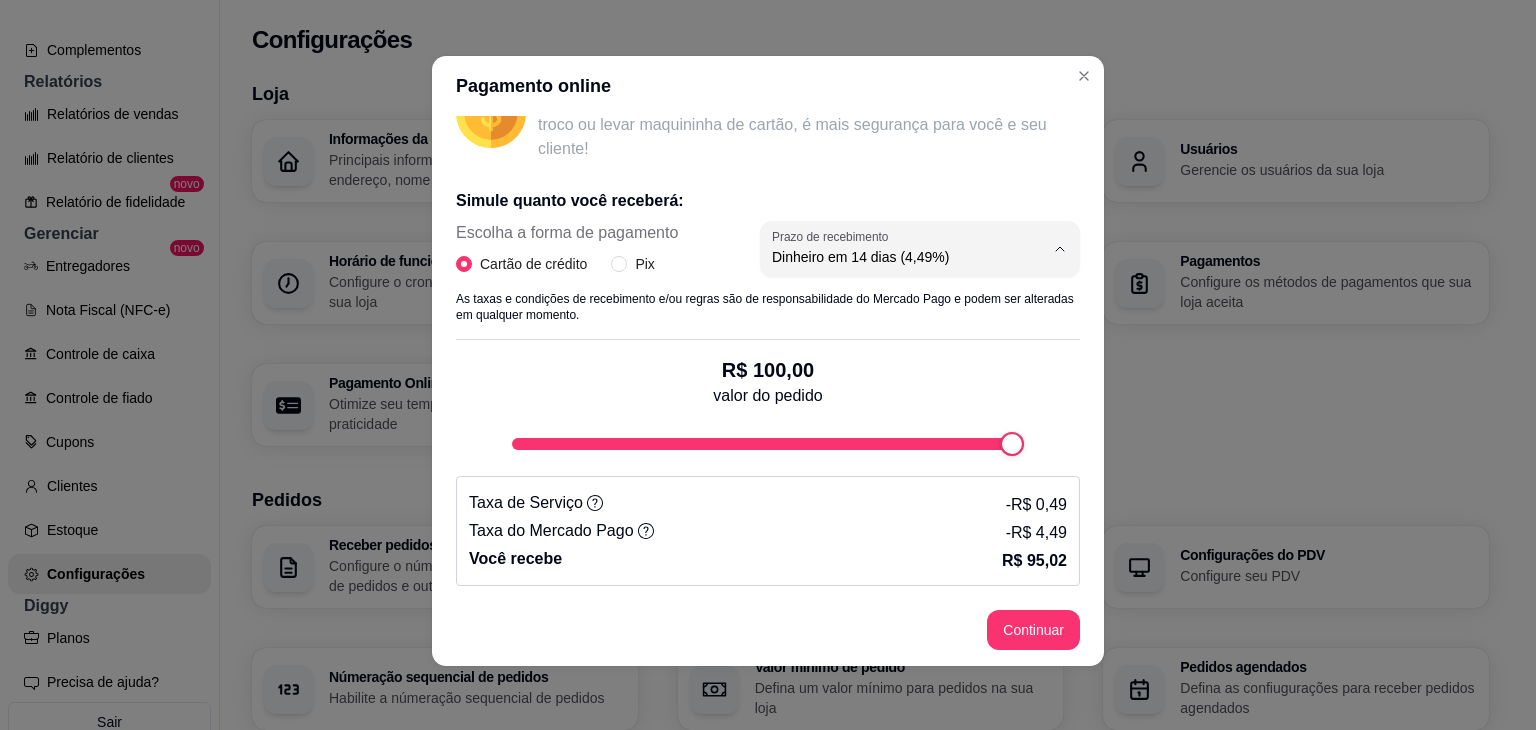 click on "Dinheiro em 30 dias (3,98%)" at bounding box center (887, 370) 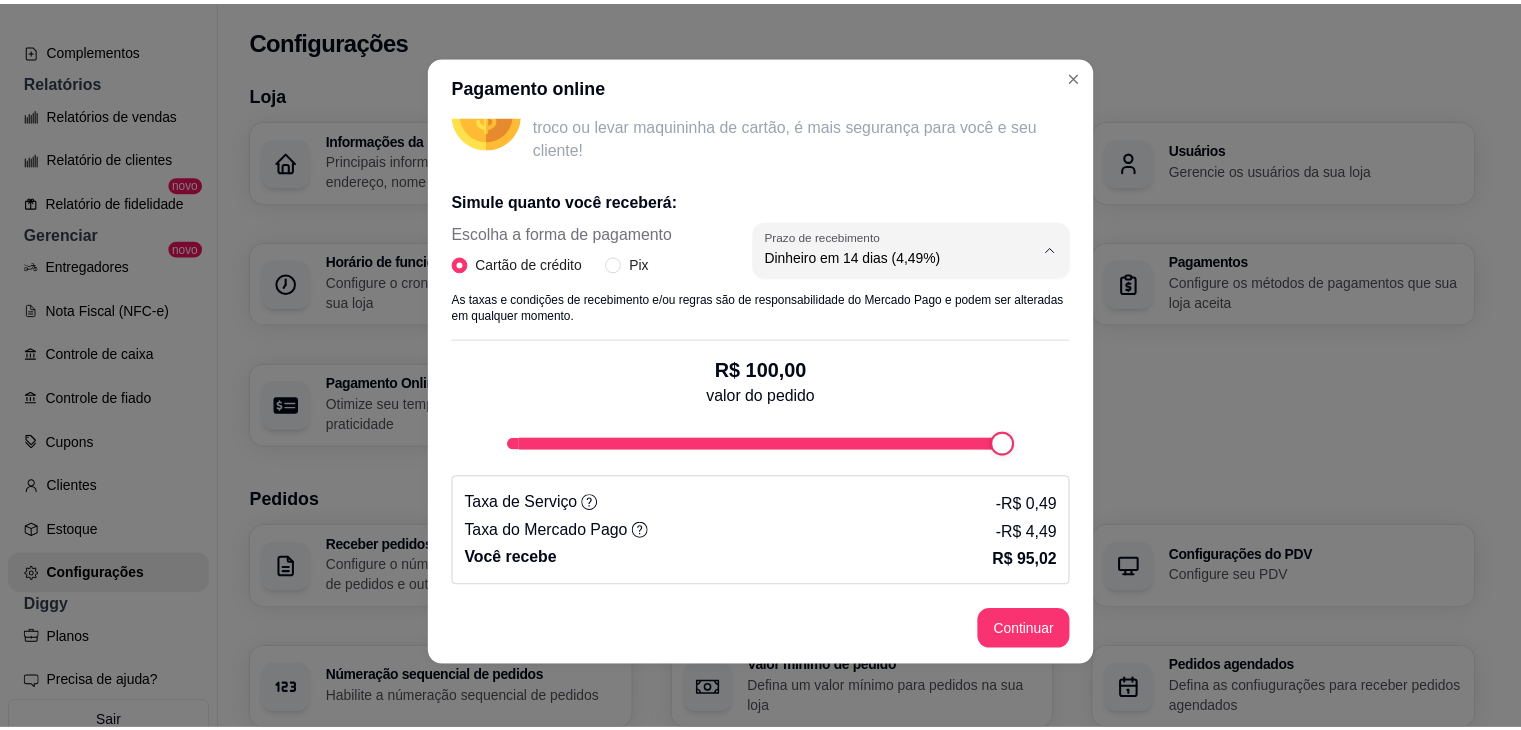 scroll, scrollTop: 19, scrollLeft: 0, axis: vertical 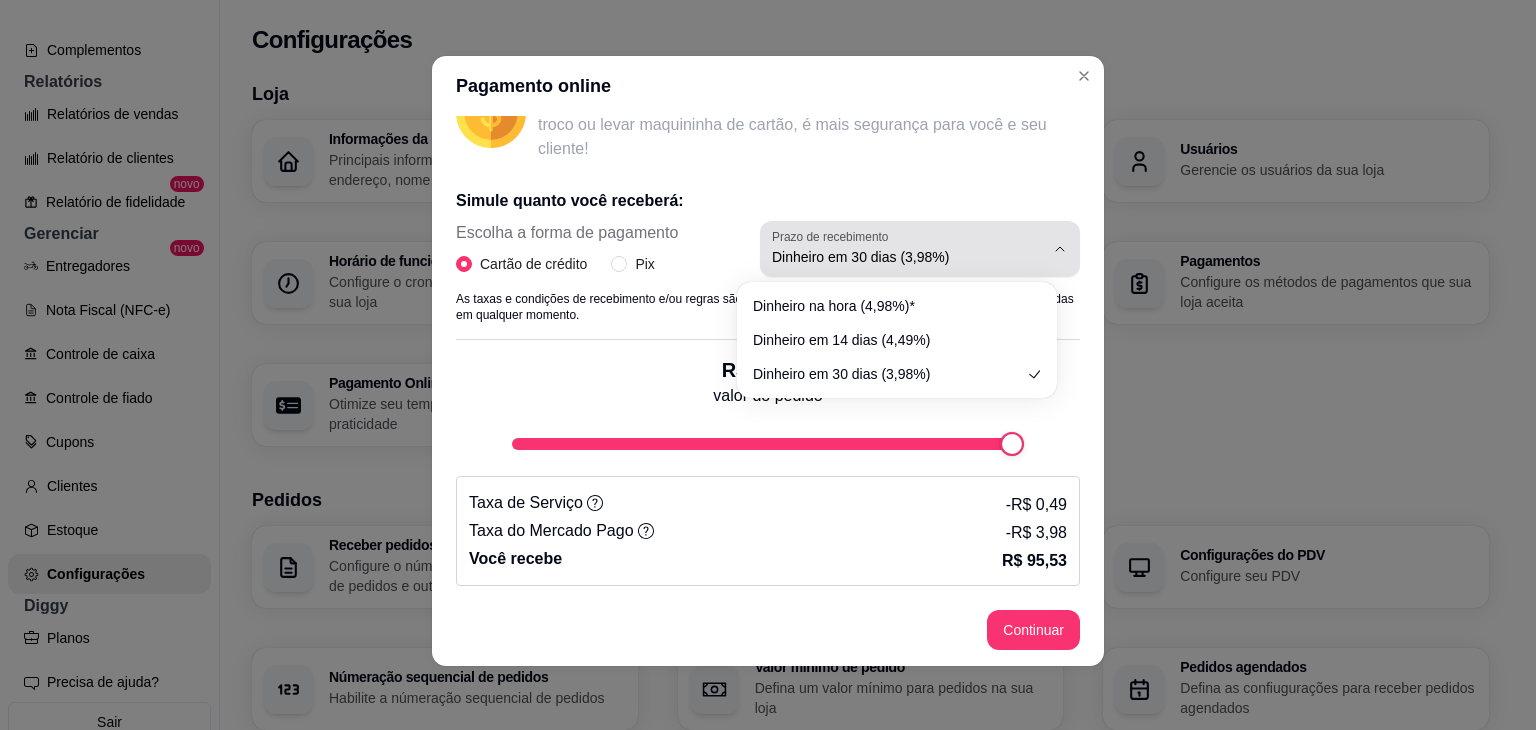 click on "Dinheiro em 30 dias (3,98%)" at bounding box center [908, 249] 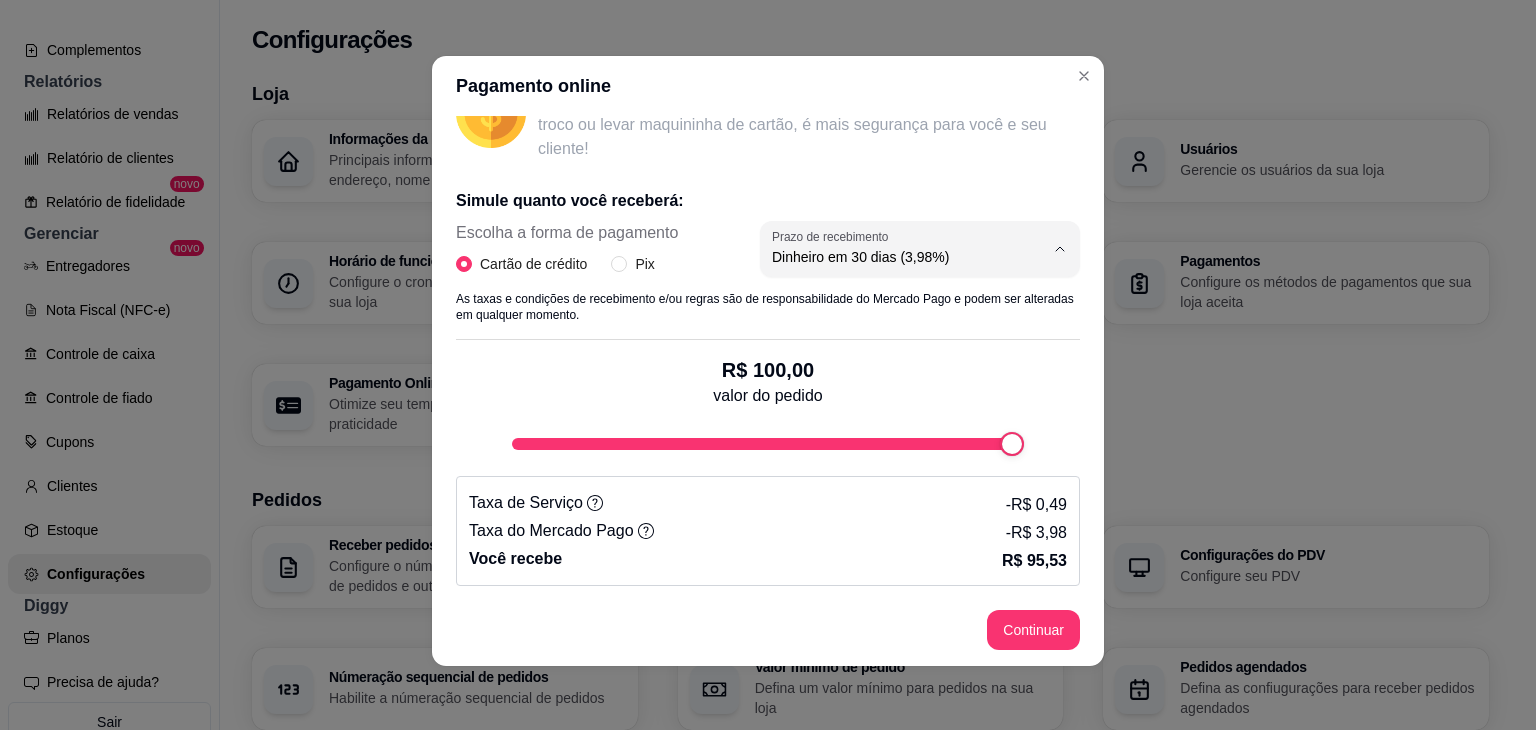 click on "Dinheiro na hora (4,98%)*" at bounding box center (887, 304) 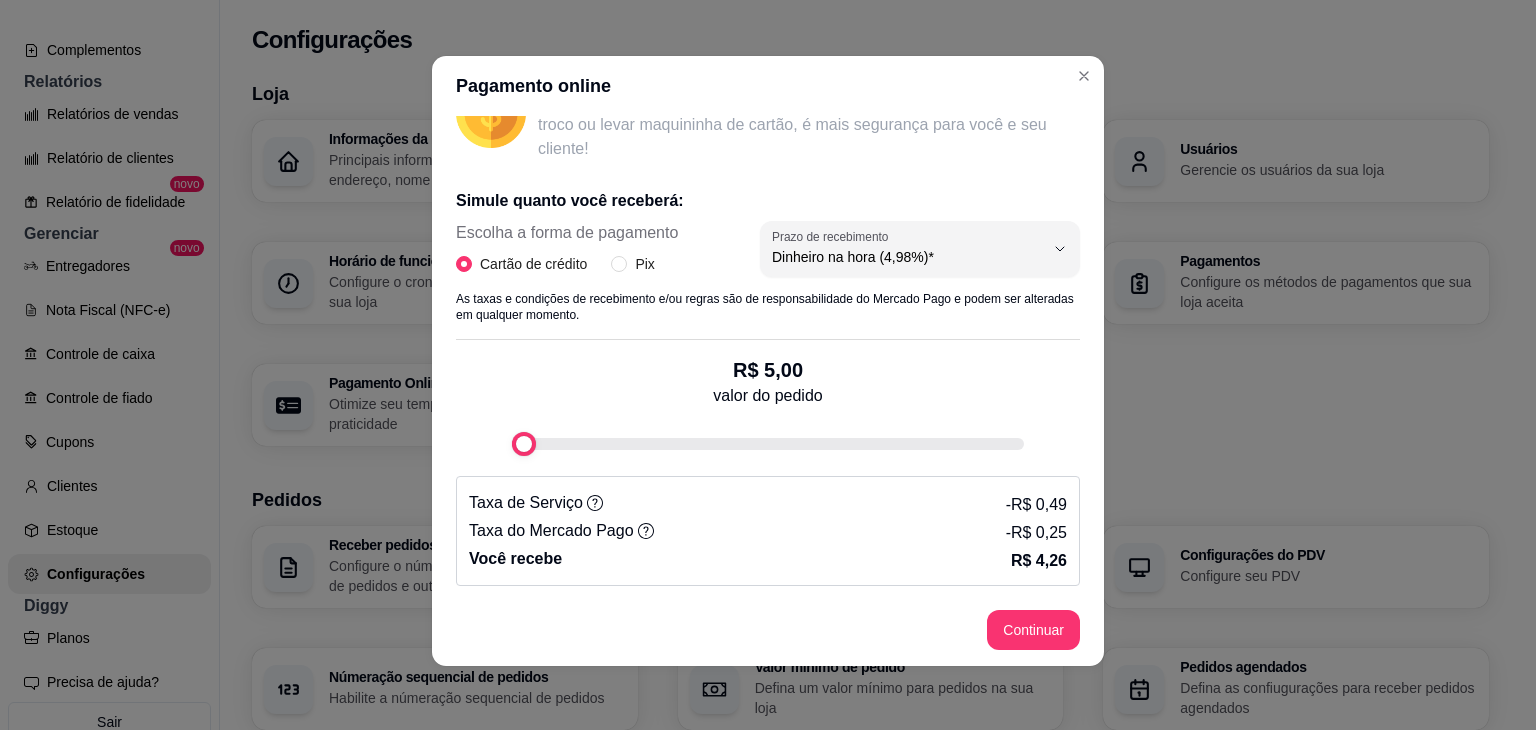 click on "R$ 5,00 valor do pedido" at bounding box center (768, 398) 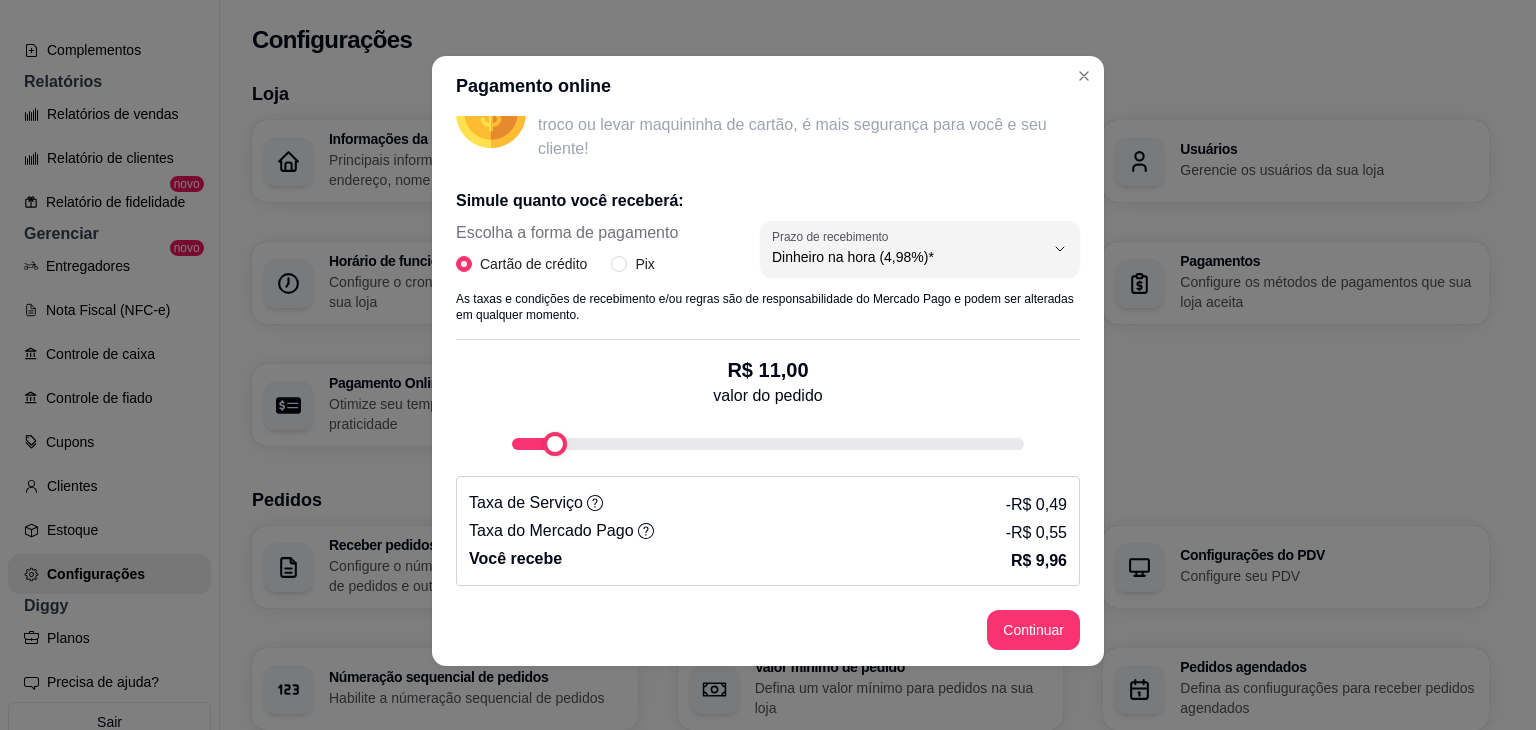 type on "12" 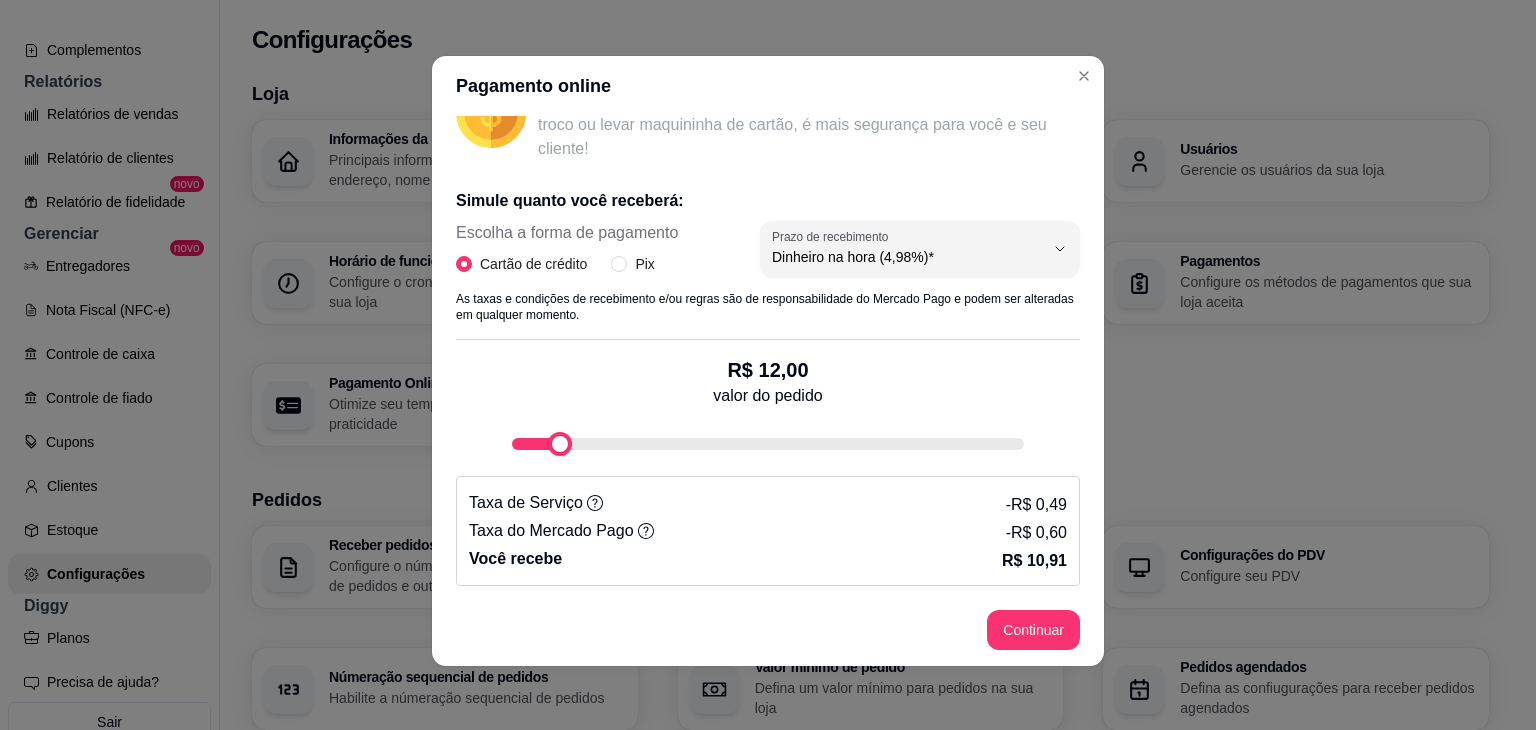 click at bounding box center [560, 444] 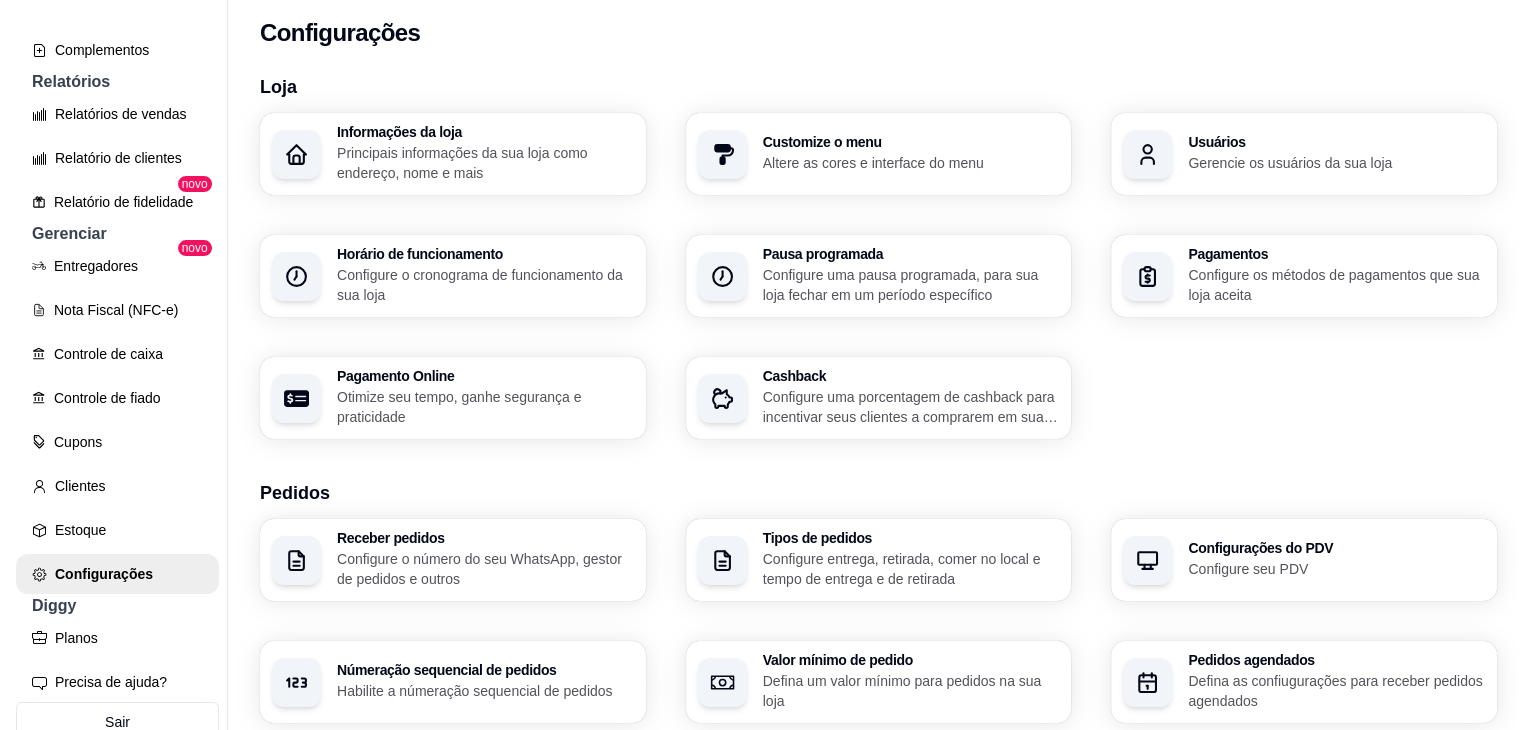 scroll, scrollTop: 0, scrollLeft: 0, axis: both 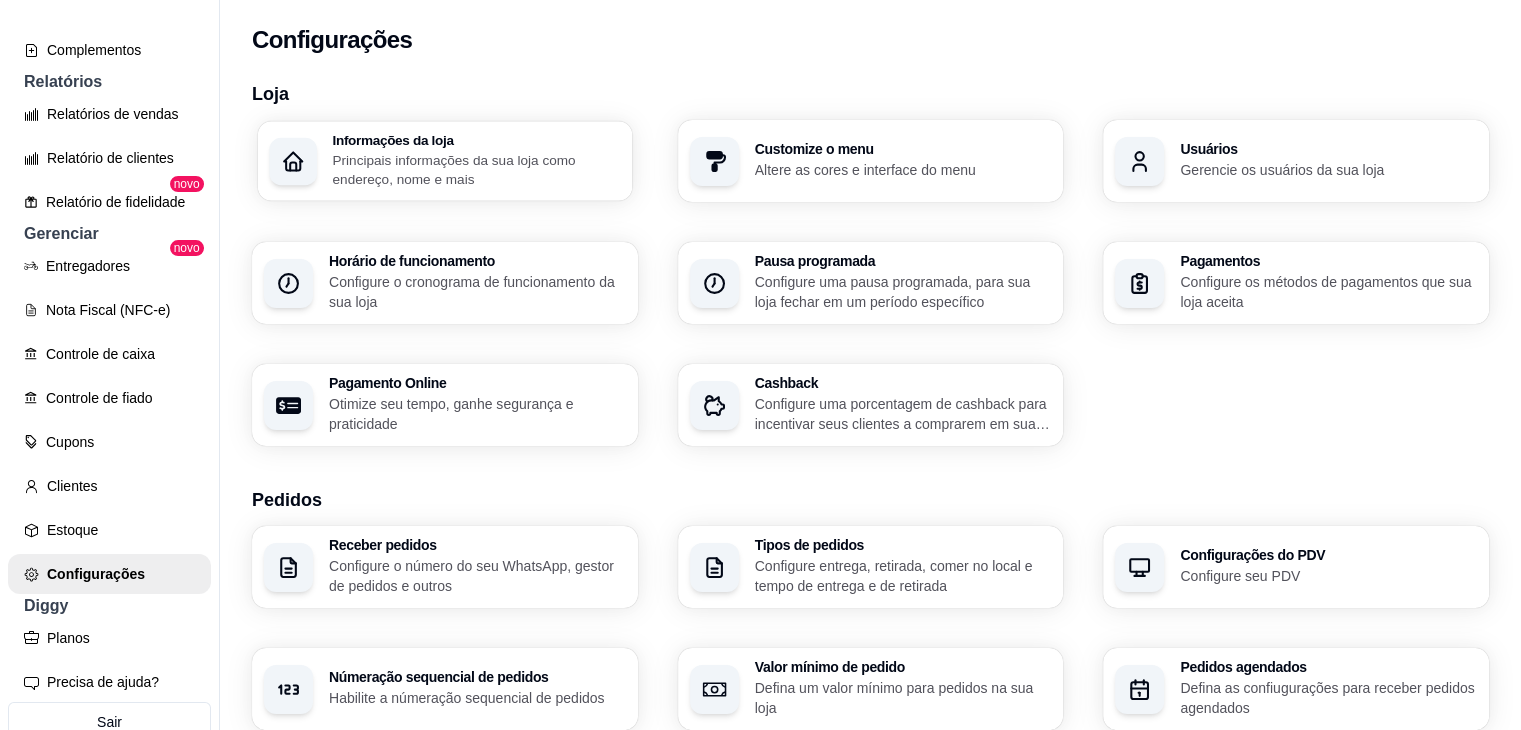 click on "Informações da loja" at bounding box center [476, 140] 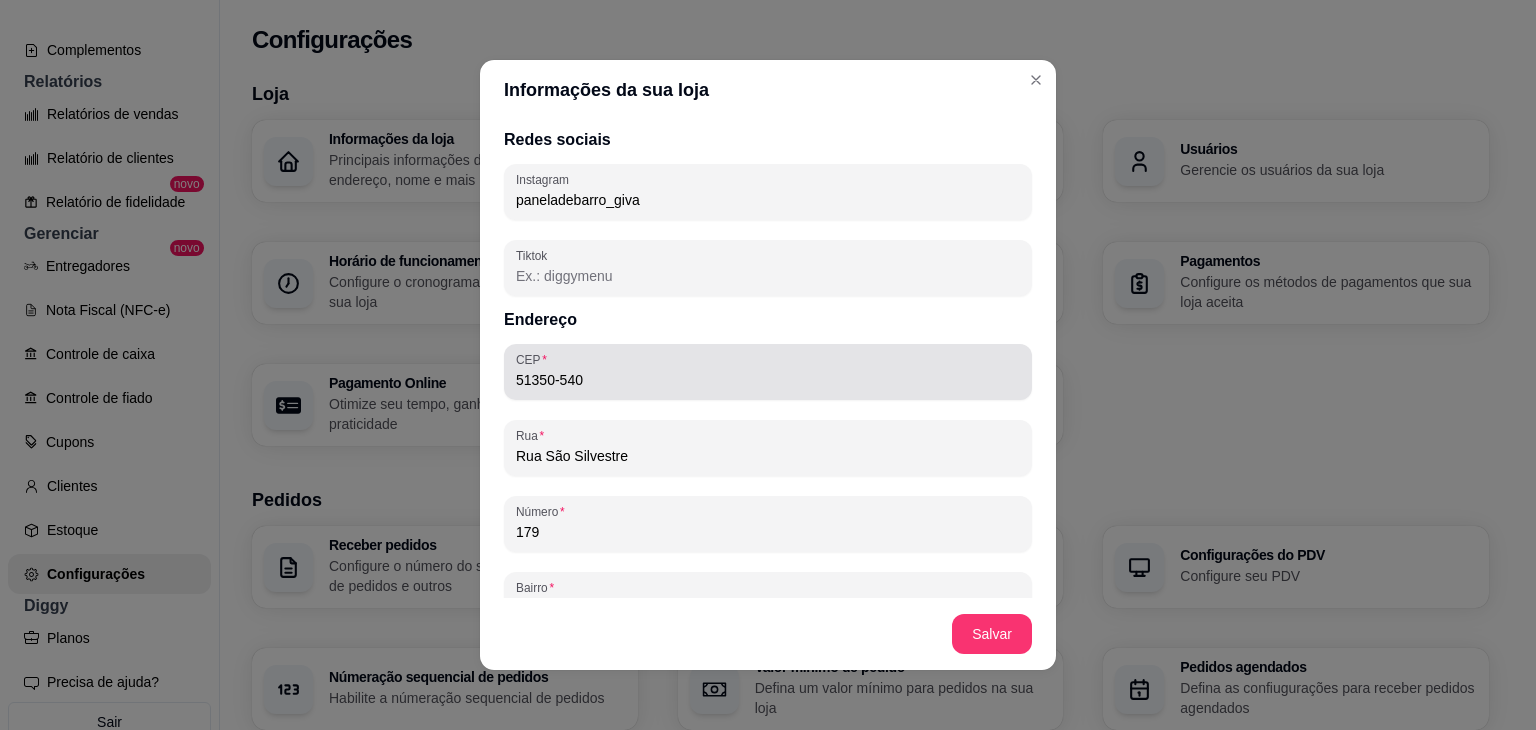scroll, scrollTop: 1199, scrollLeft: 0, axis: vertical 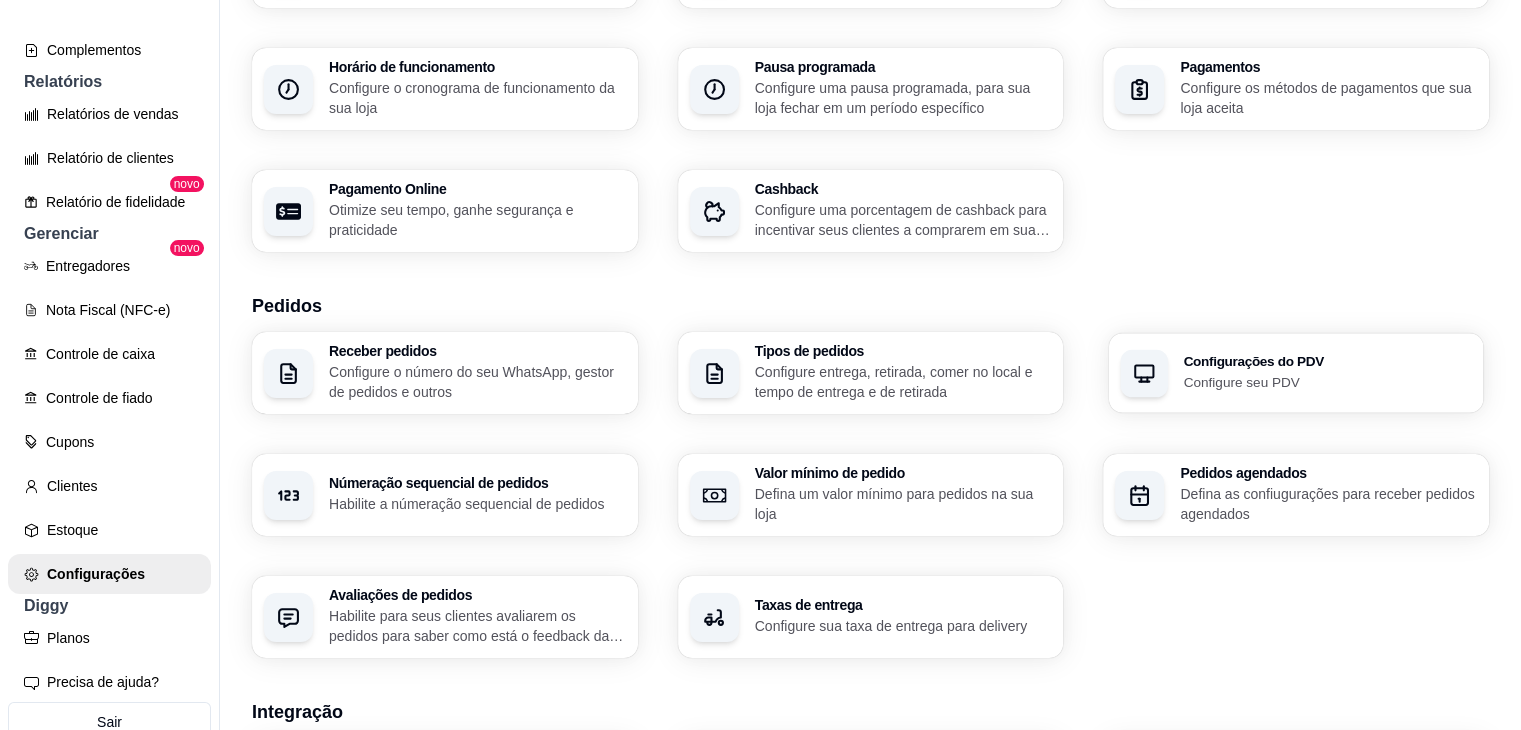 click at bounding box center (1145, 373) 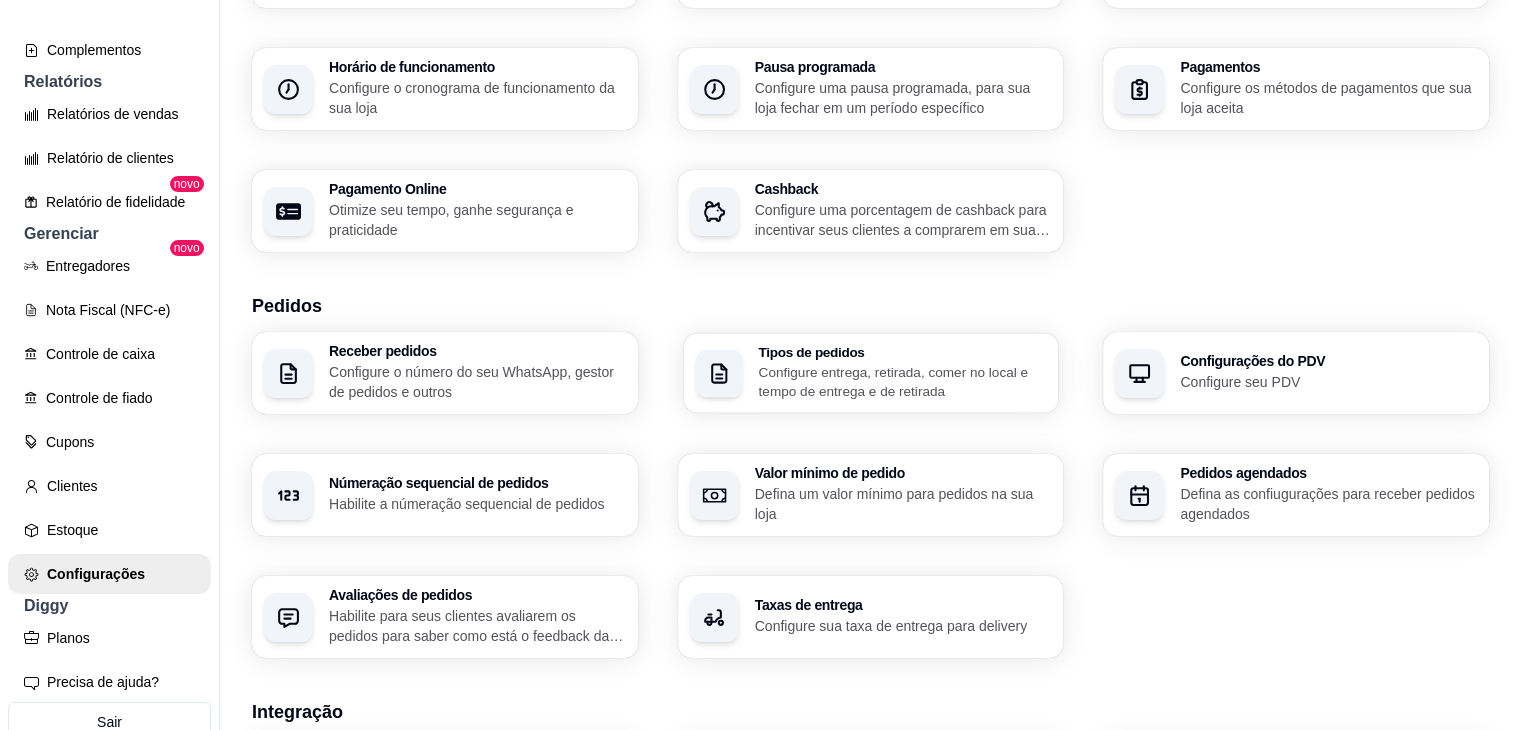 click on "Tipos de pedidos Configure entrega, retirada, comer no local e tempo de entrega e de retirada" at bounding box center (870, 373) 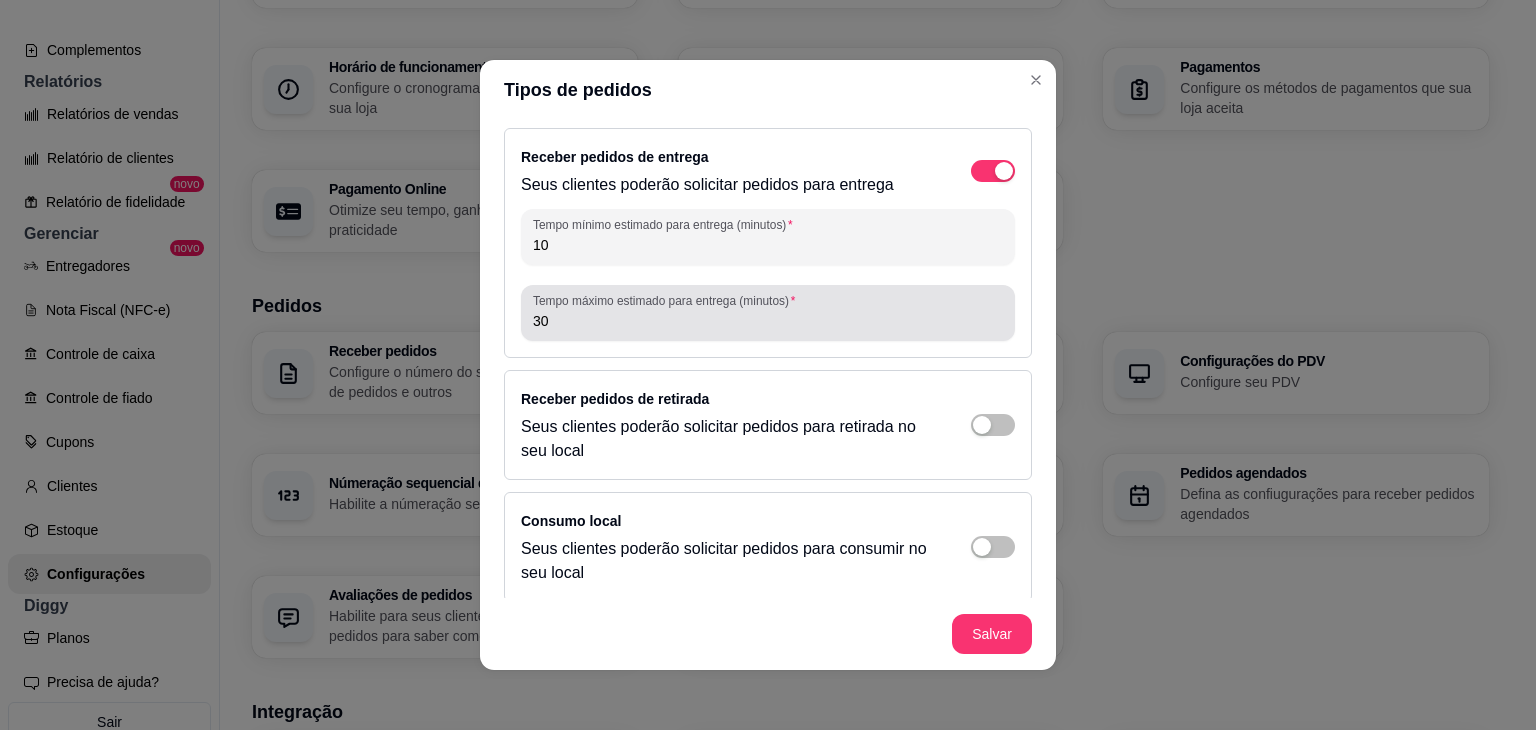 scroll, scrollTop: 11, scrollLeft: 0, axis: vertical 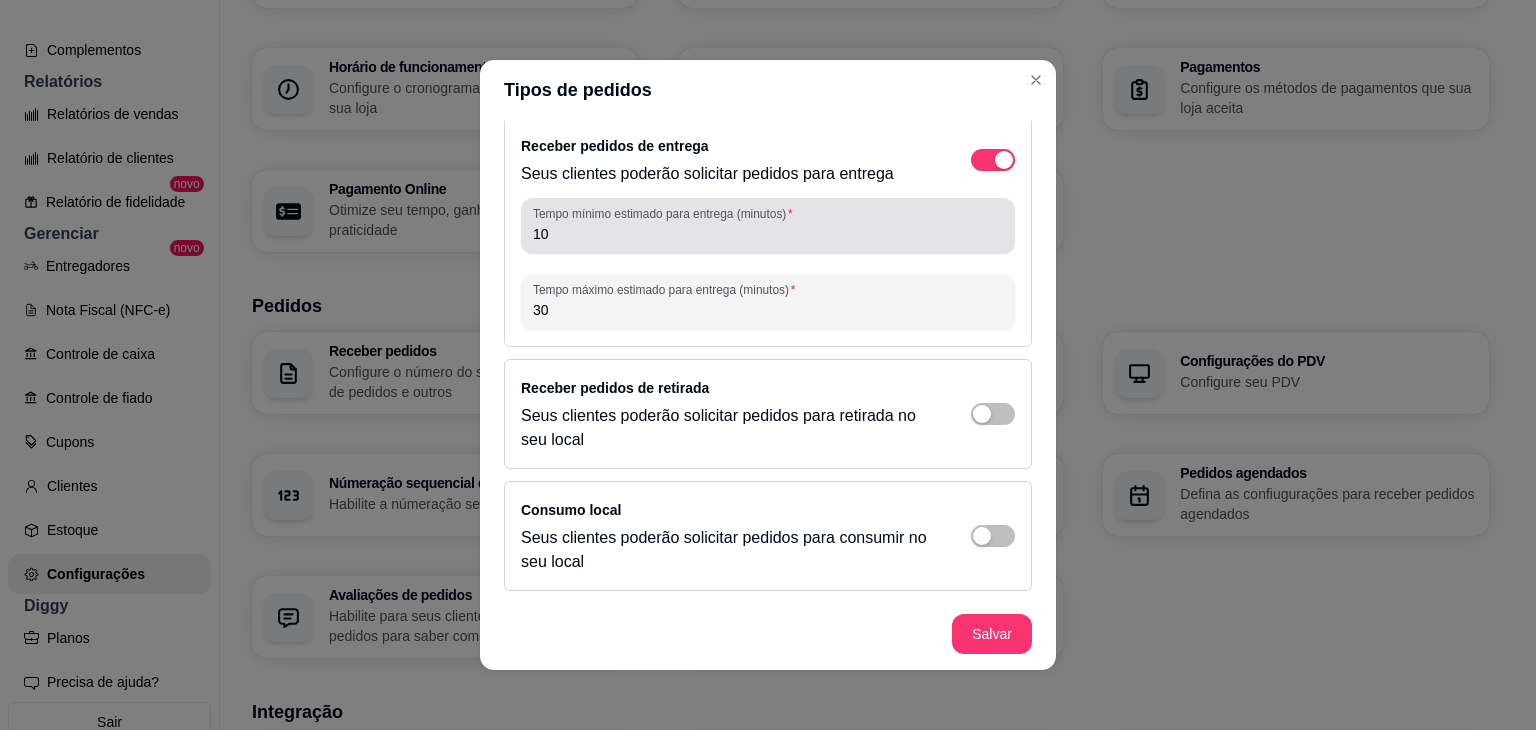click on "10" at bounding box center (768, 234) 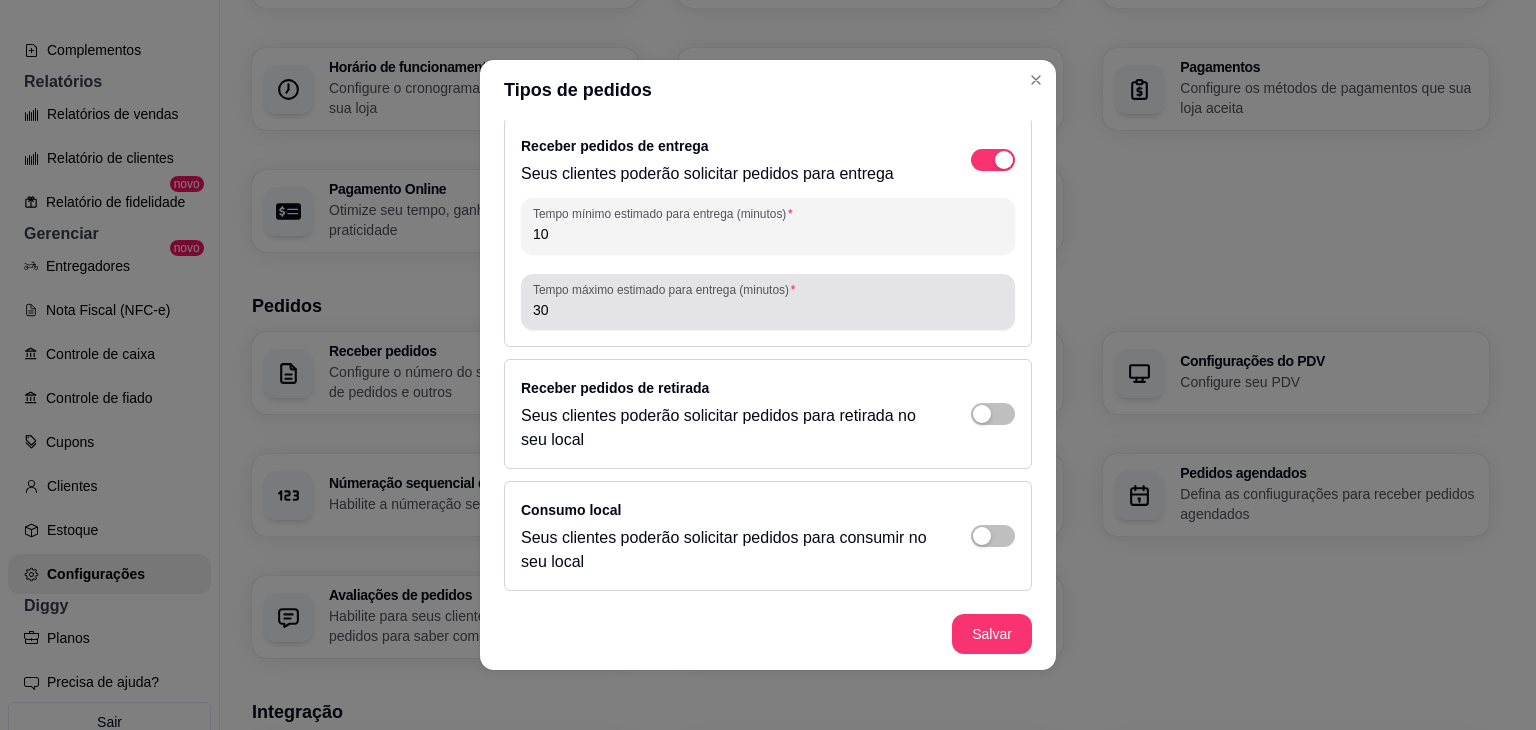 scroll, scrollTop: 4, scrollLeft: 0, axis: vertical 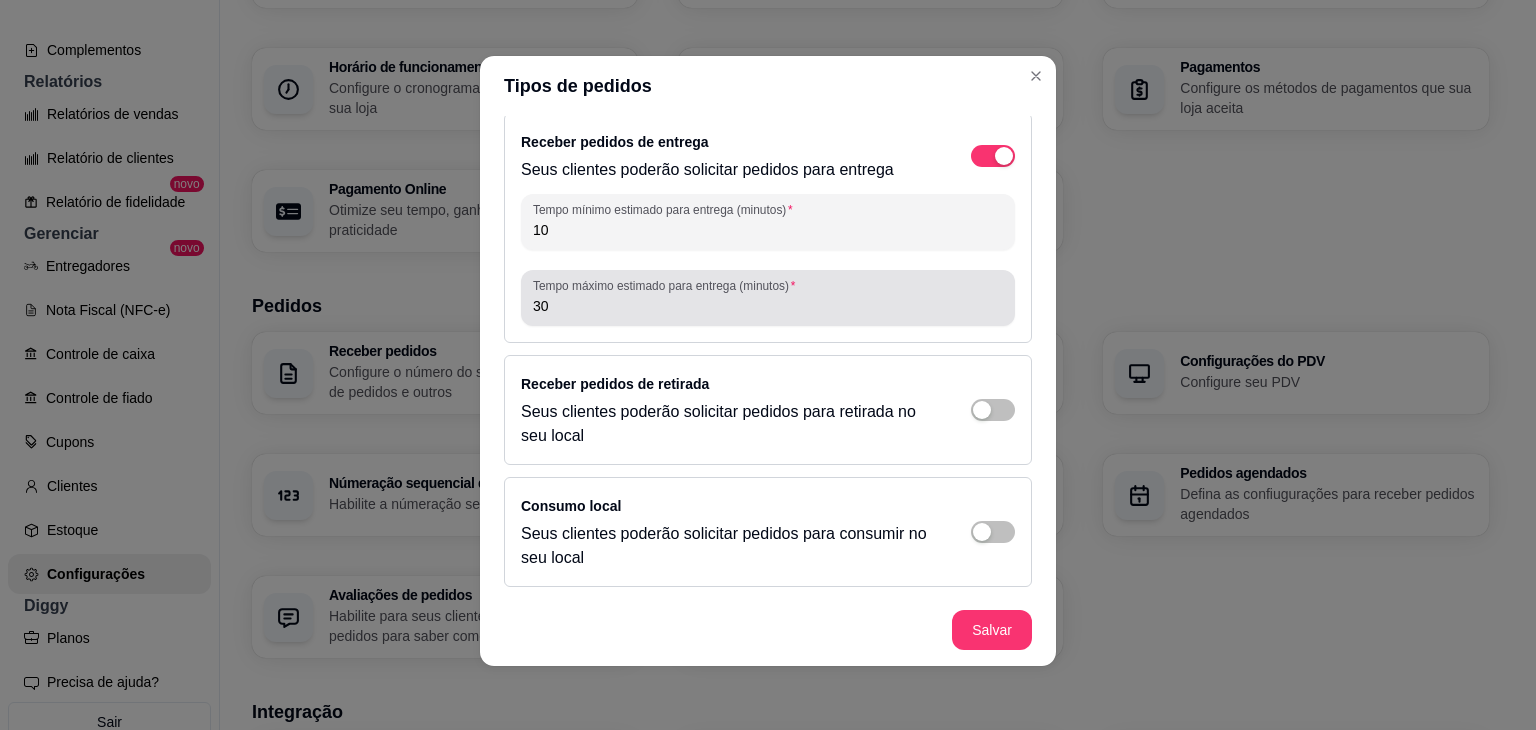 click on "30" at bounding box center [768, 298] 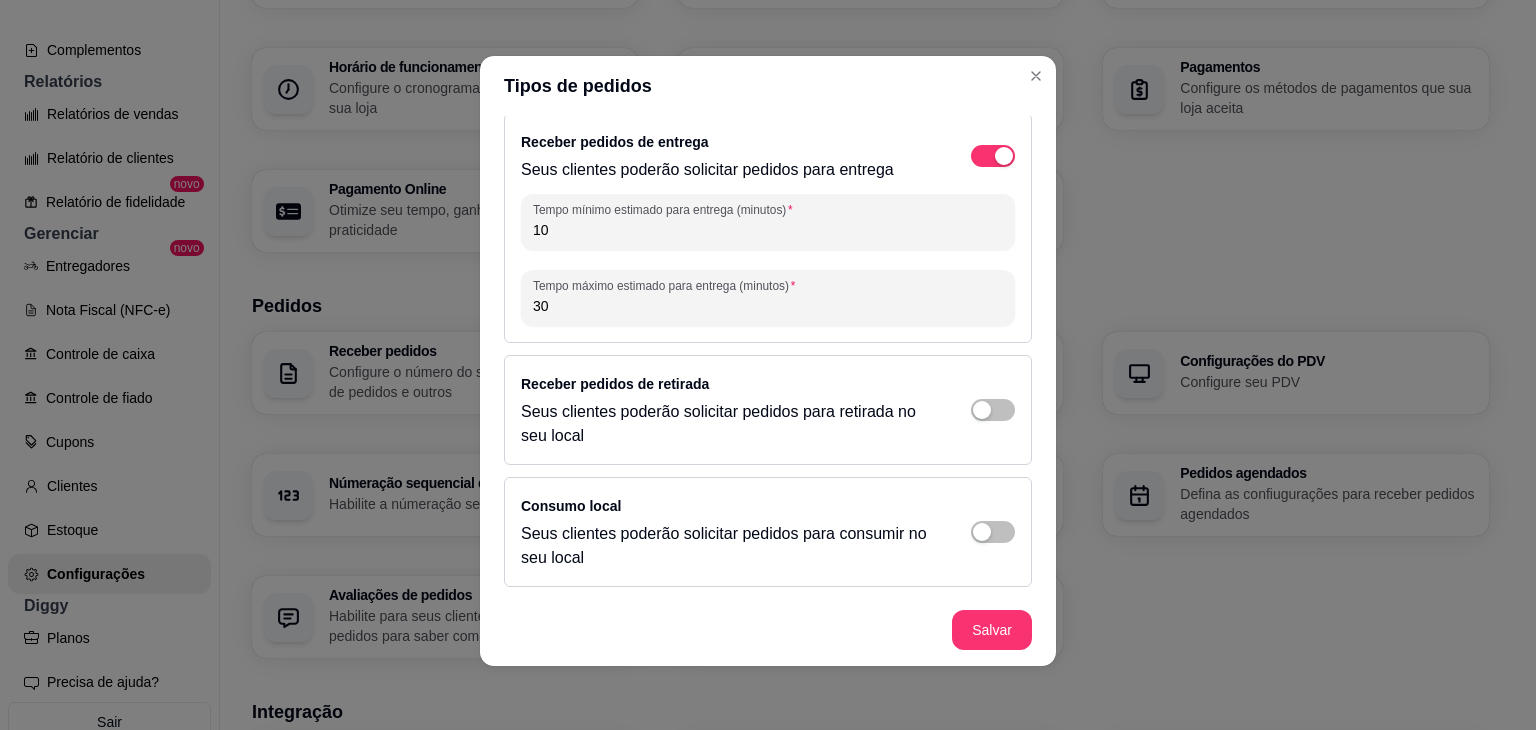type on "3" 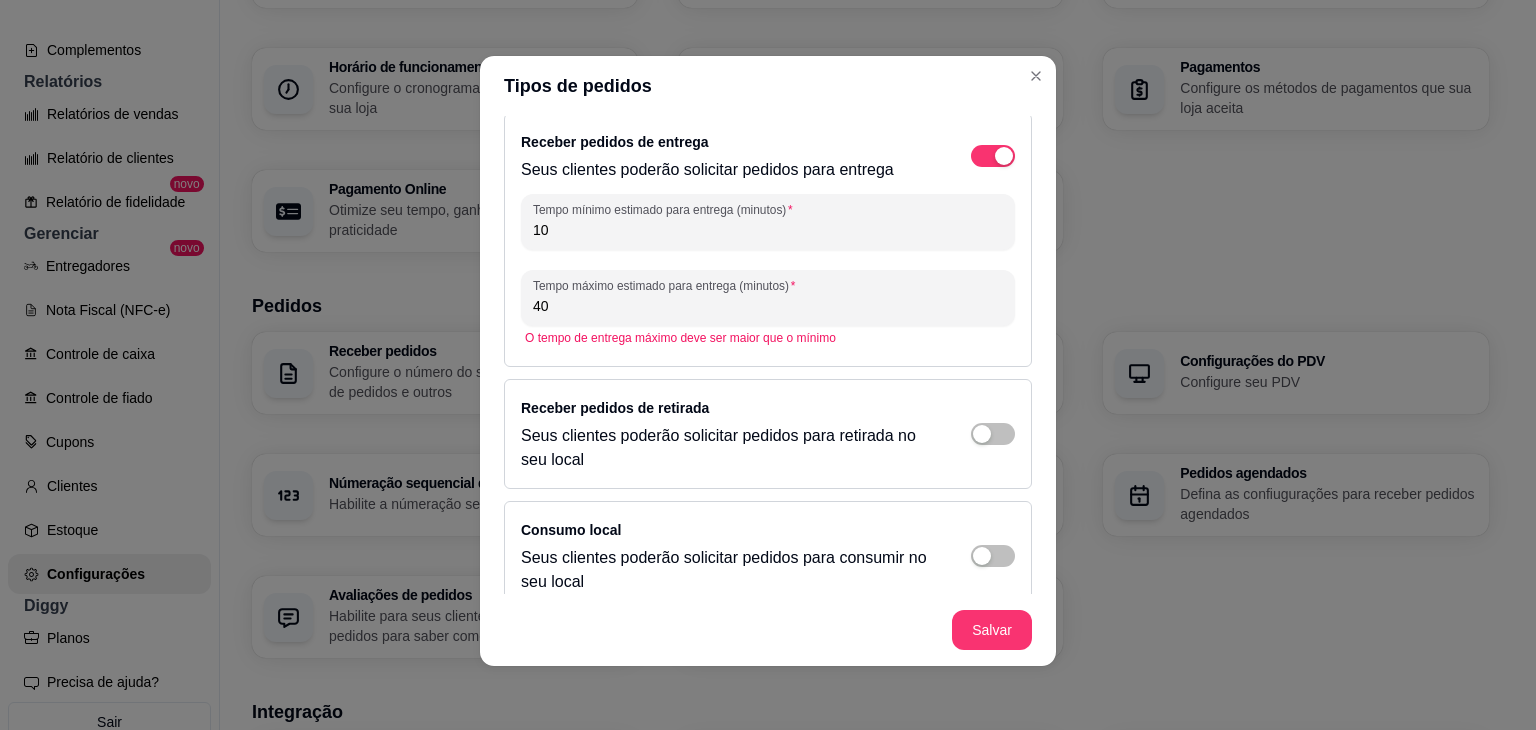 scroll, scrollTop: 35, scrollLeft: 0, axis: vertical 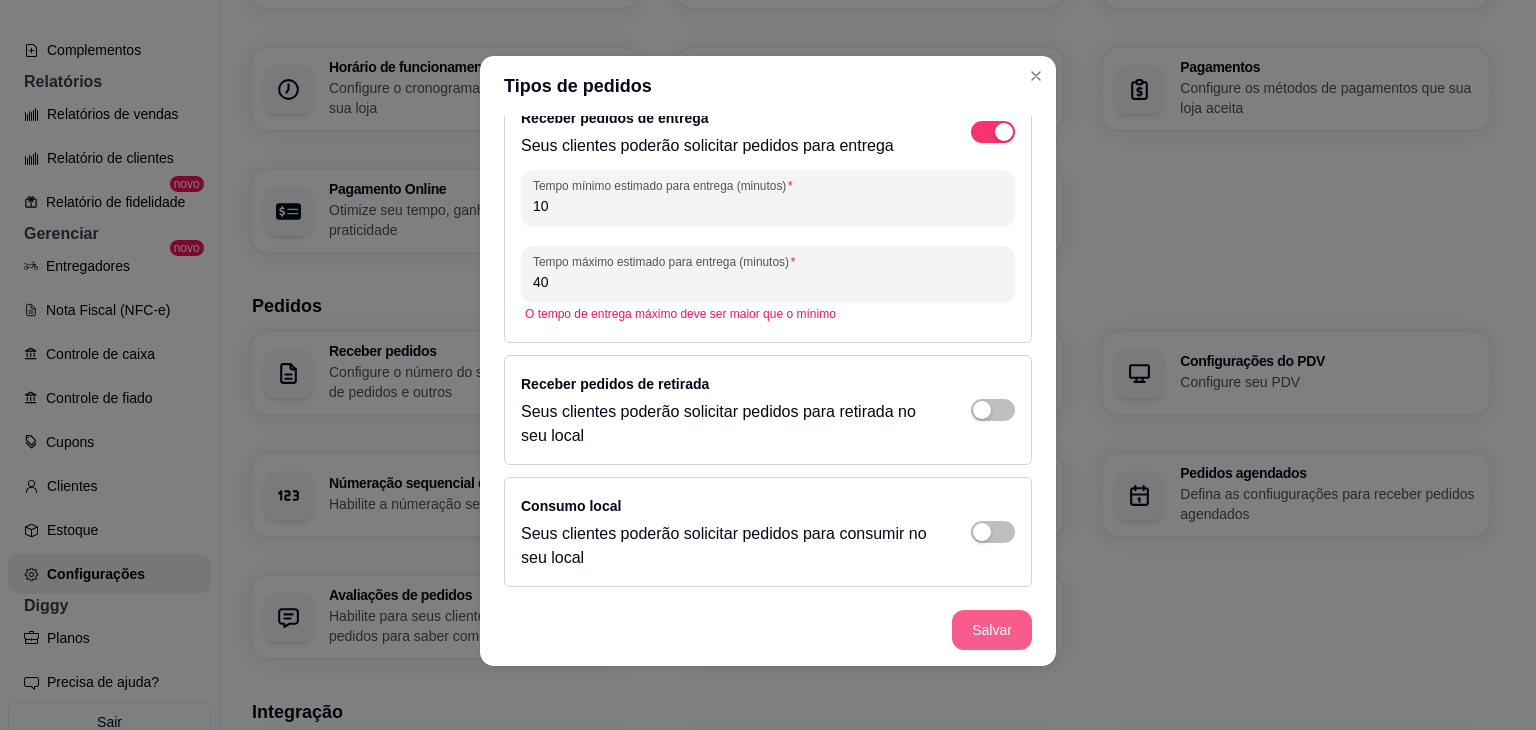 type on "40" 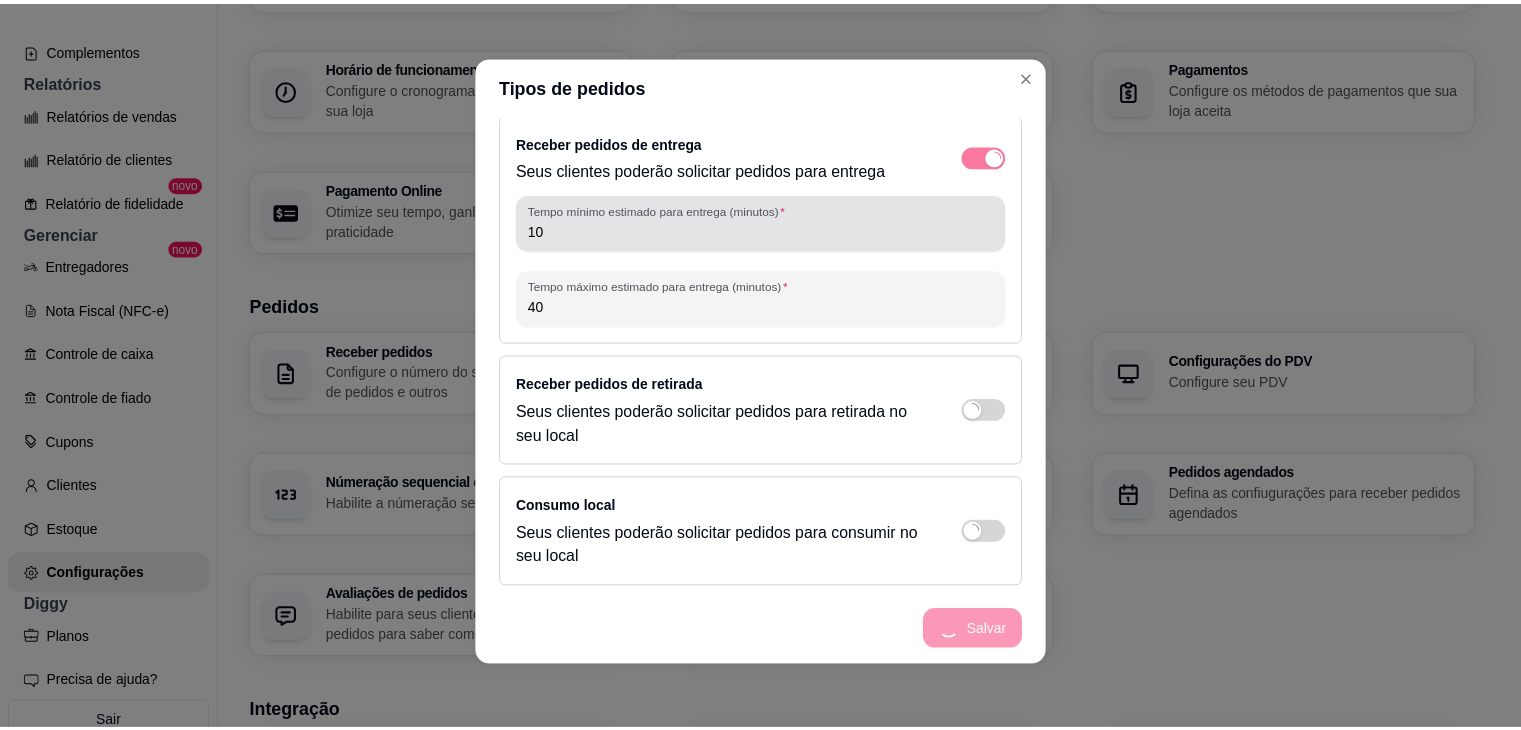 scroll, scrollTop: 0, scrollLeft: 0, axis: both 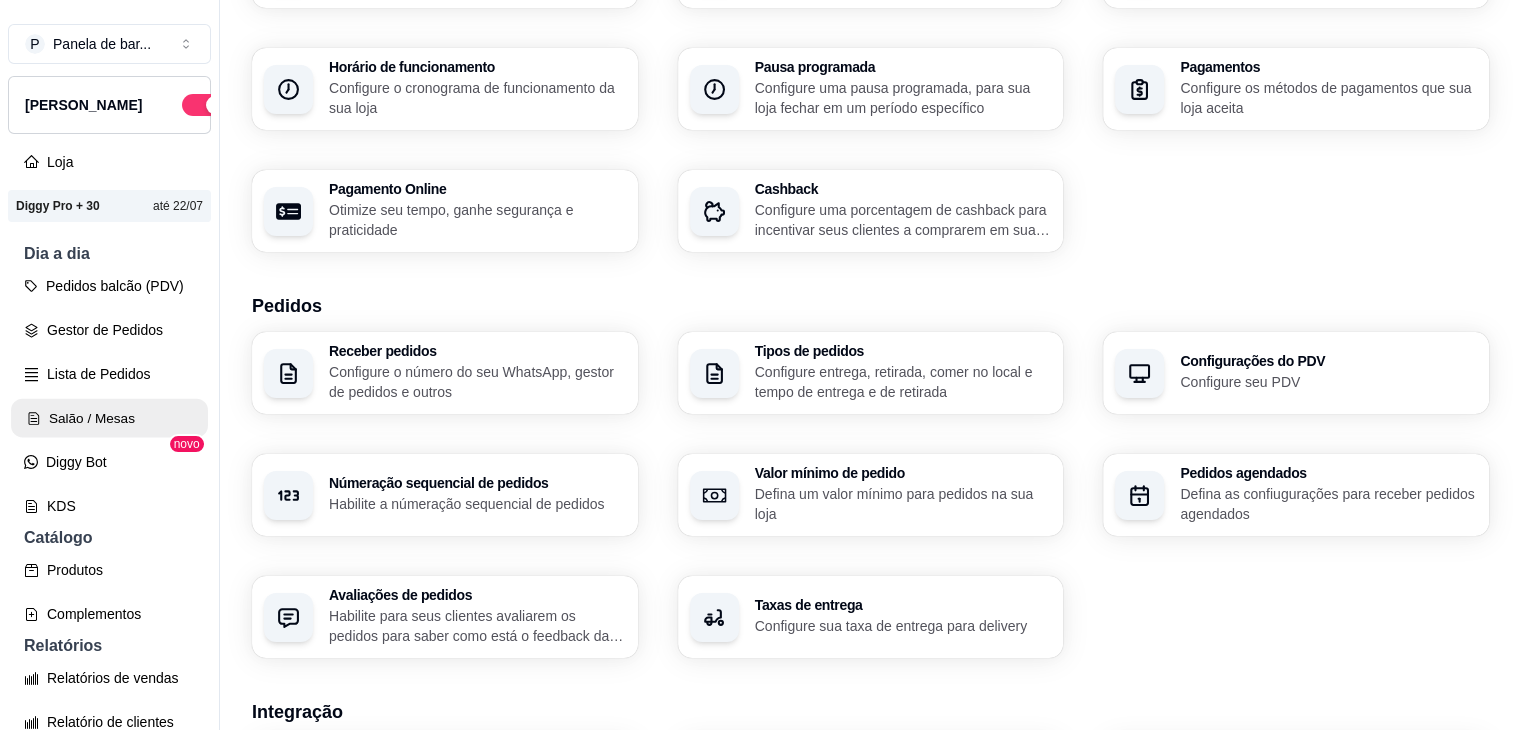click on "Salão / Mesas" at bounding box center (109, 418) 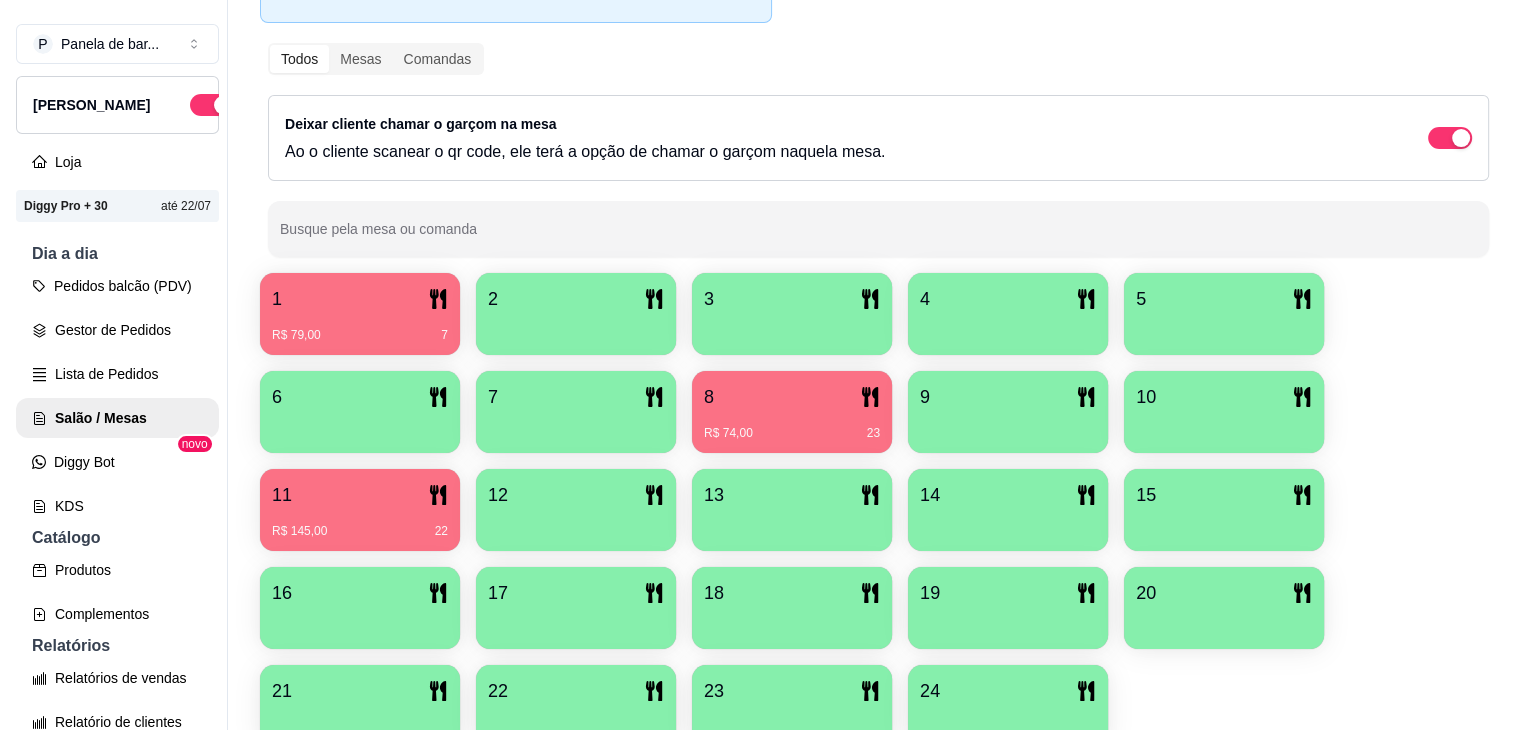 scroll, scrollTop: 180, scrollLeft: 0, axis: vertical 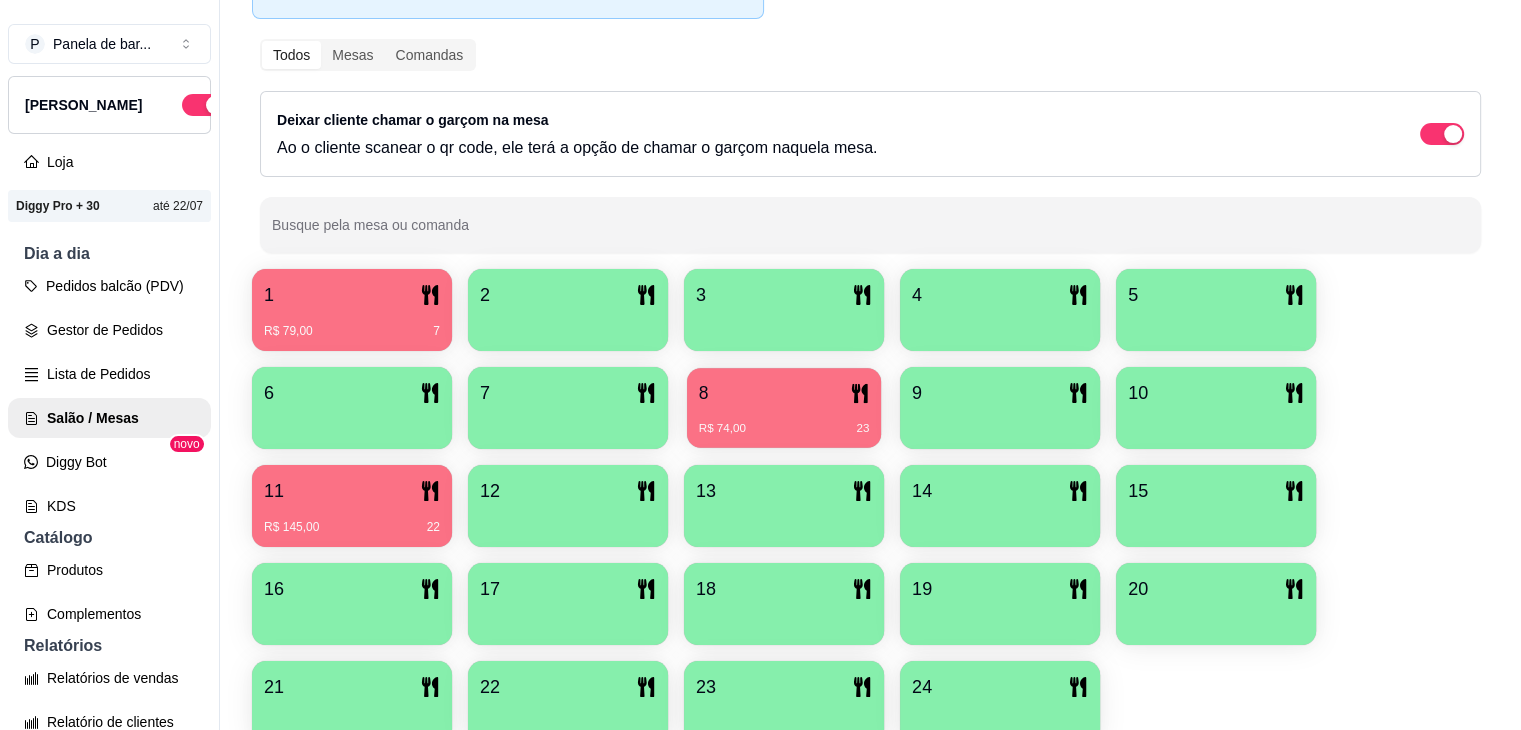 click on "8" at bounding box center (784, 393) 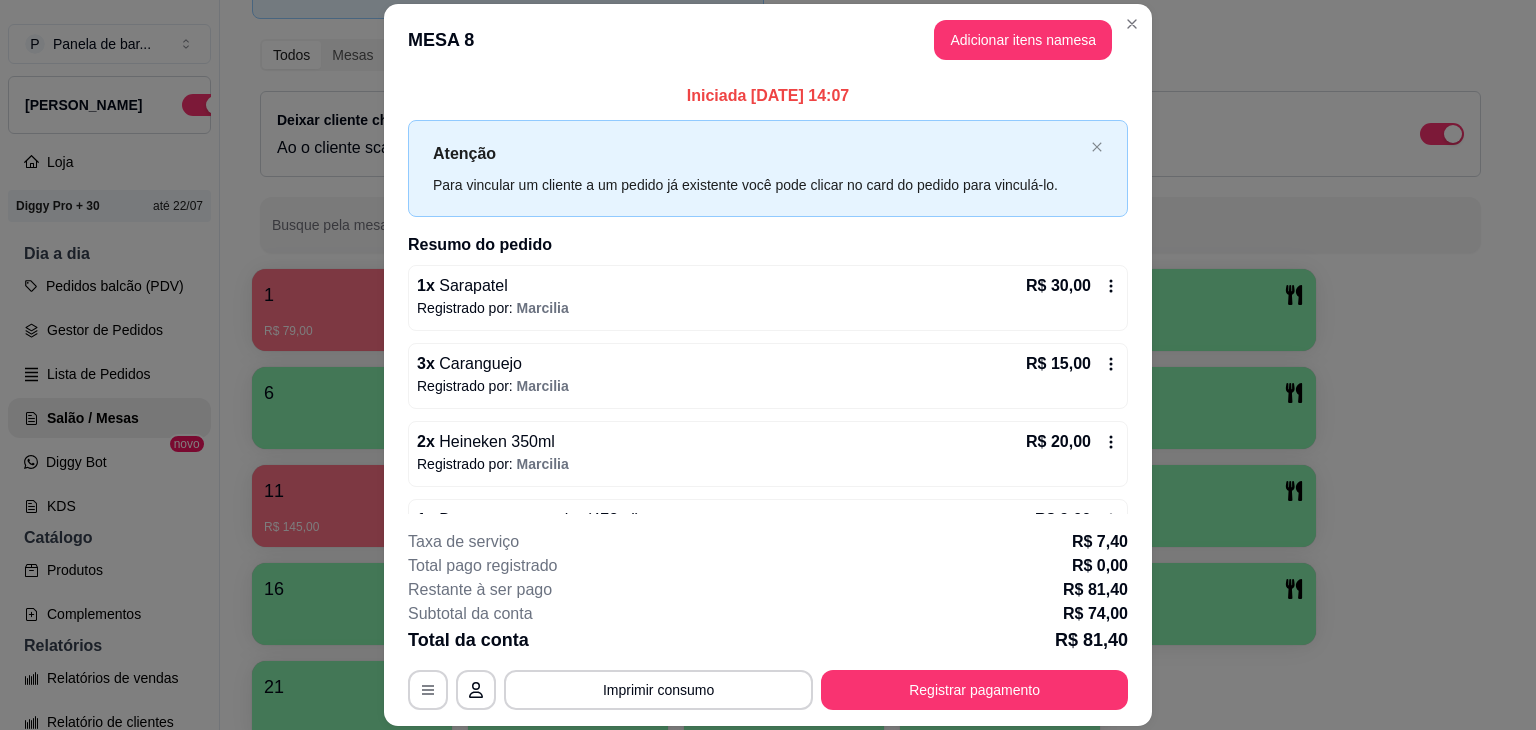 click 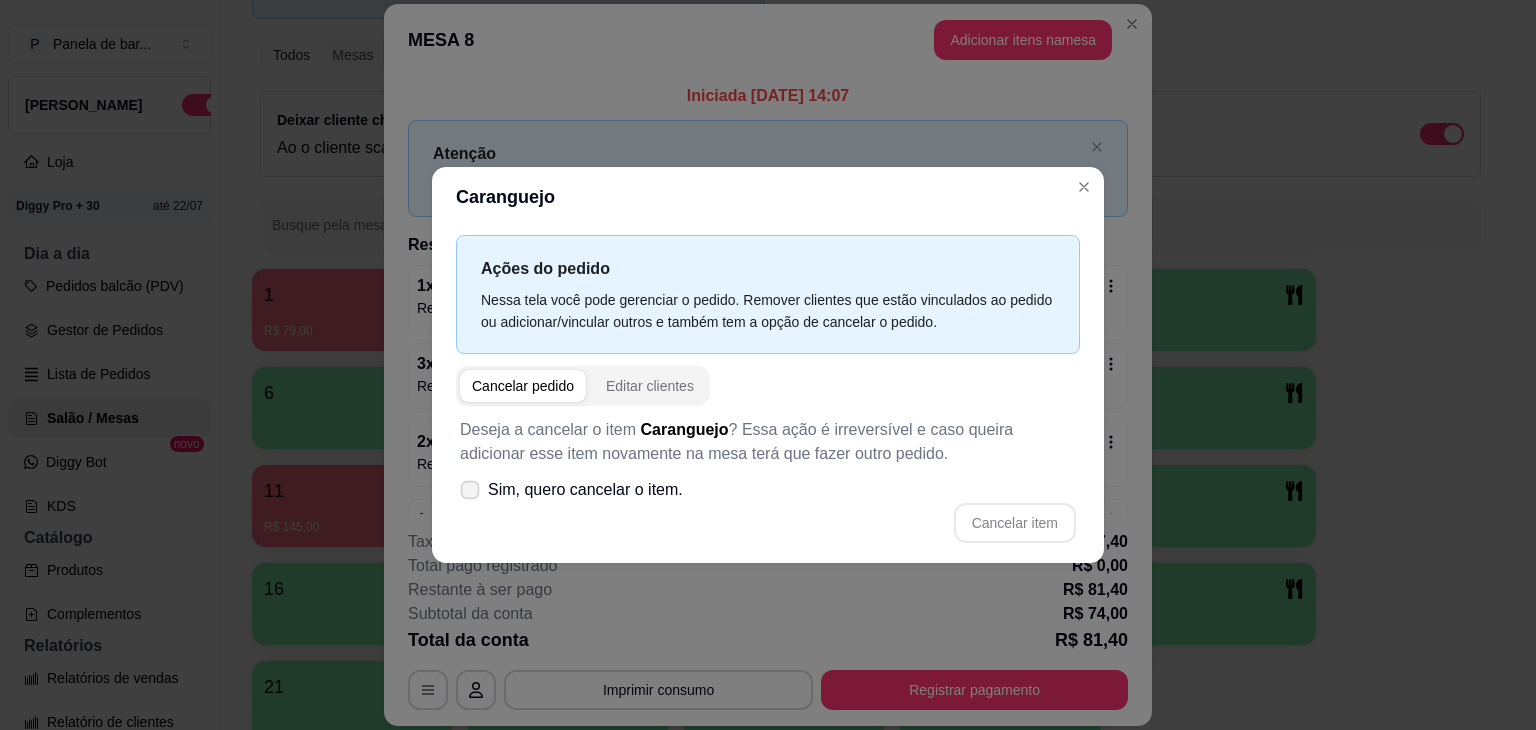click on "Sim, quero cancelar o item." at bounding box center (585, 490) 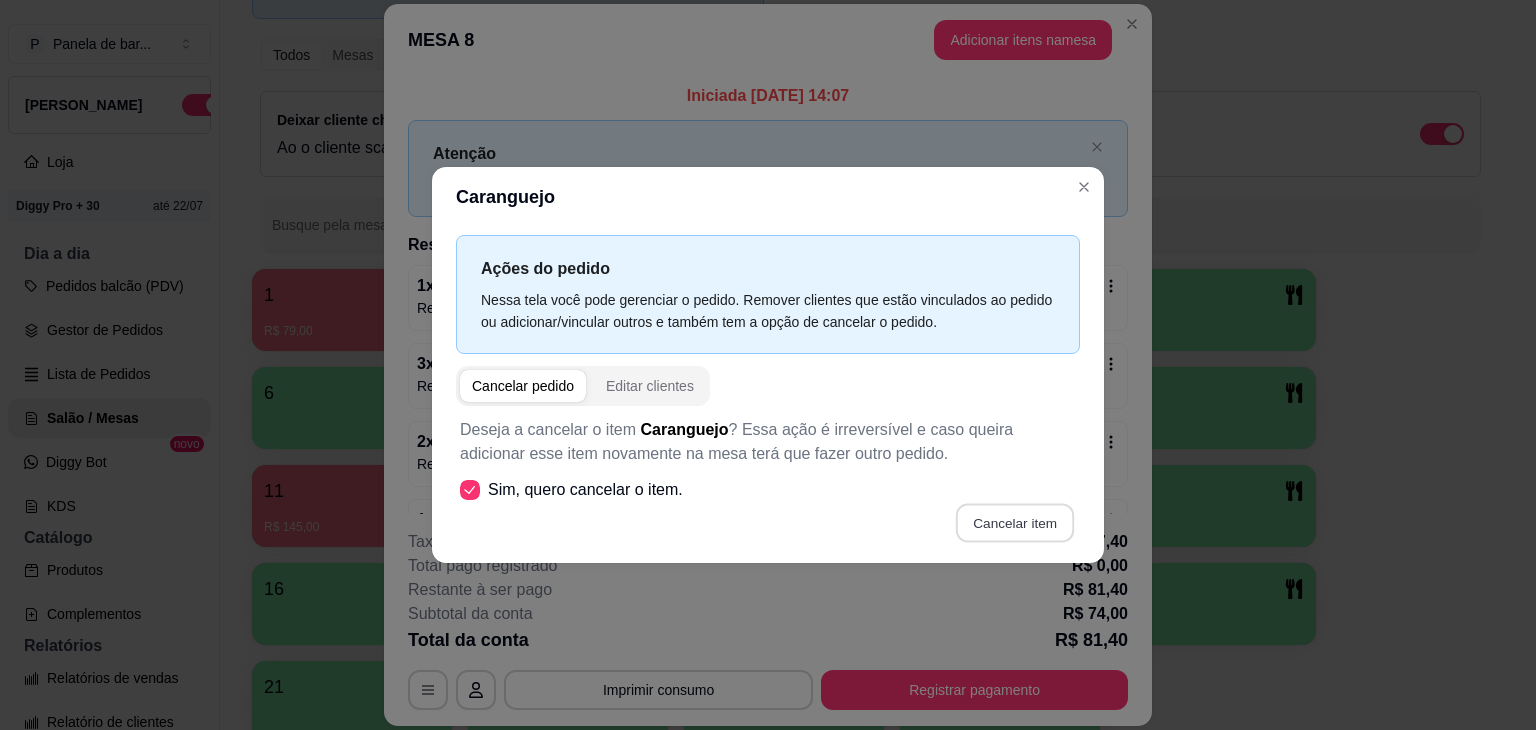 click on "Cancelar item" at bounding box center [1014, 523] 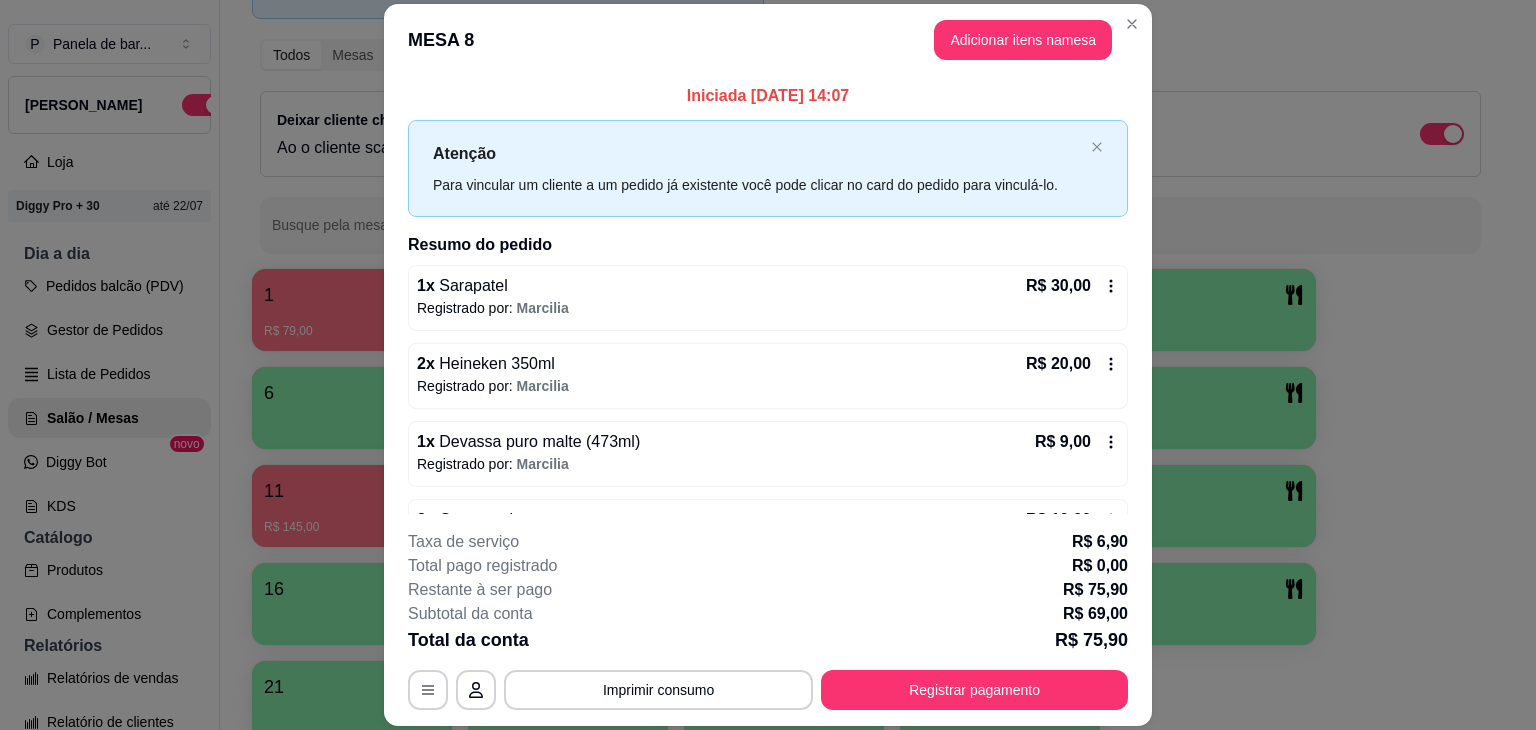 scroll, scrollTop: 170, scrollLeft: 0, axis: vertical 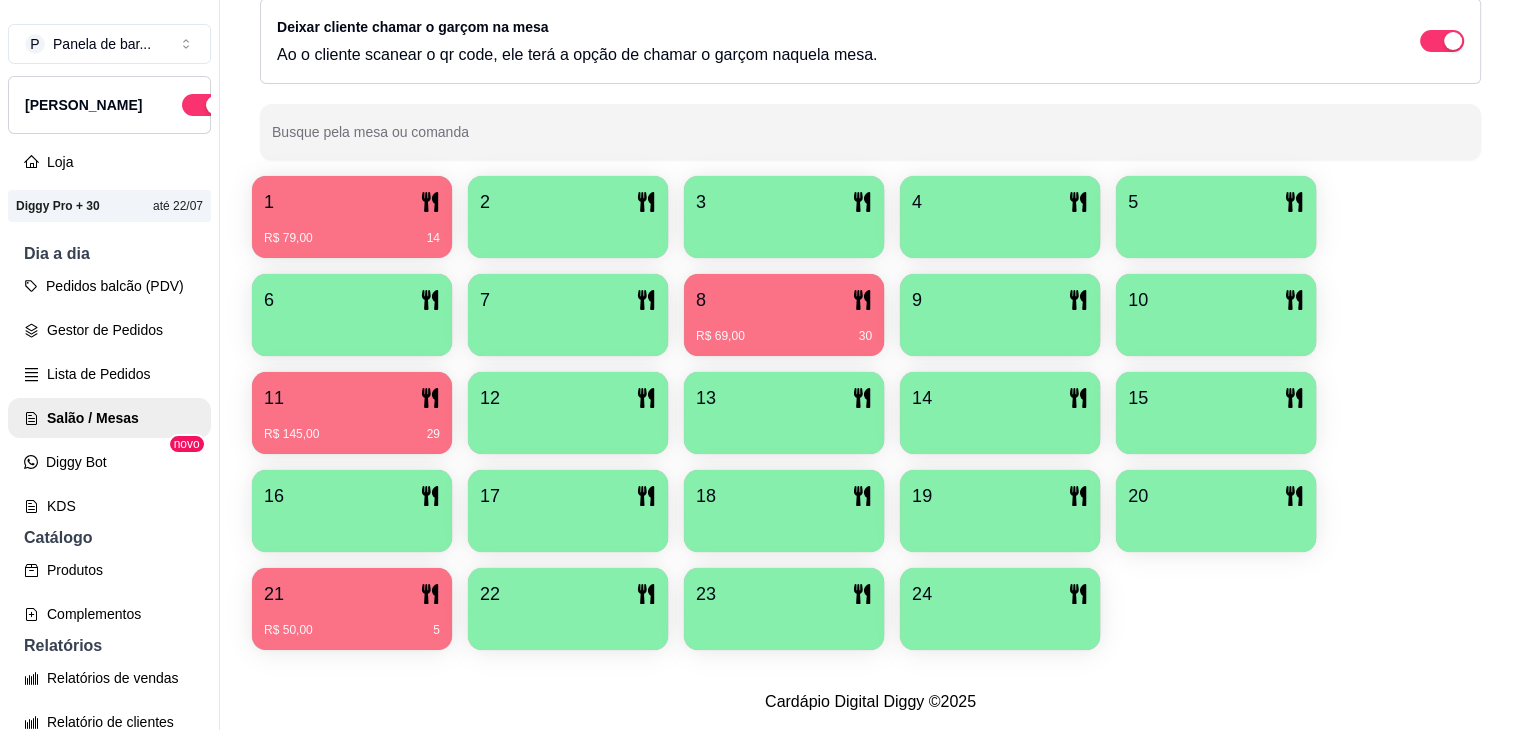 click on "Todos Mesas Comandas Deixar cliente chamar o garçom na mesa Ao o cliente scanear o qr code, ele terá a opção de chamar o garçom naquela mesa. Busque pela mesa ou comanda" at bounding box center [870, 53] 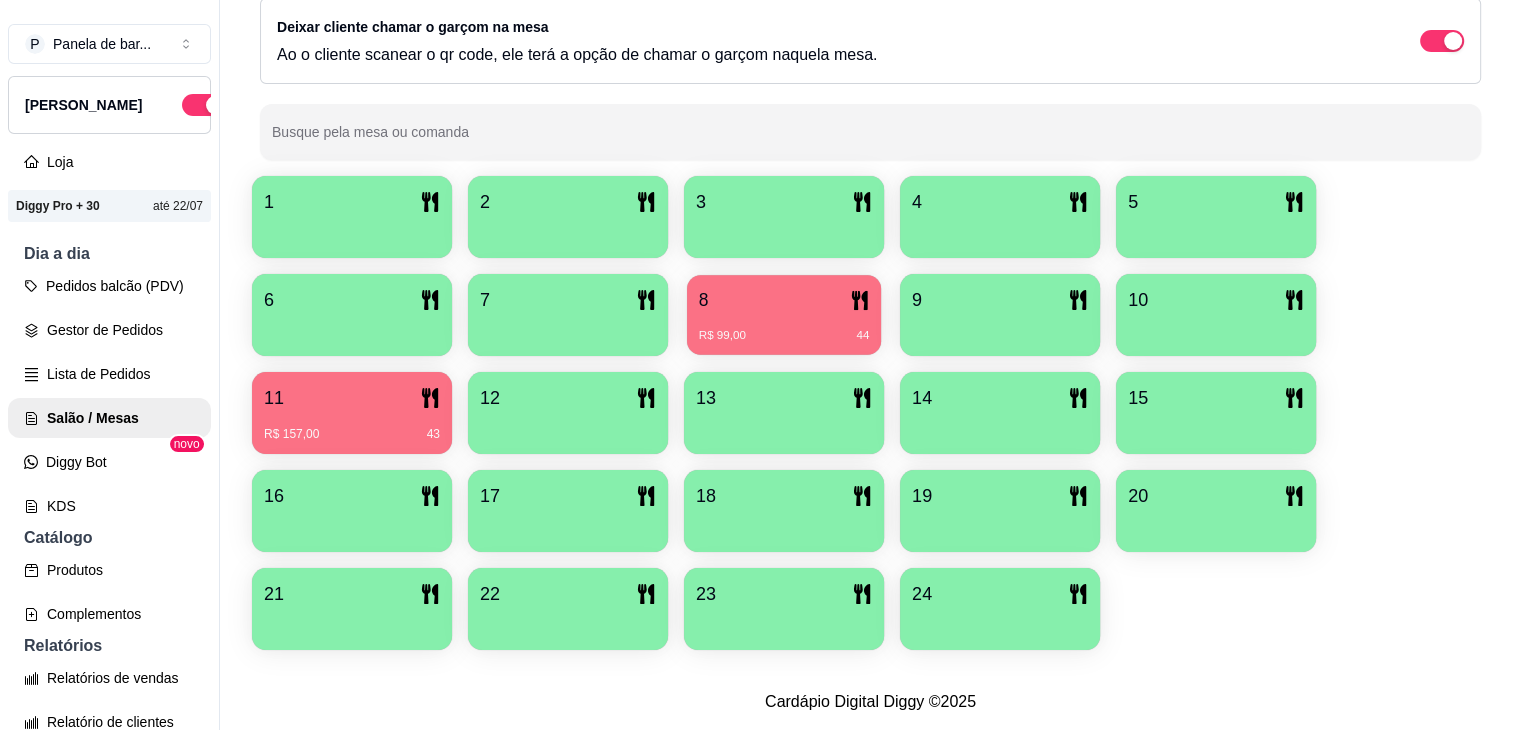 click on "8" at bounding box center (784, 300) 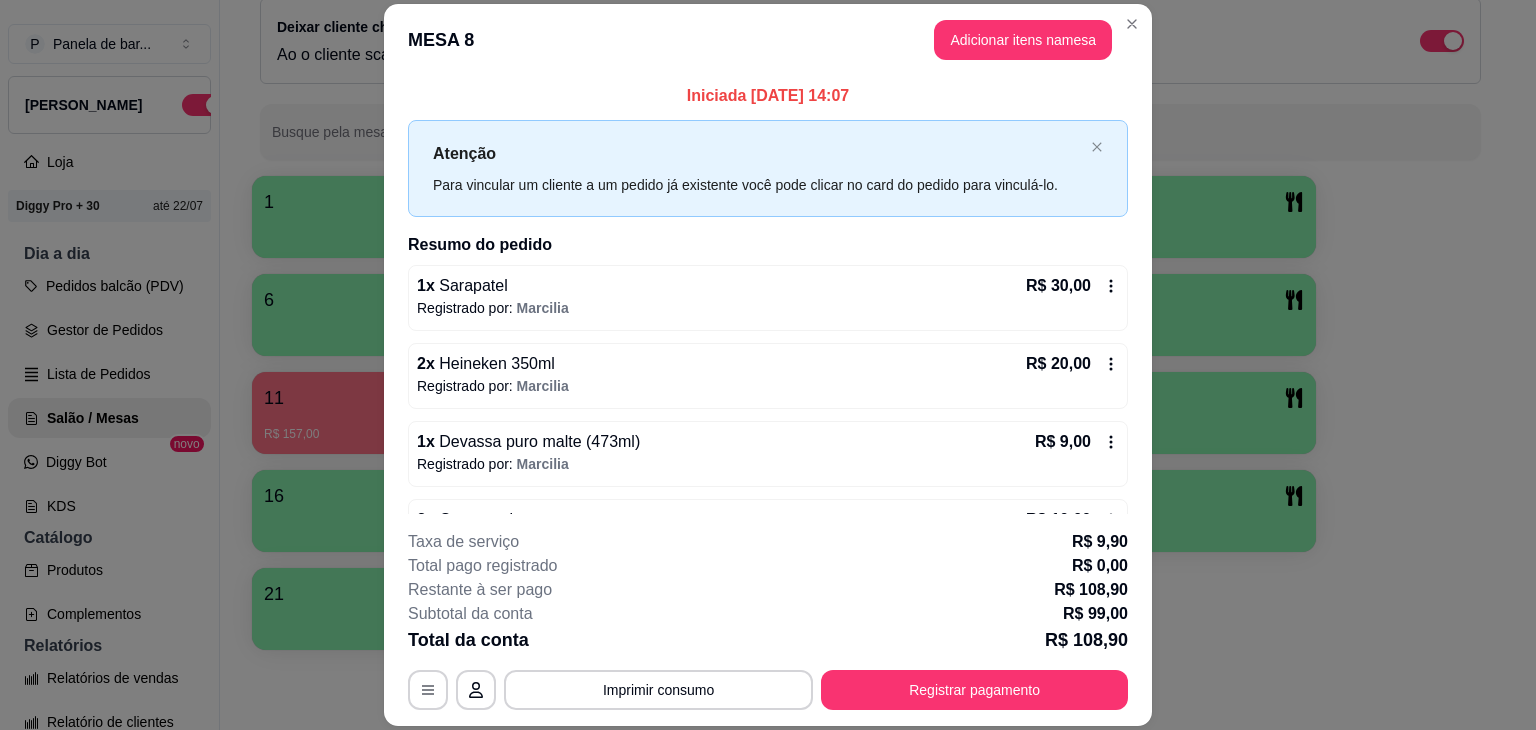 scroll, scrollTop: 248, scrollLeft: 0, axis: vertical 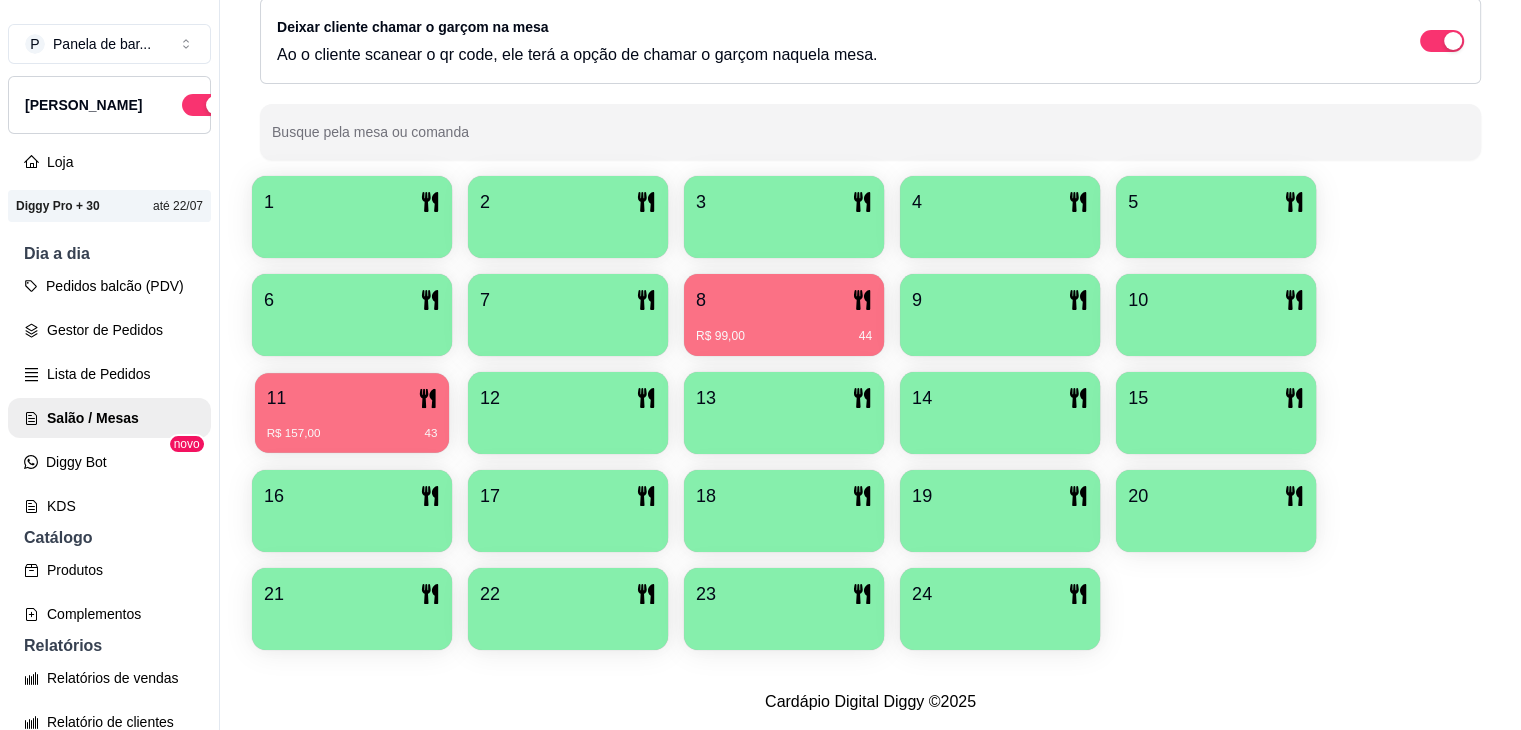 click on "R$ 157,00 43" at bounding box center [352, 426] 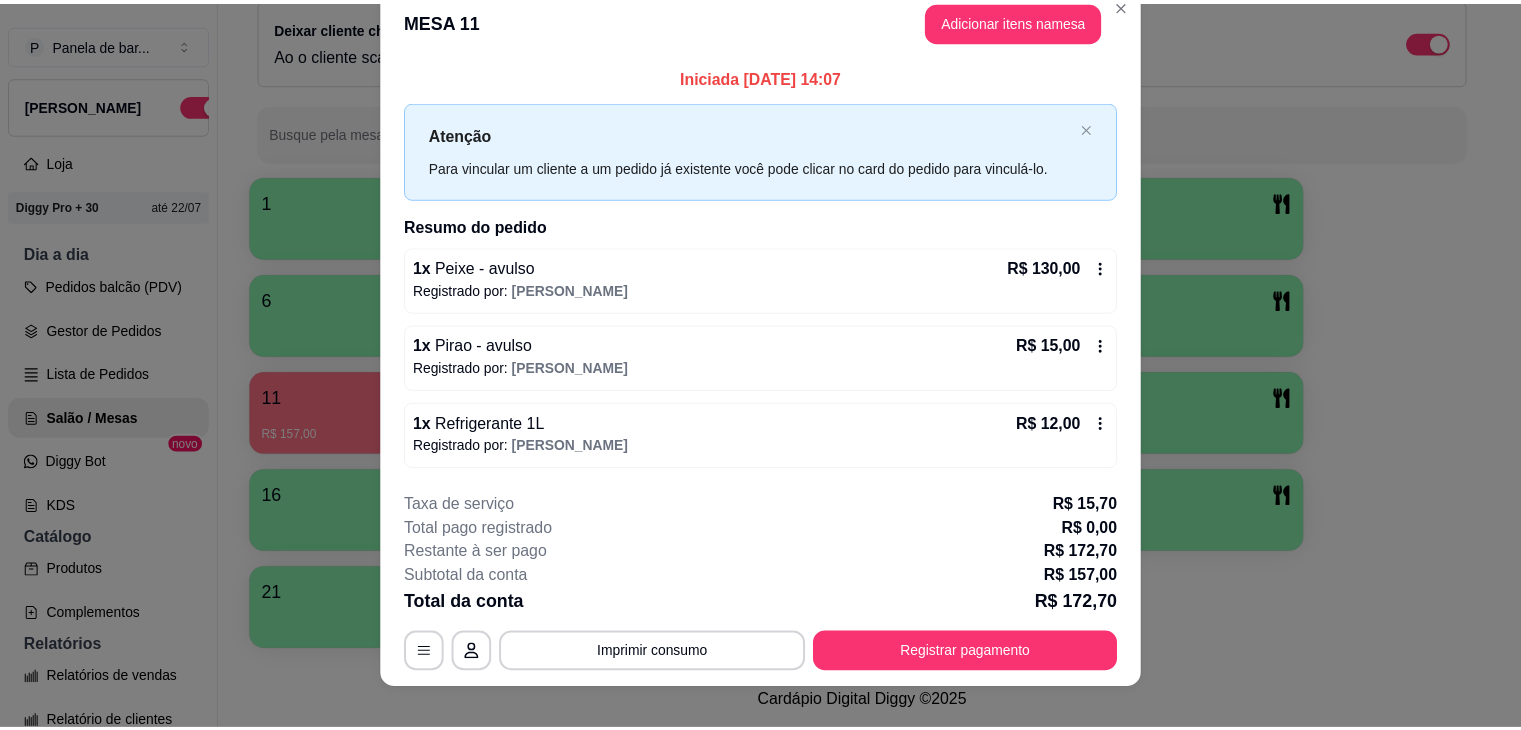 scroll, scrollTop: 0, scrollLeft: 0, axis: both 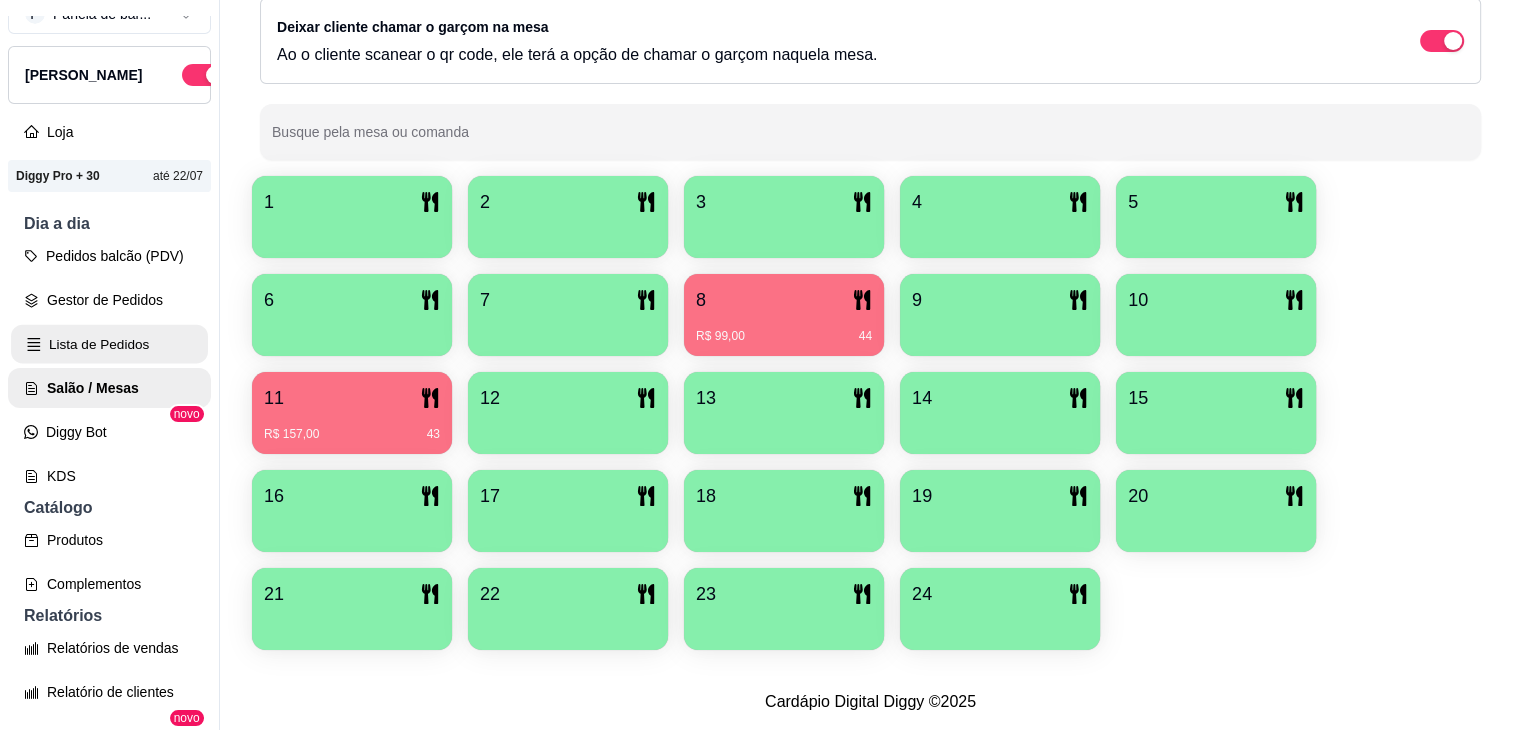 click on "Lista de Pedidos" at bounding box center (109, 344) 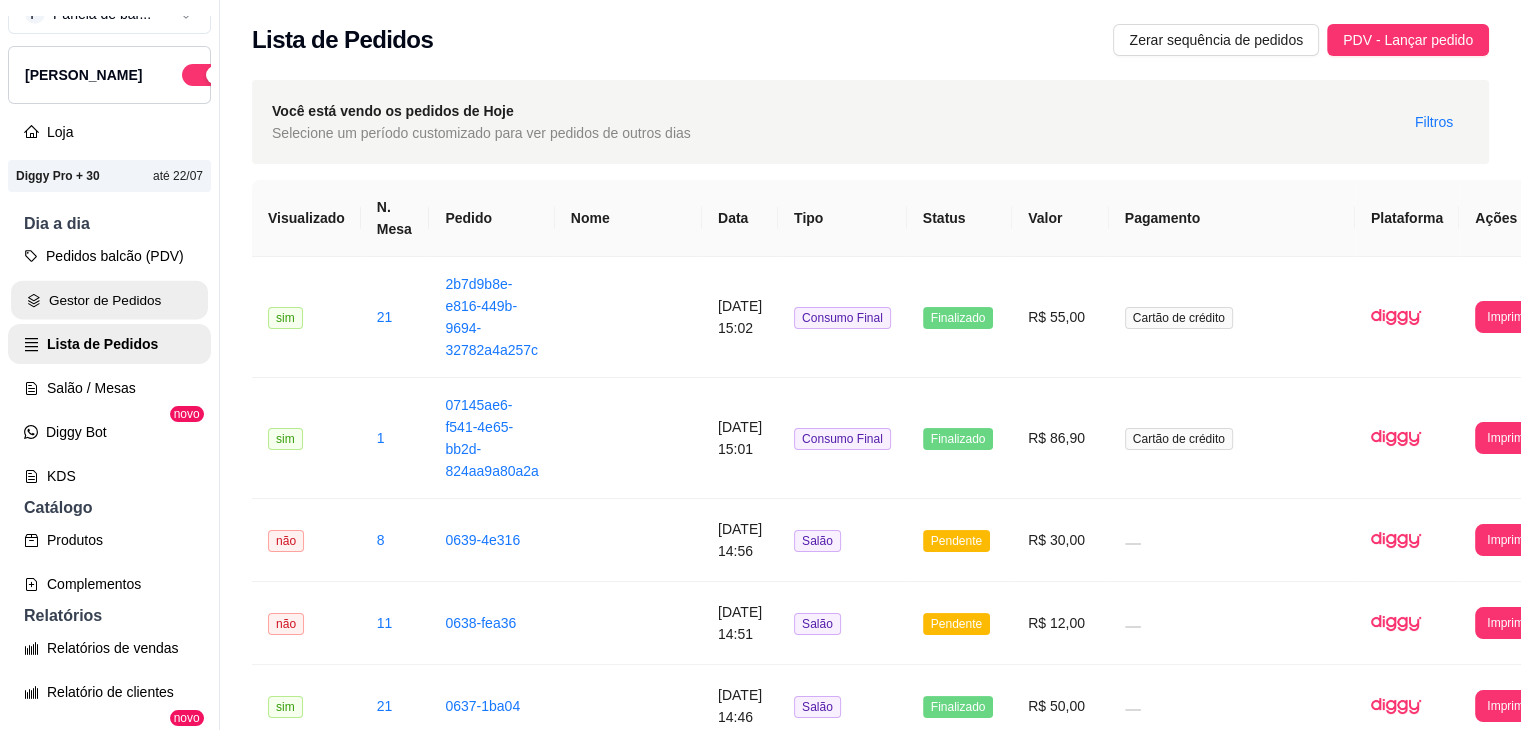 click on "Gestor de Pedidos" at bounding box center (109, 300) 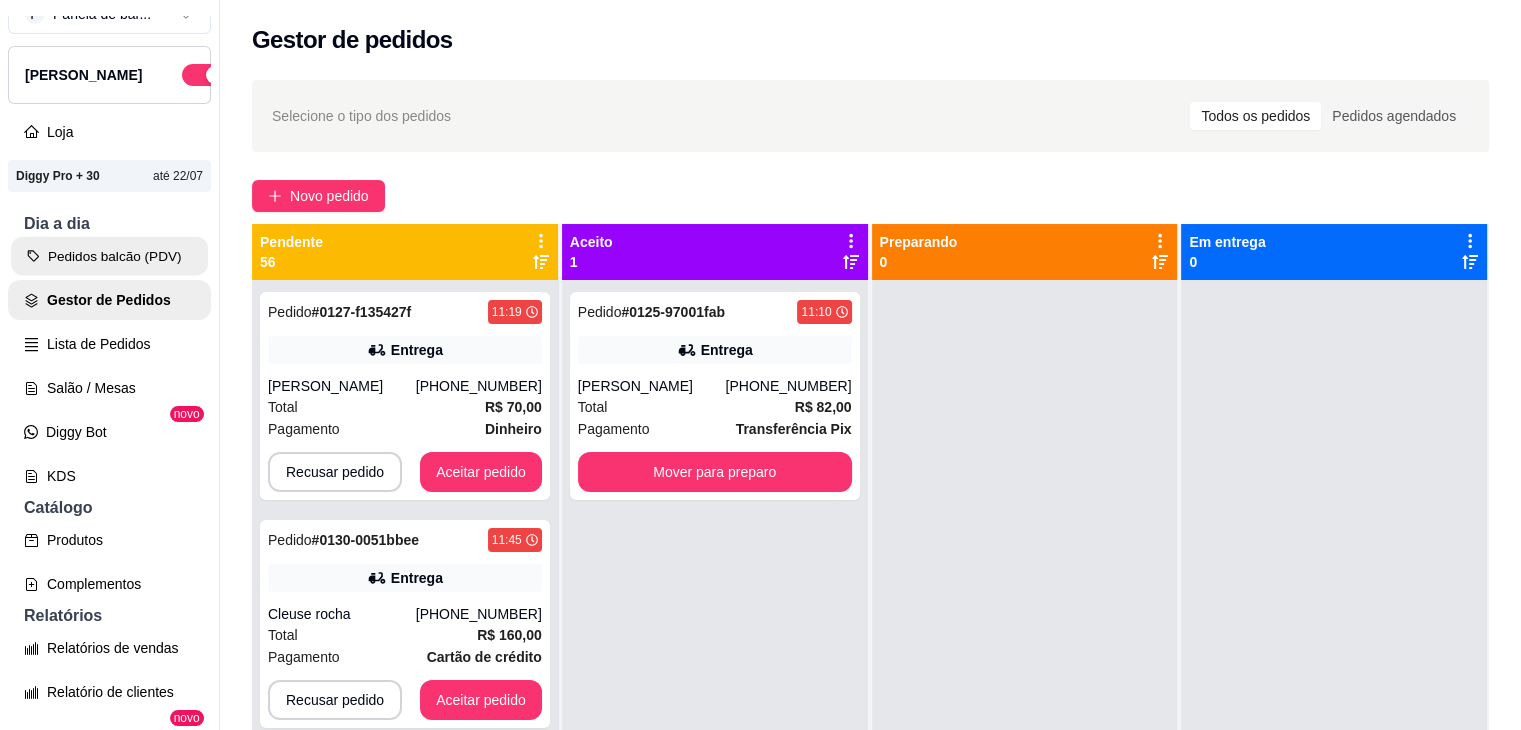 click on "Pedidos balcão (PDV)" at bounding box center [109, 256] 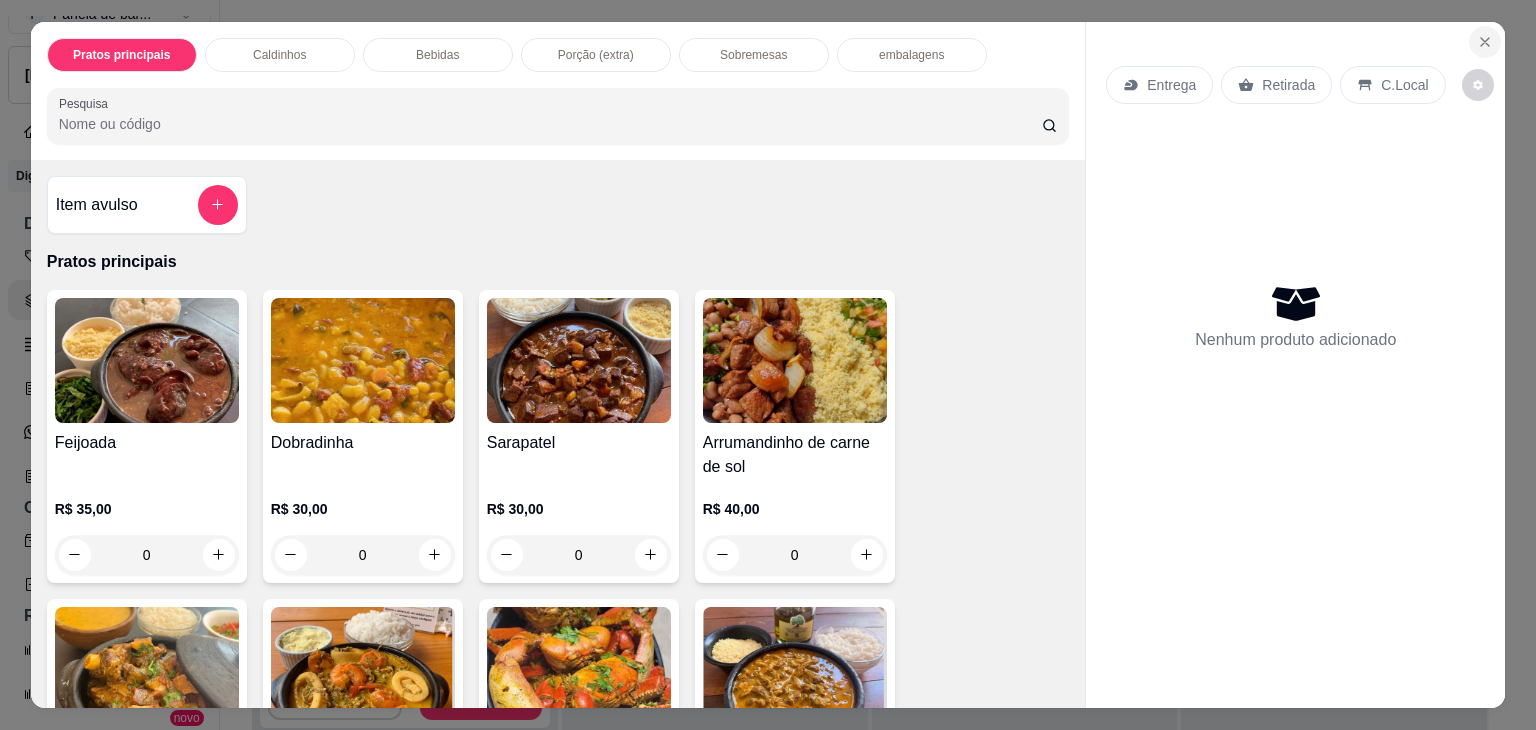 click 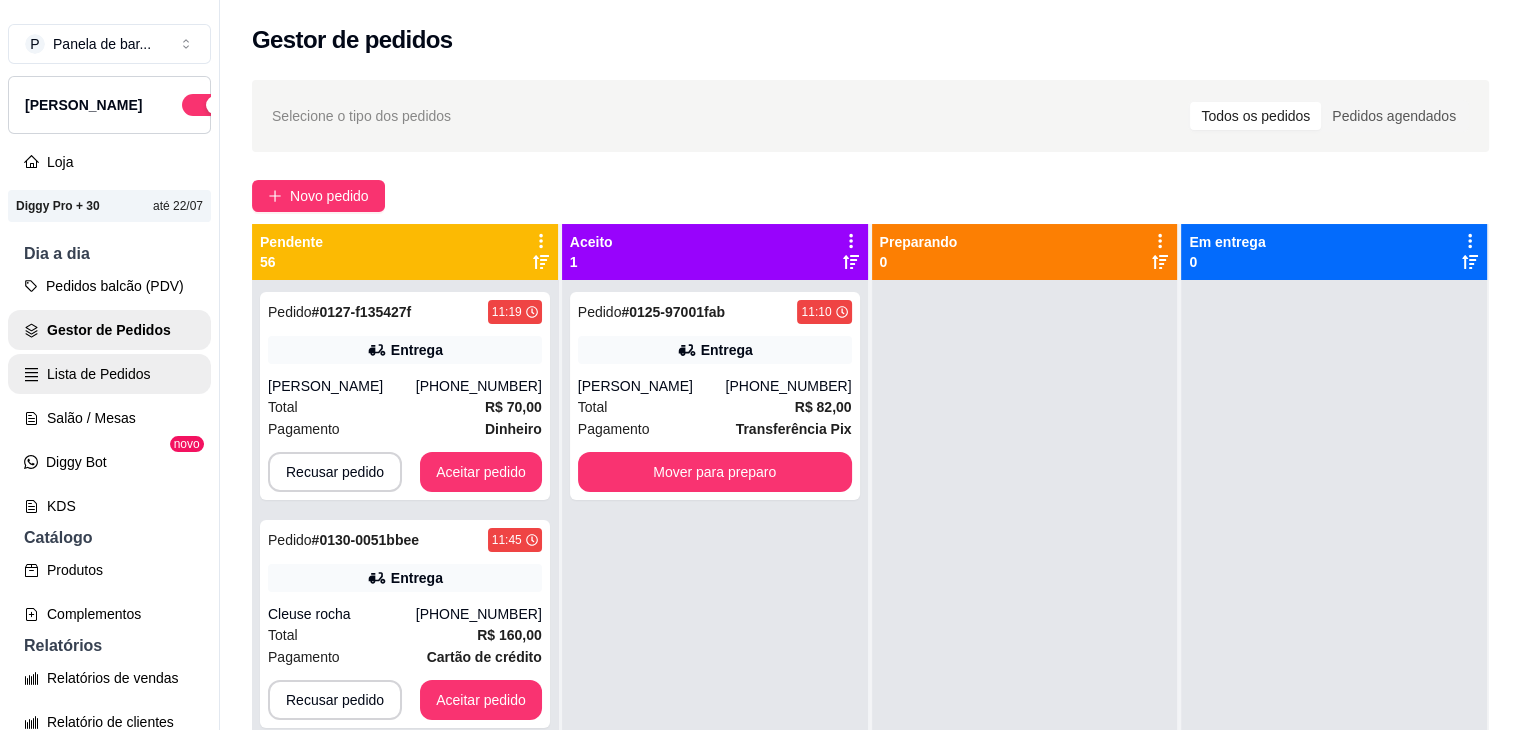 scroll, scrollTop: 68, scrollLeft: 0, axis: vertical 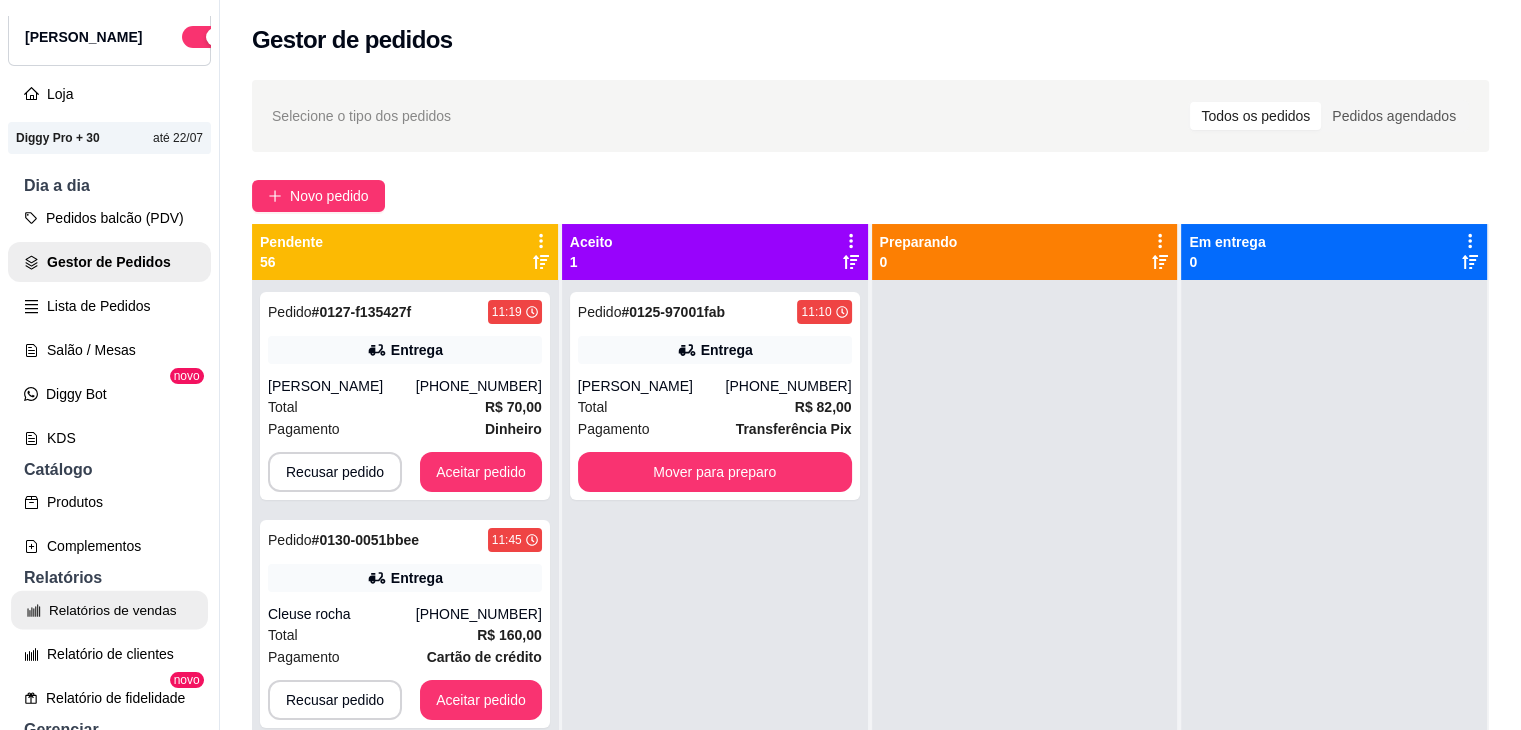 click on "Relatórios de vendas" at bounding box center (109, 610) 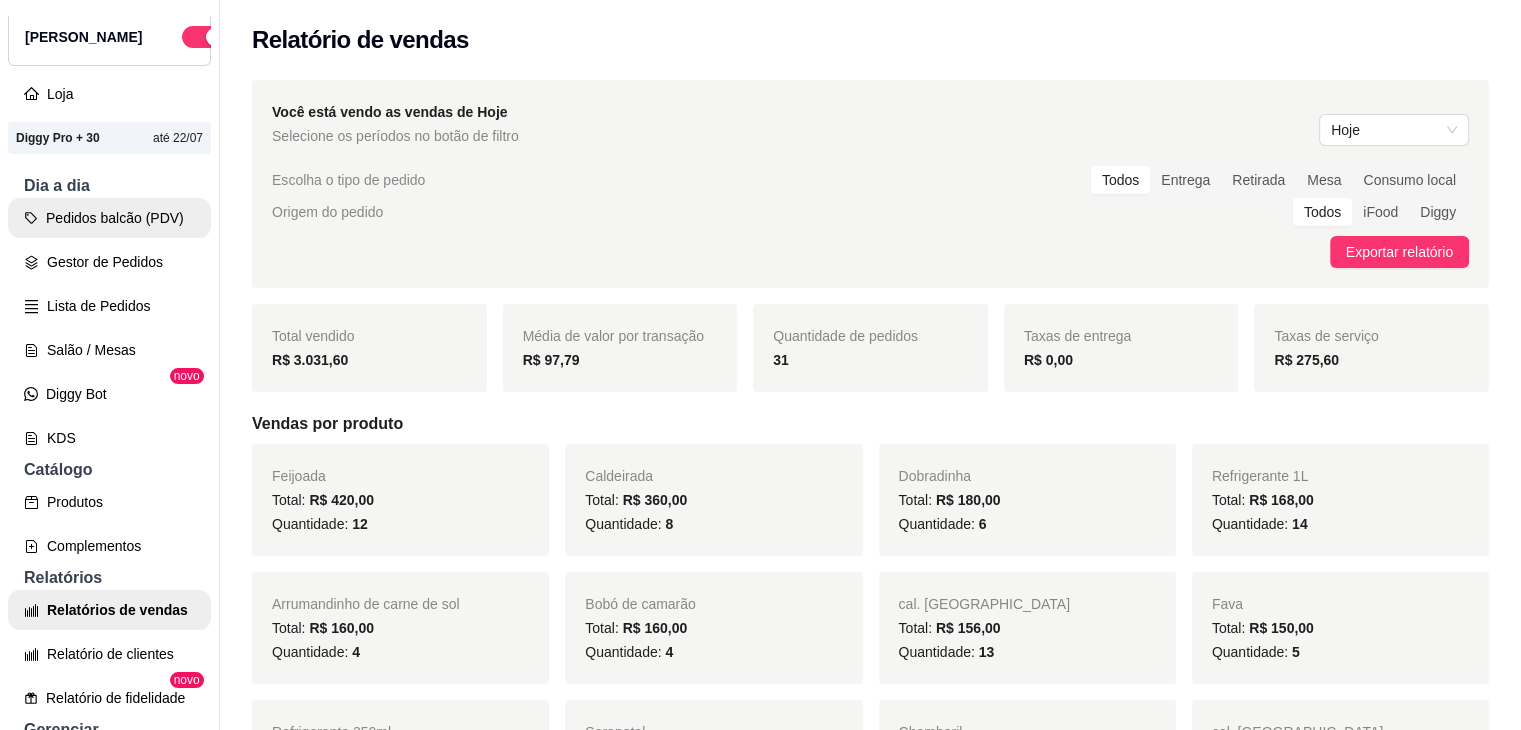 click on "Pedidos balcão (PDV)" at bounding box center [109, 218] 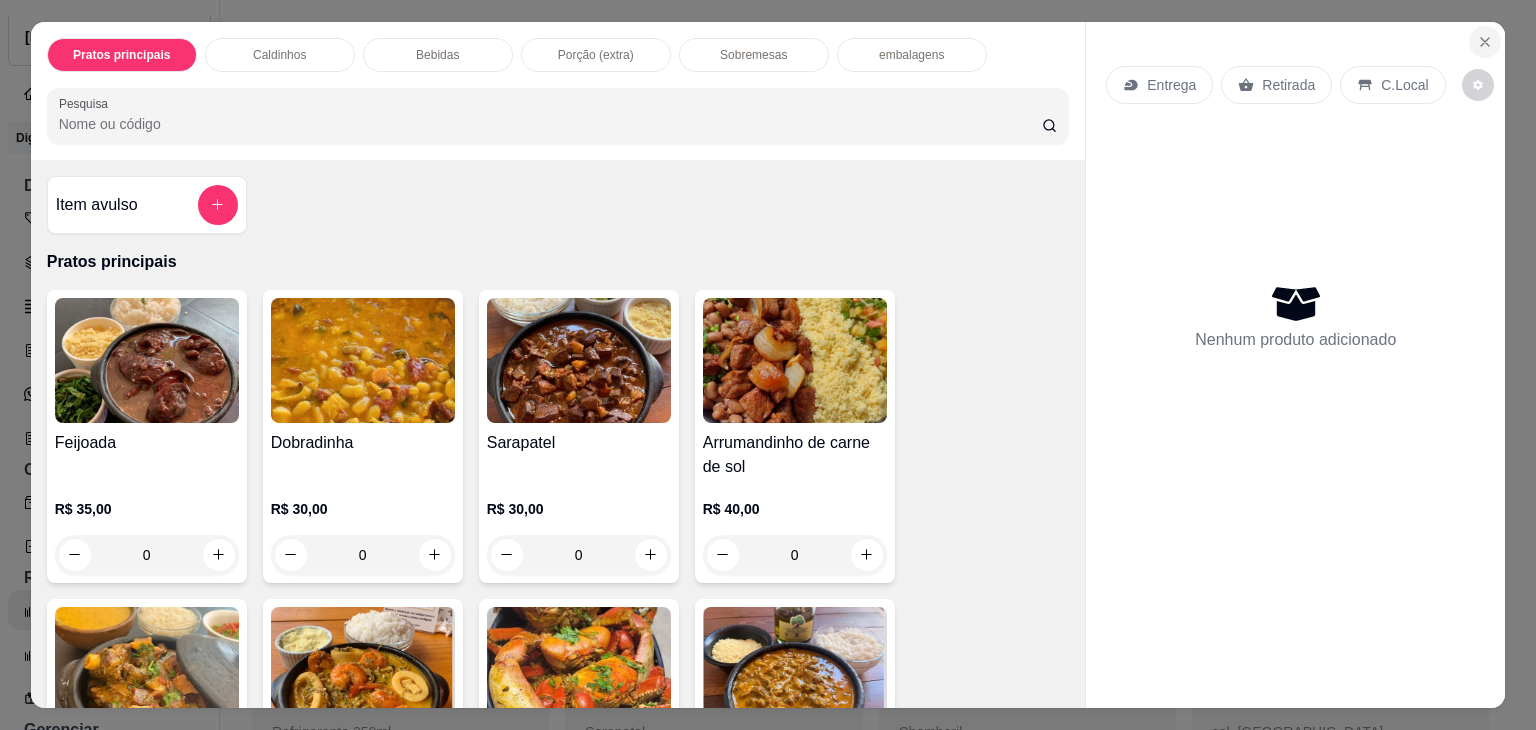 click at bounding box center [1485, 42] 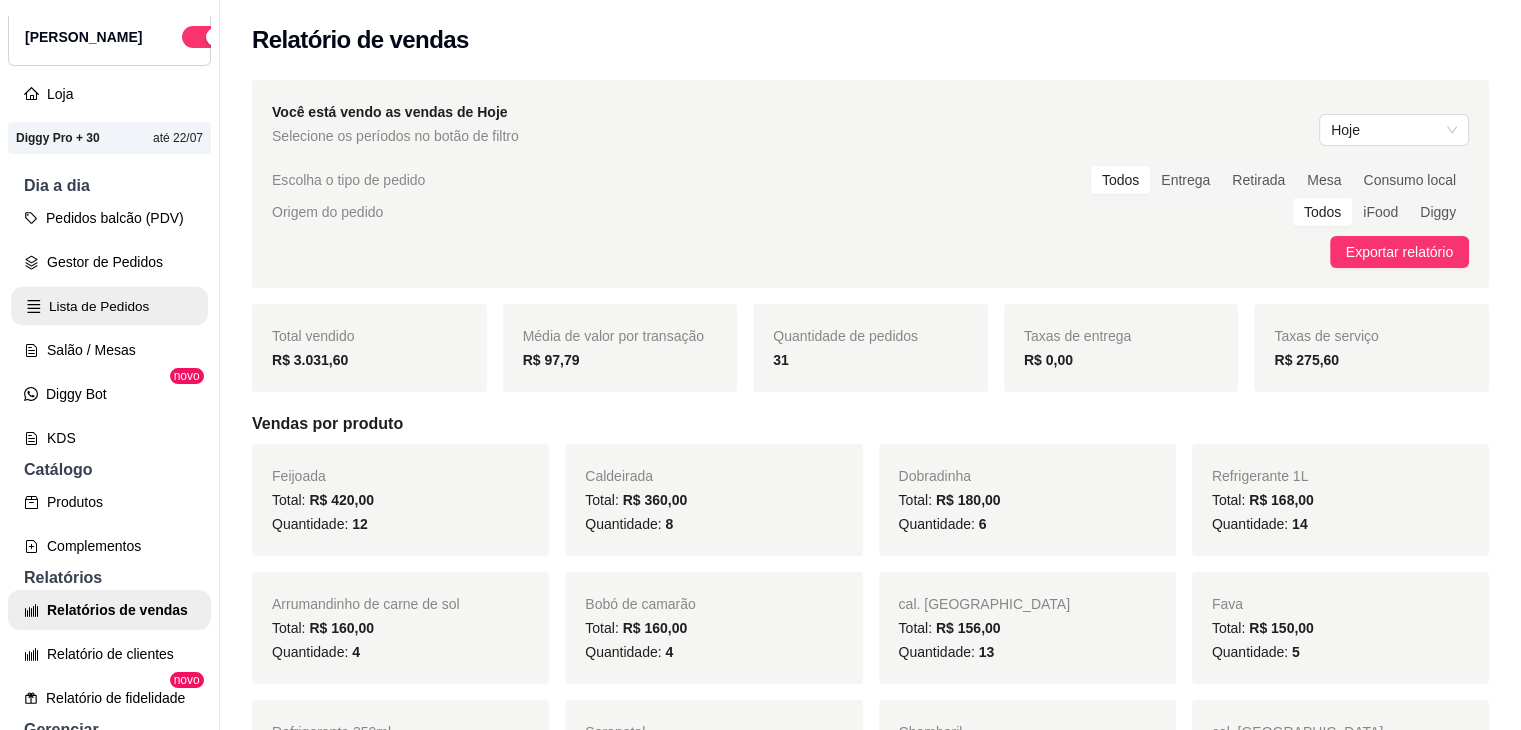 click on "Lista de Pedidos" at bounding box center [109, 306] 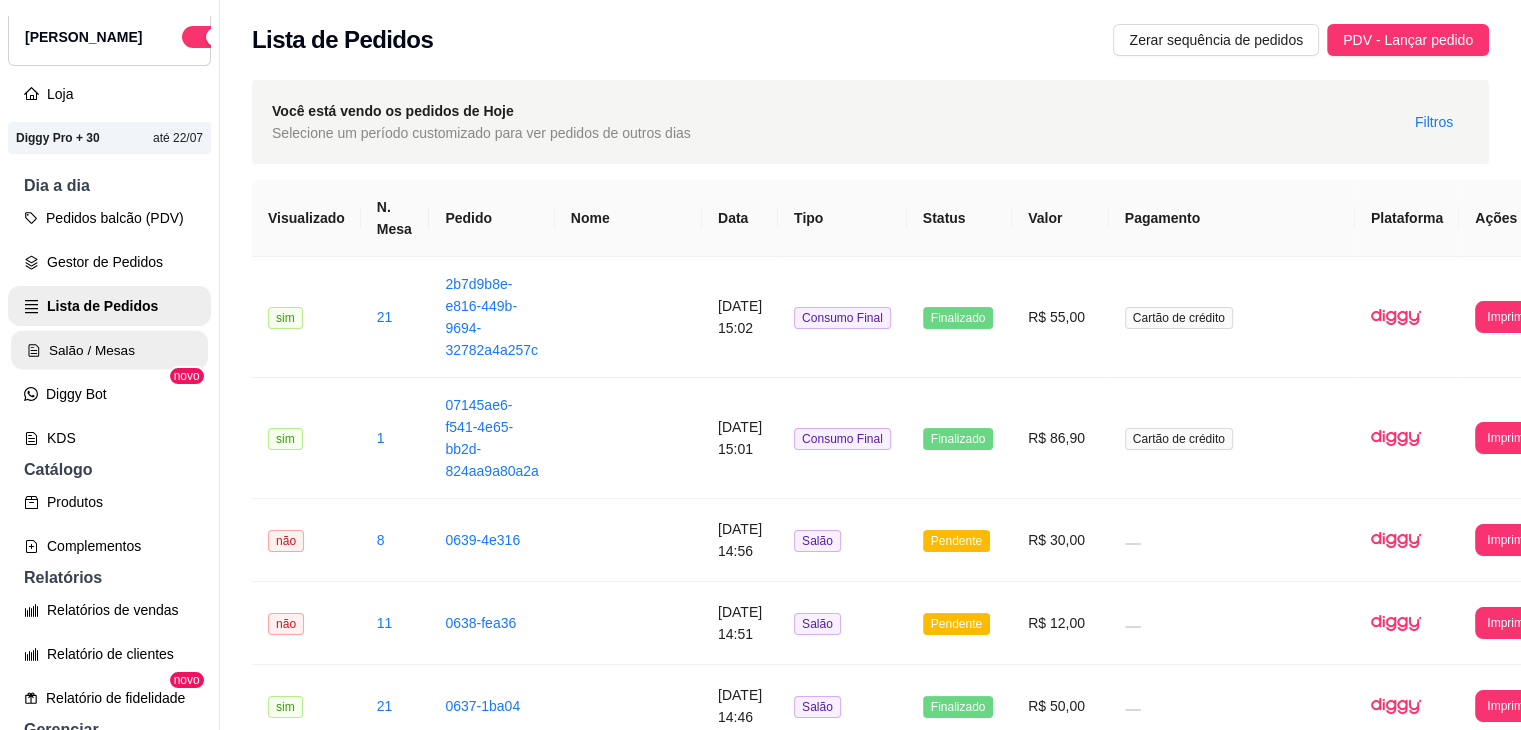 click on "Salão / Mesas" at bounding box center (109, 350) 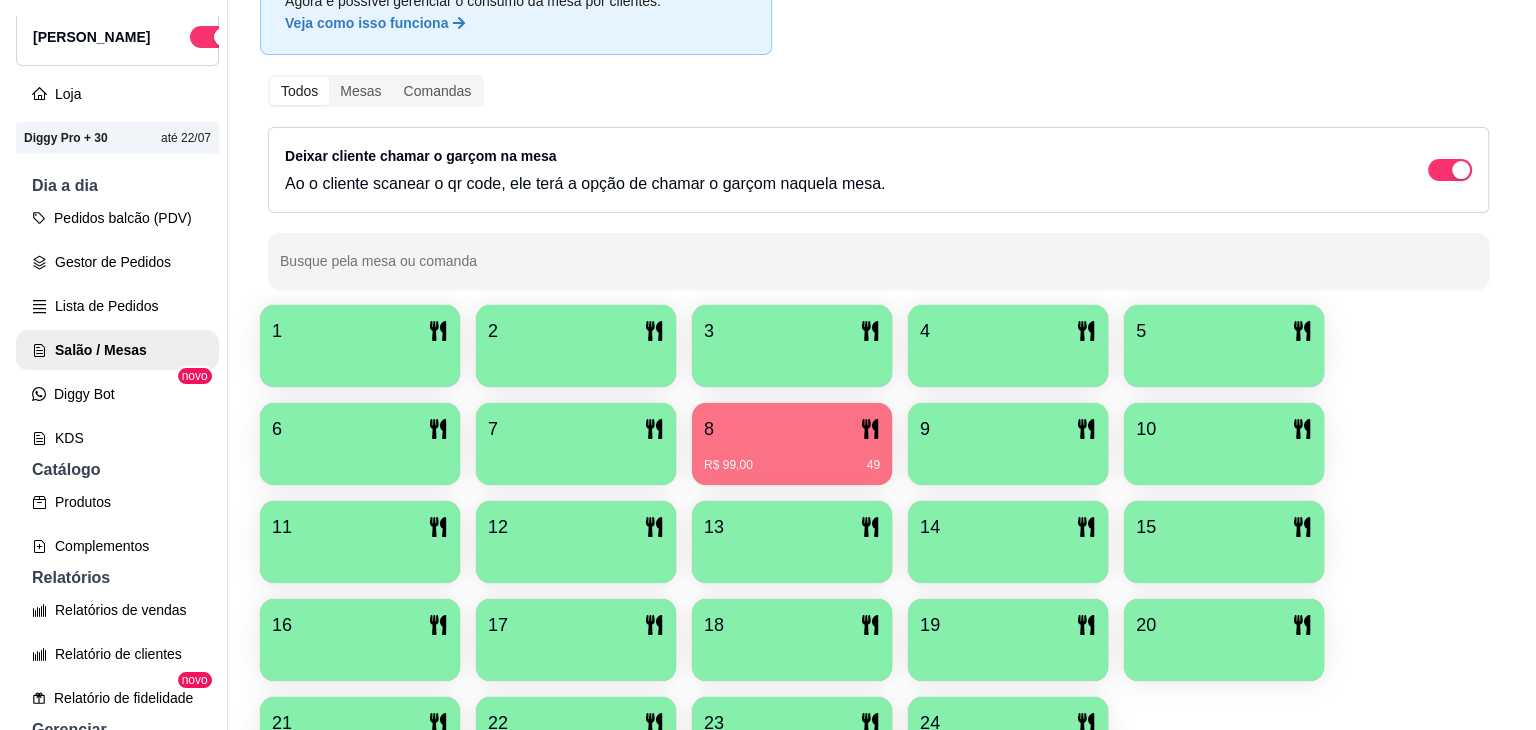 scroll, scrollTop: 288, scrollLeft: 0, axis: vertical 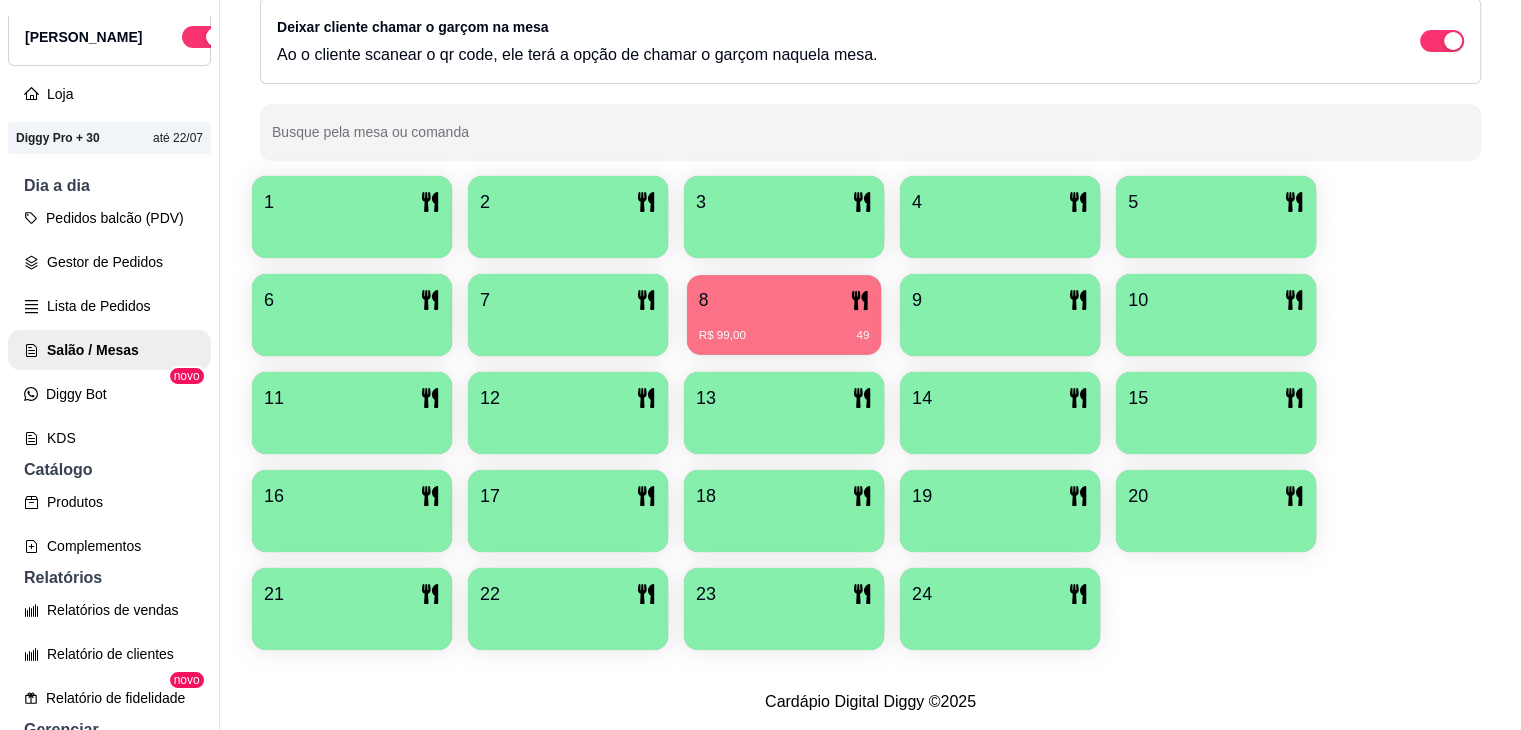 click on "8" at bounding box center [784, 300] 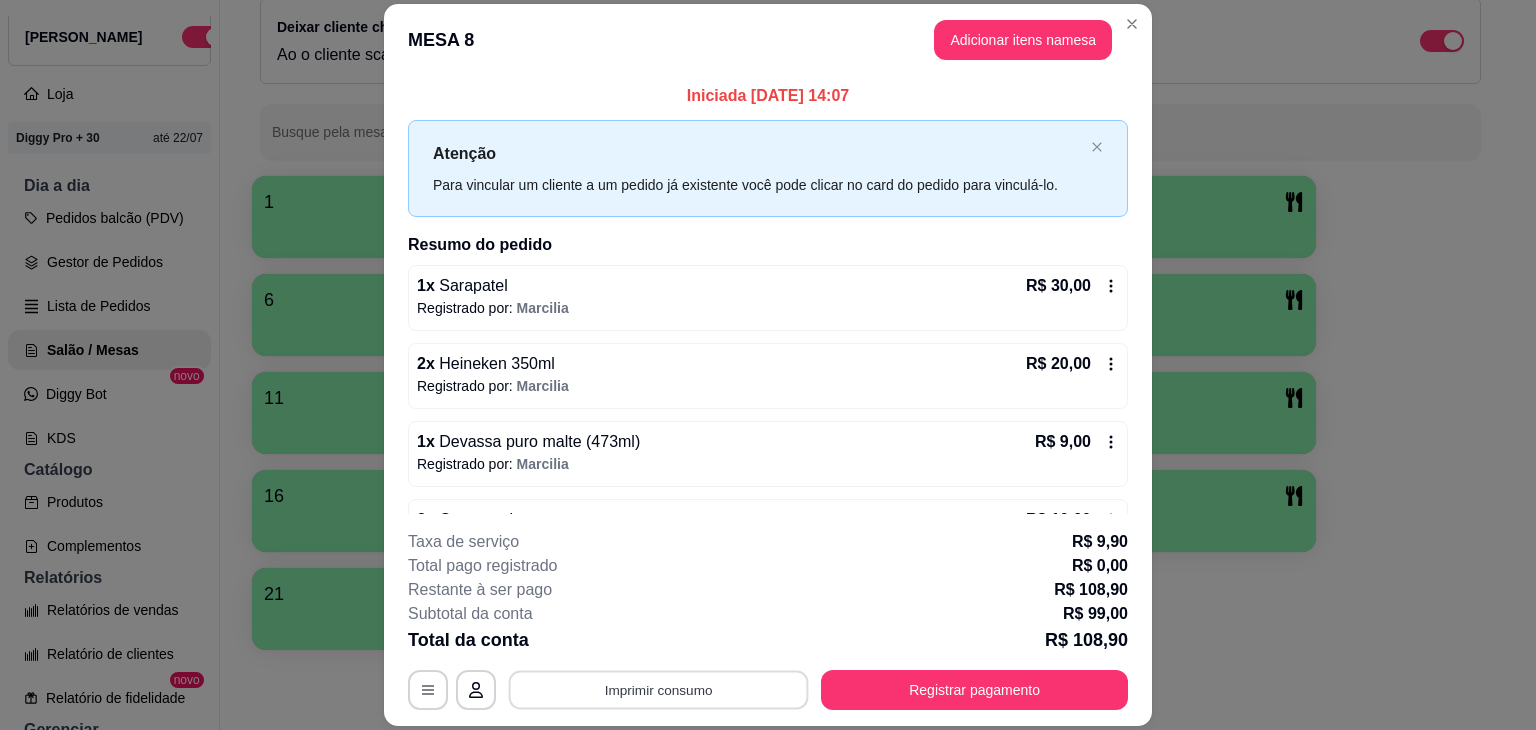 click on "Imprimir consumo" at bounding box center (659, 690) 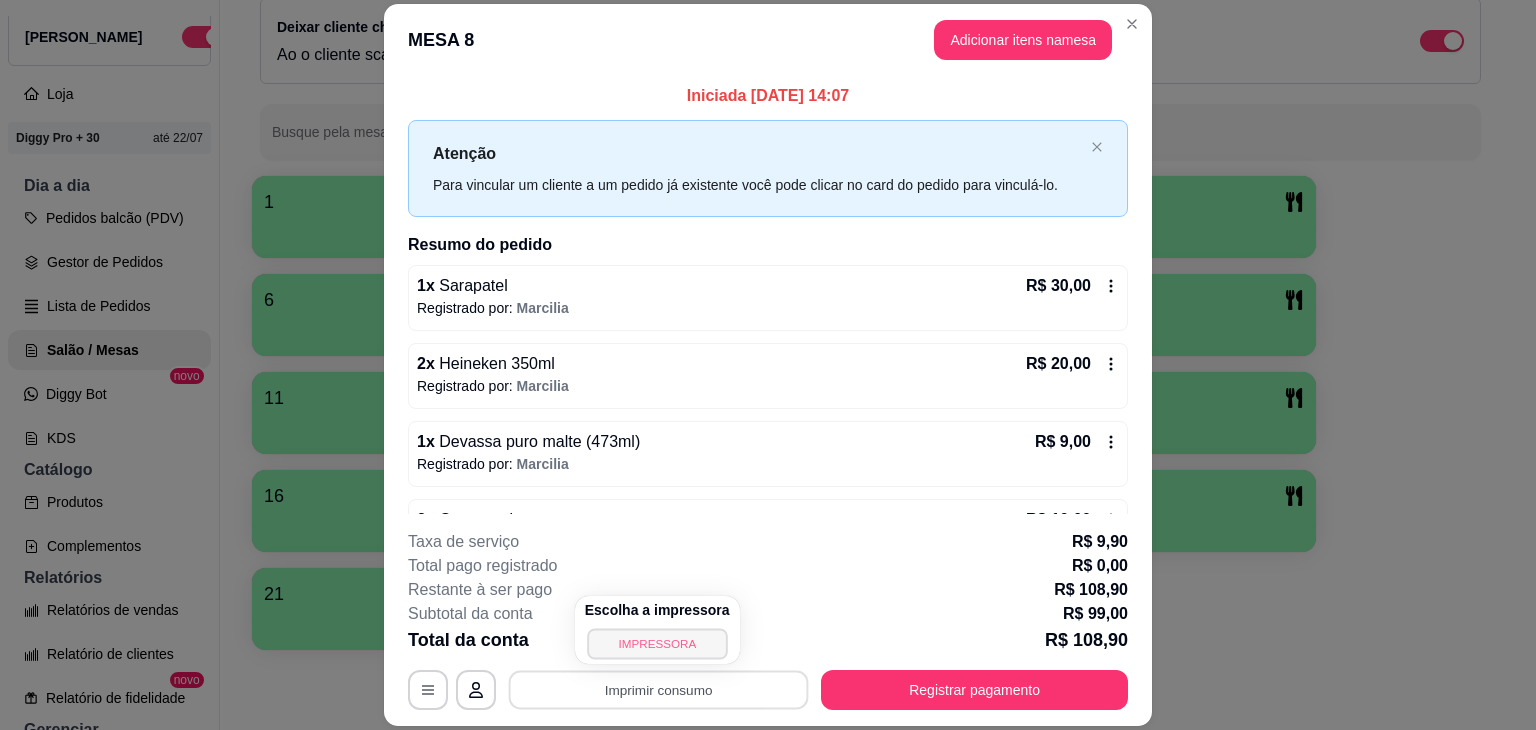 click on "IMPRESSORA" at bounding box center (657, 643) 